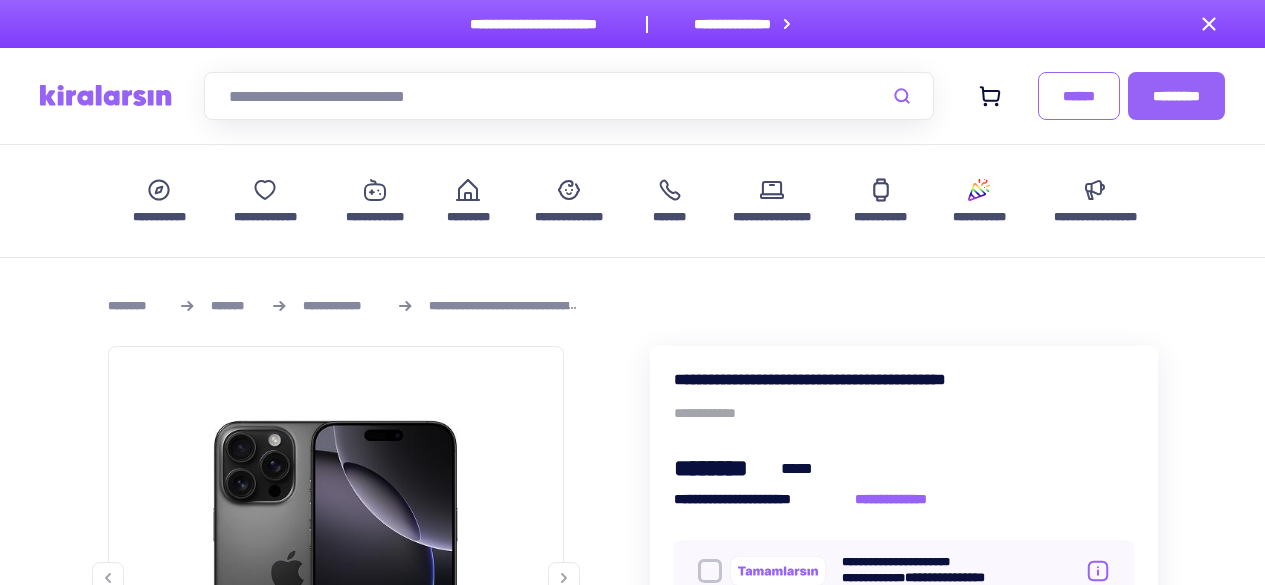 scroll, scrollTop: 0, scrollLeft: 0, axis: both 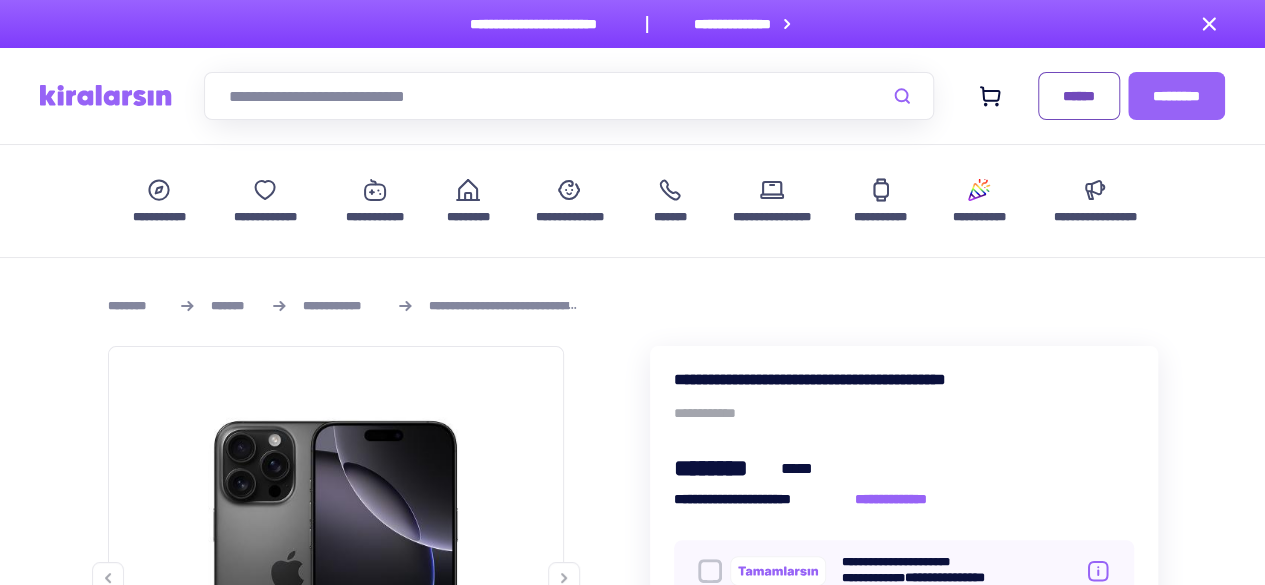 click on "******" at bounding box center [1079, 96] 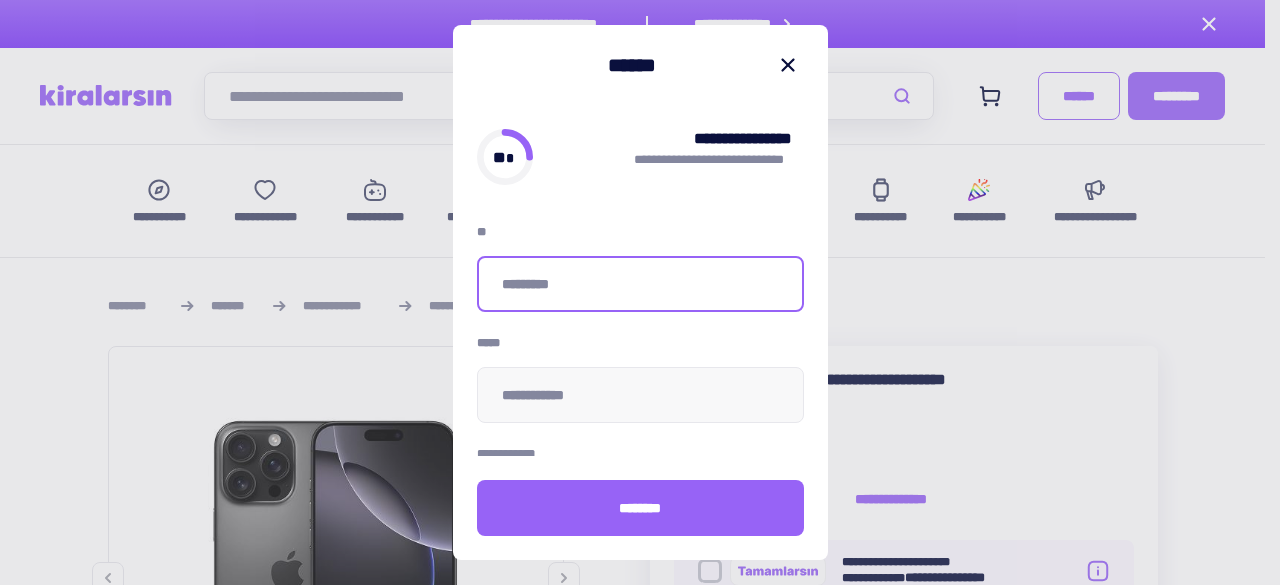 click at bounding box center (640, 284) 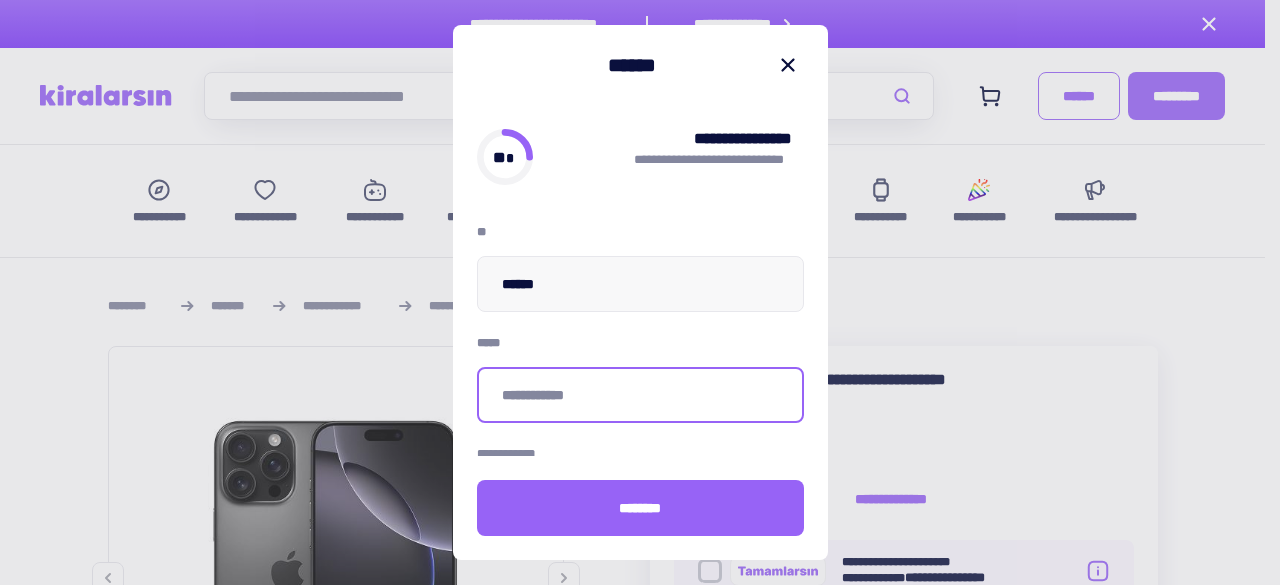 click at bounding box center (640, 395) 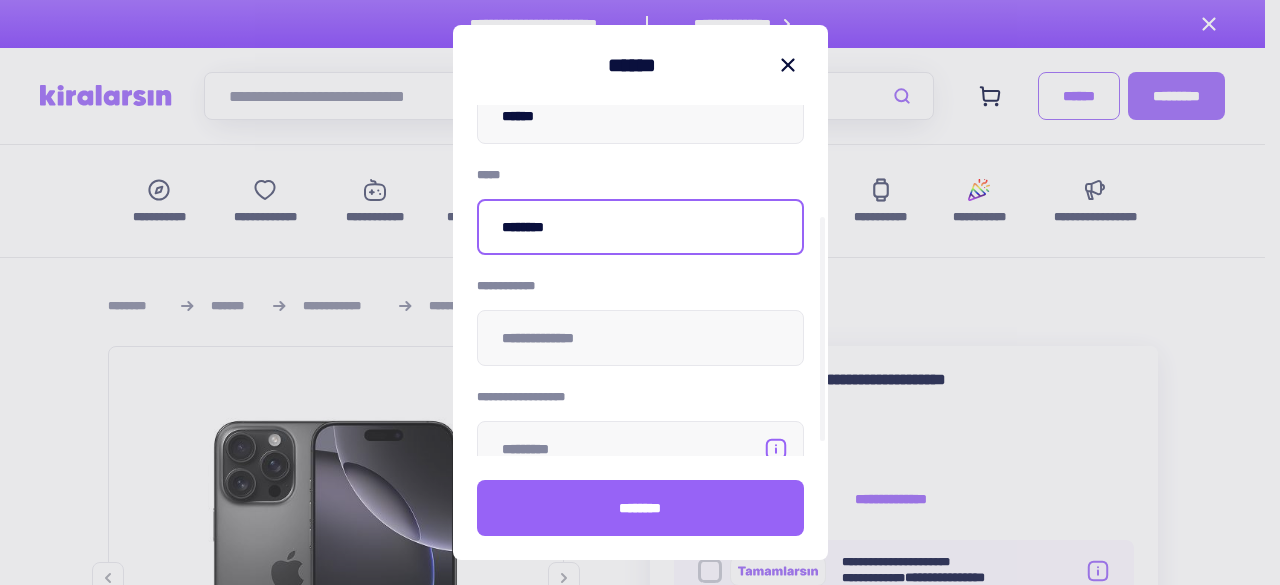 scroll, scrollTop: 188, scrollLeft: 0, axis: vertical 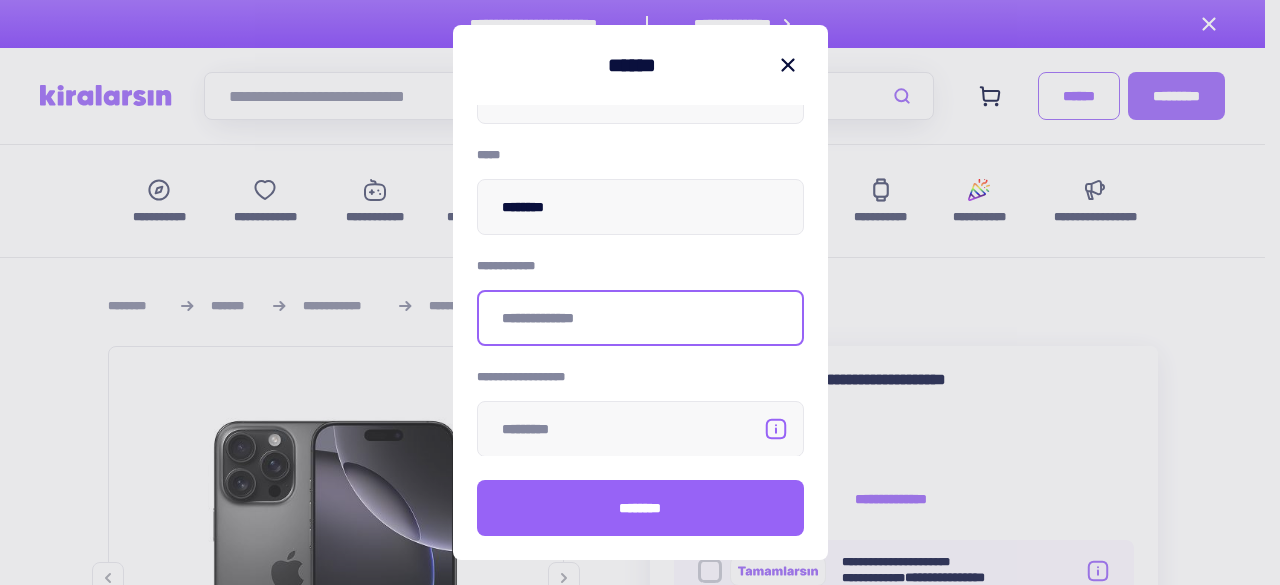click at bounding box center (640, 318) 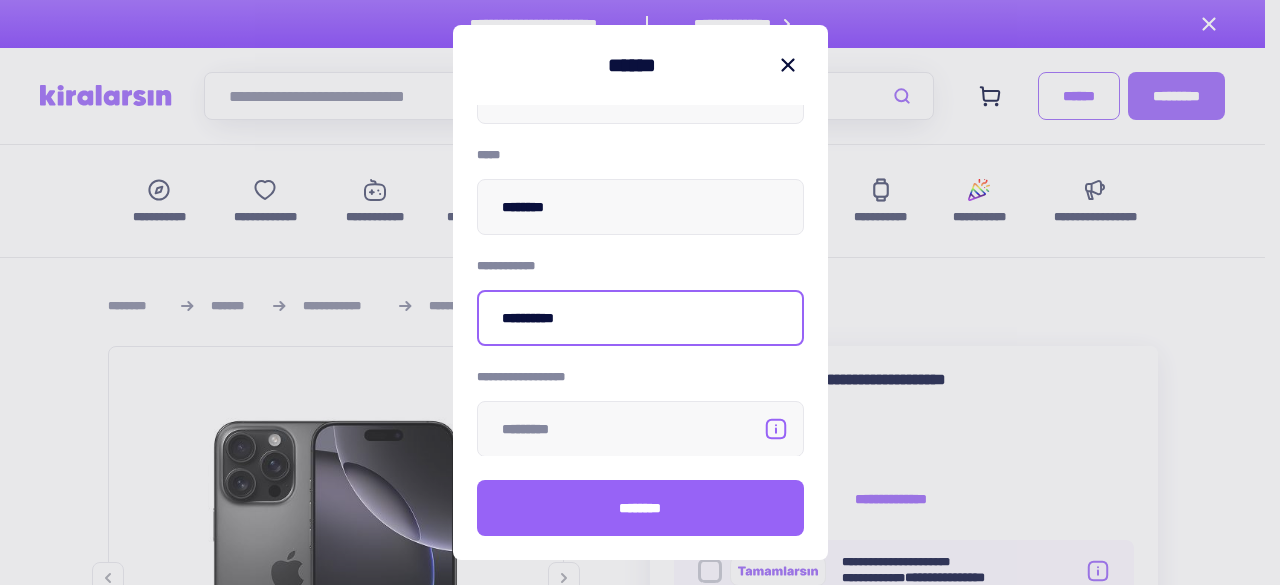 type on "**********" 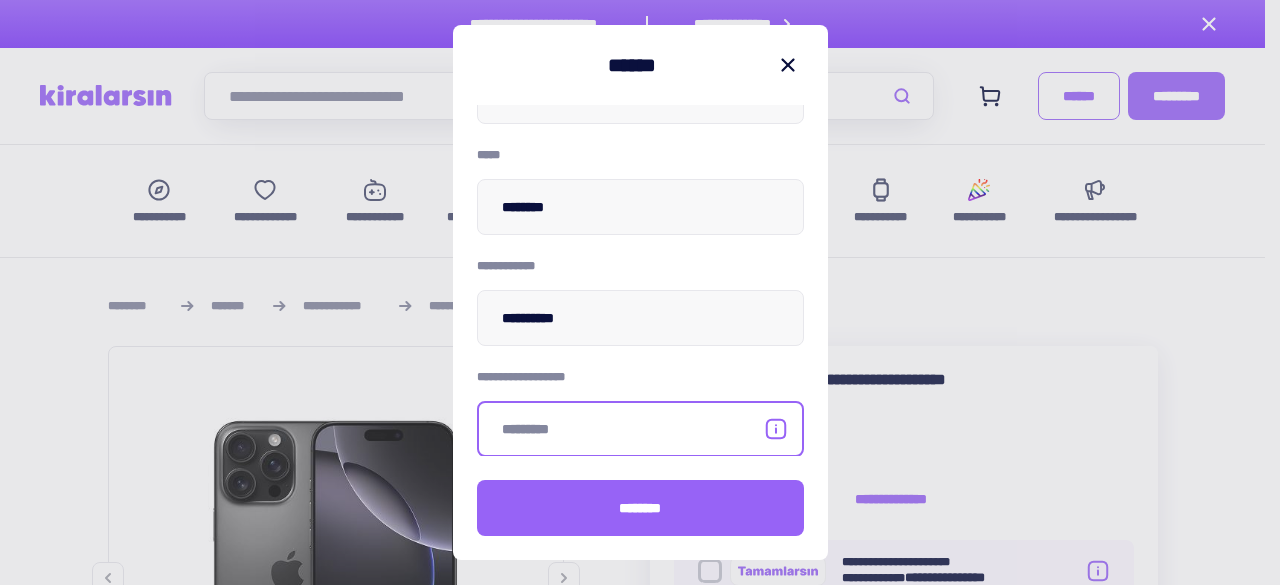 click at bounding box center [640, 429] 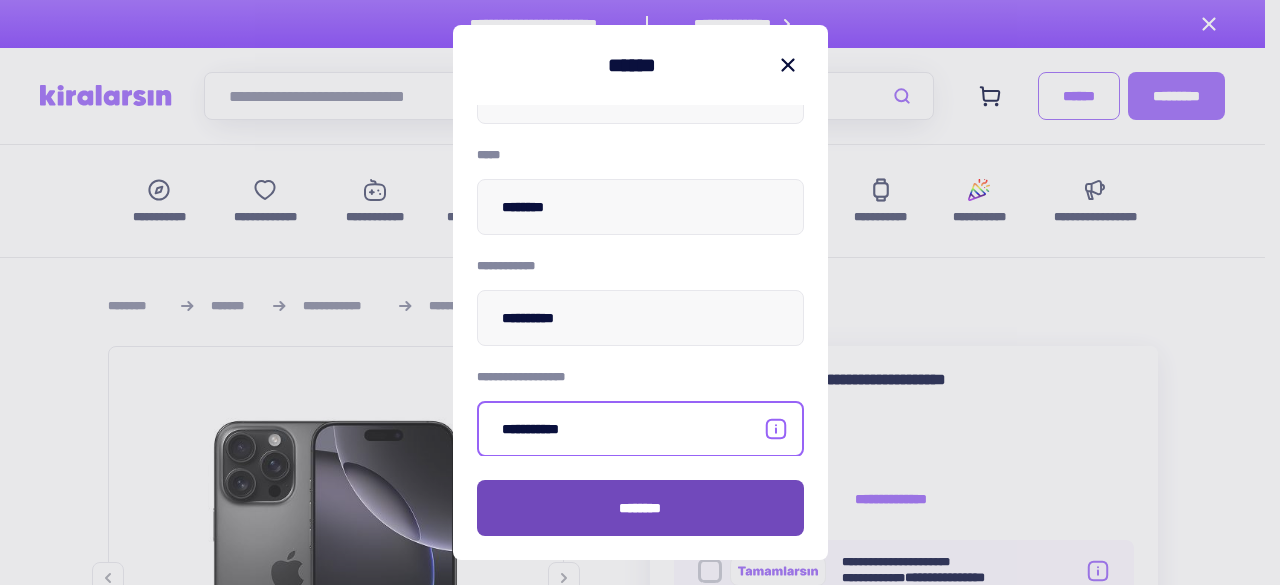 type on "**********" 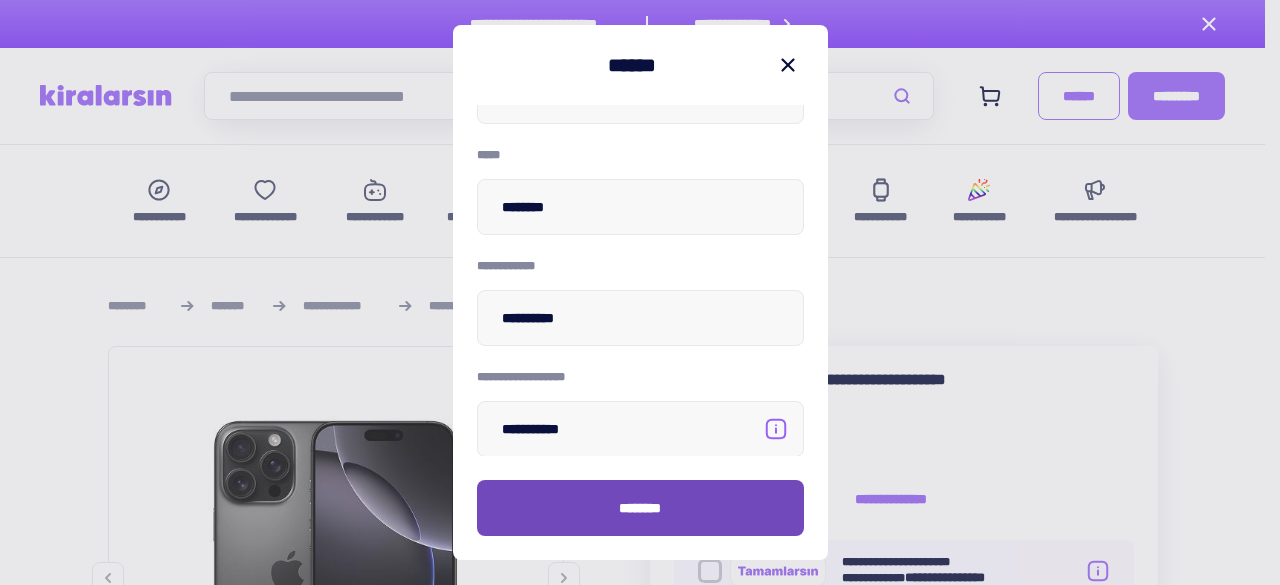 click on "********" at bounding box center [640, 508] 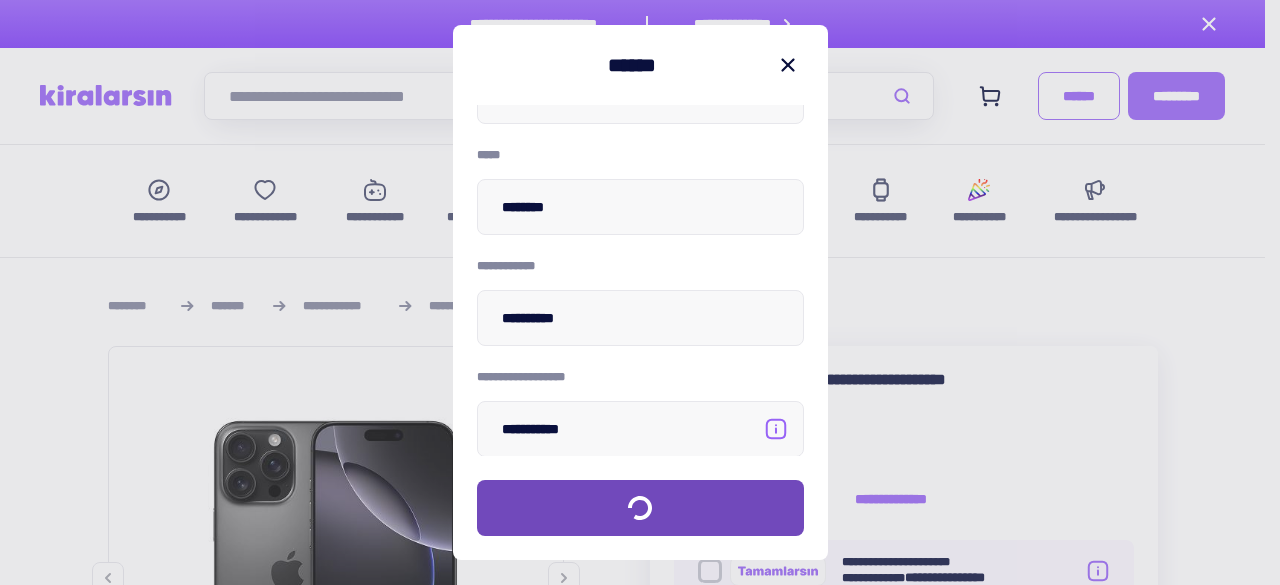 scroll, scrollTop: 0, scrollLeft: 0, axis: both 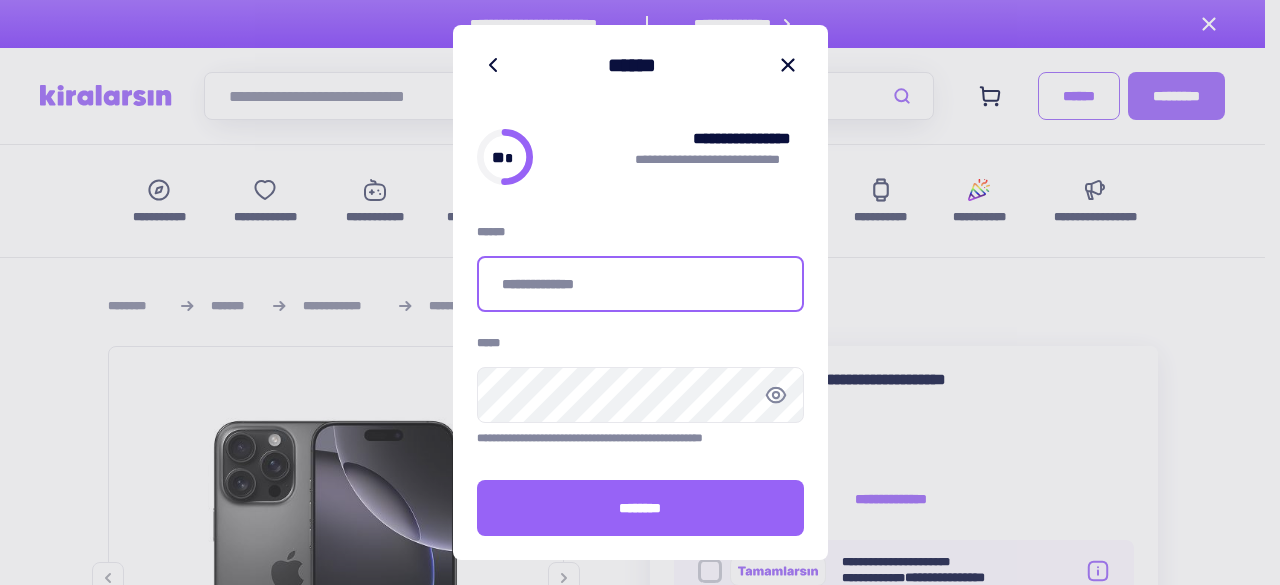 click at bounding box center [640, 284] 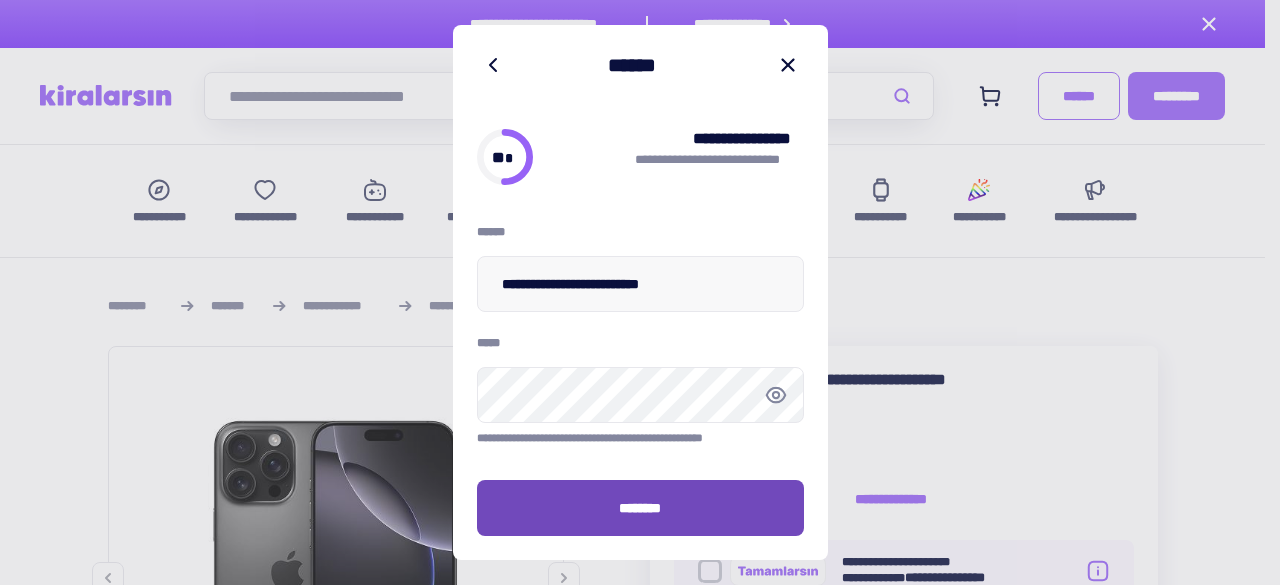 click on "********" at bounding box center [640, 508] 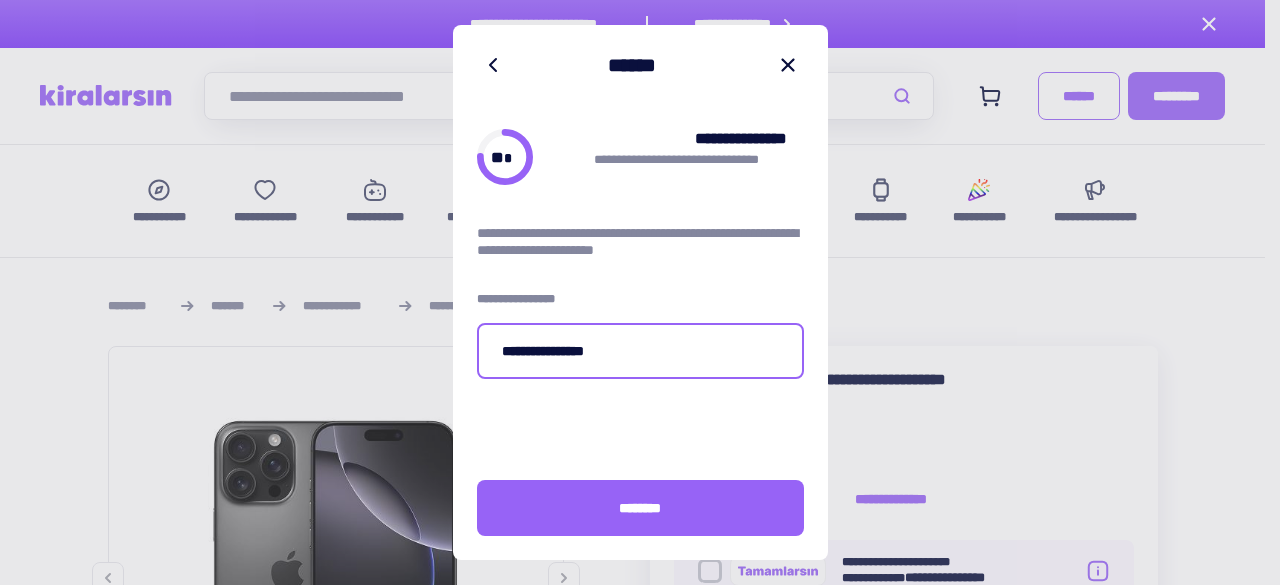 click on "**********" at bounding box center [640, 351] 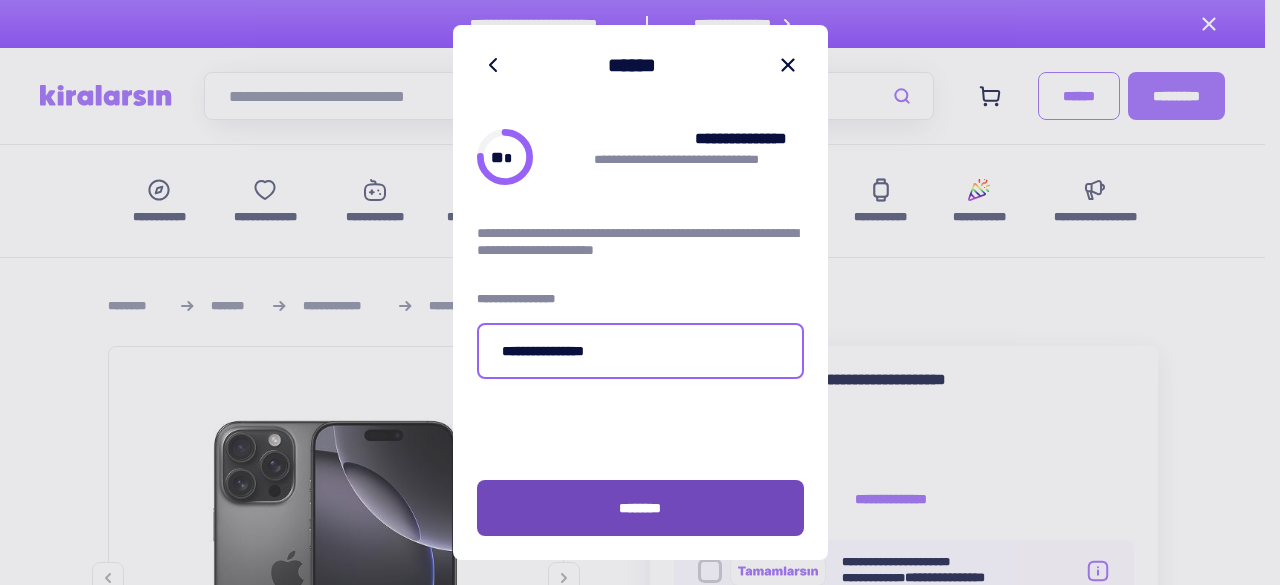 type on "**********" 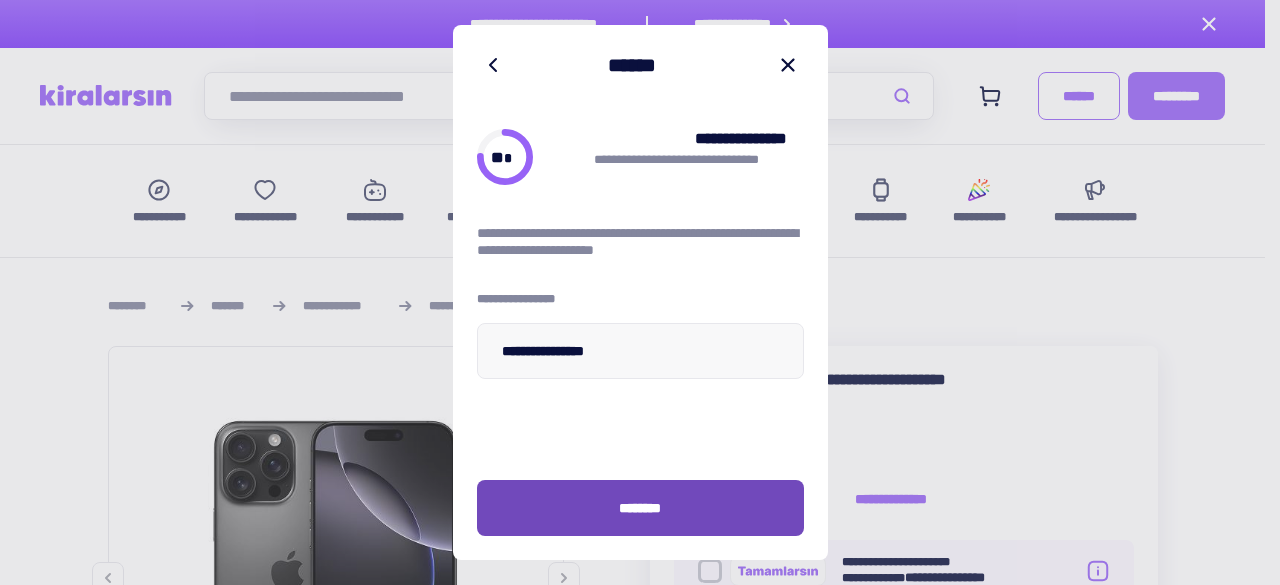 click on "********" at bounding box center (640, 508) 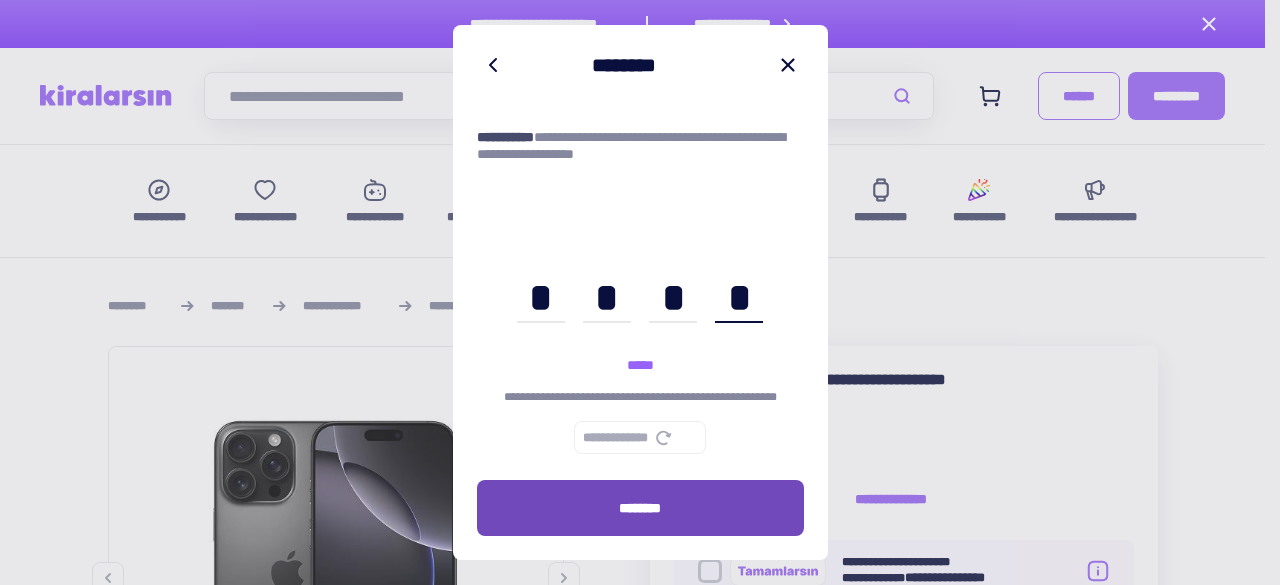 click on "********" at bounding box center [640, 508] 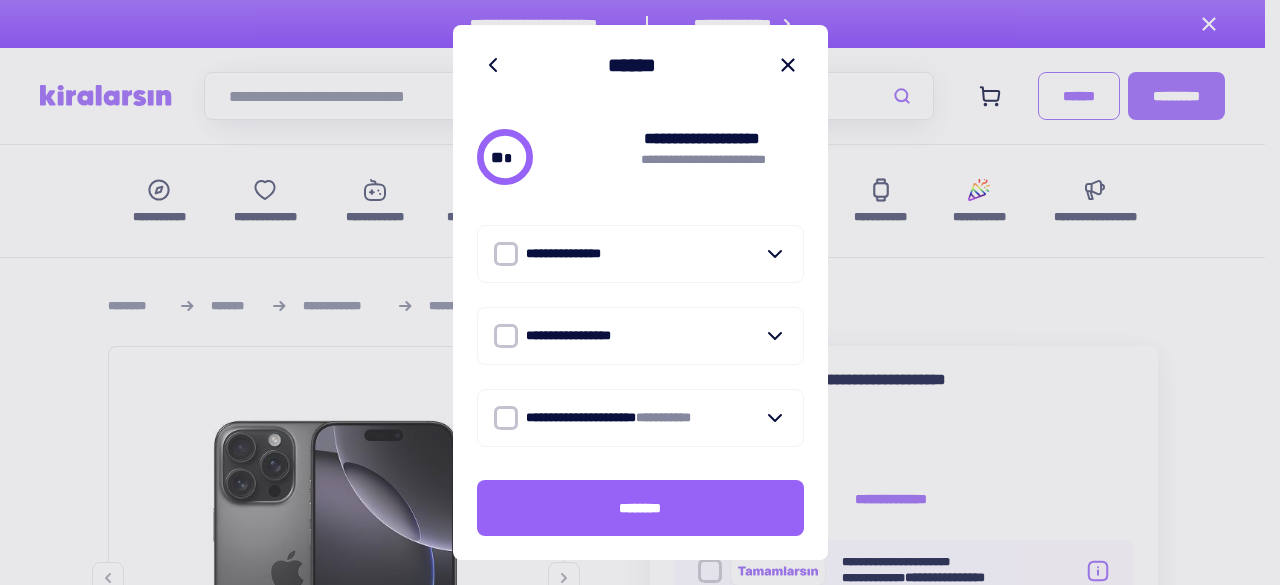 click at bounding box center [506, 254] 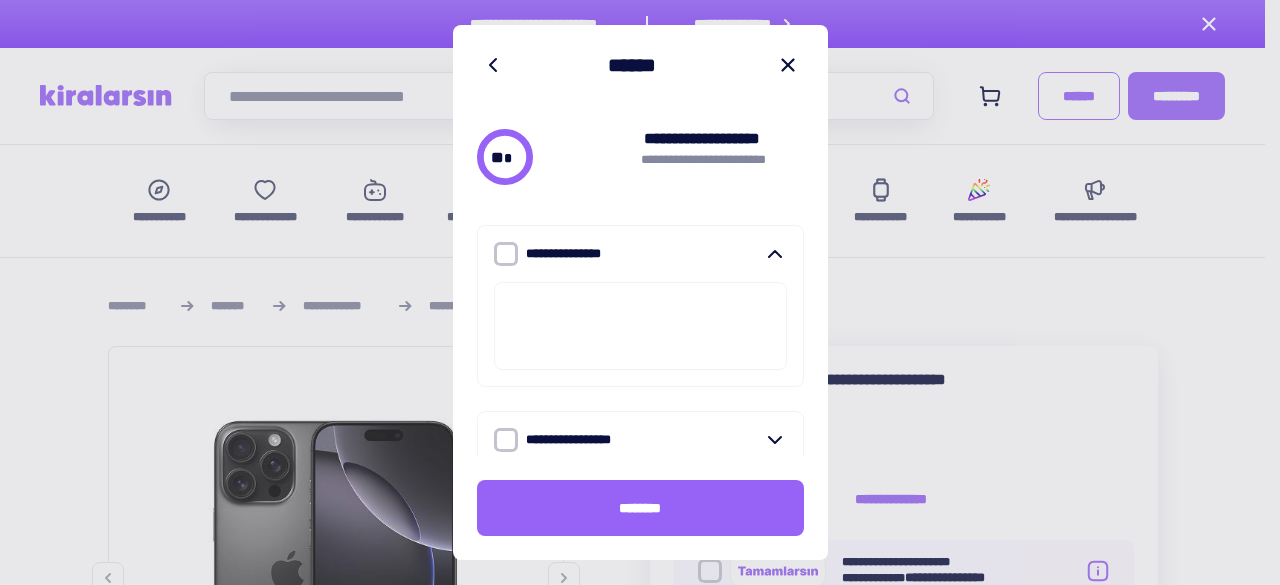scroll, scrollTop: 352, scrollLeft: 0, axis: vertical 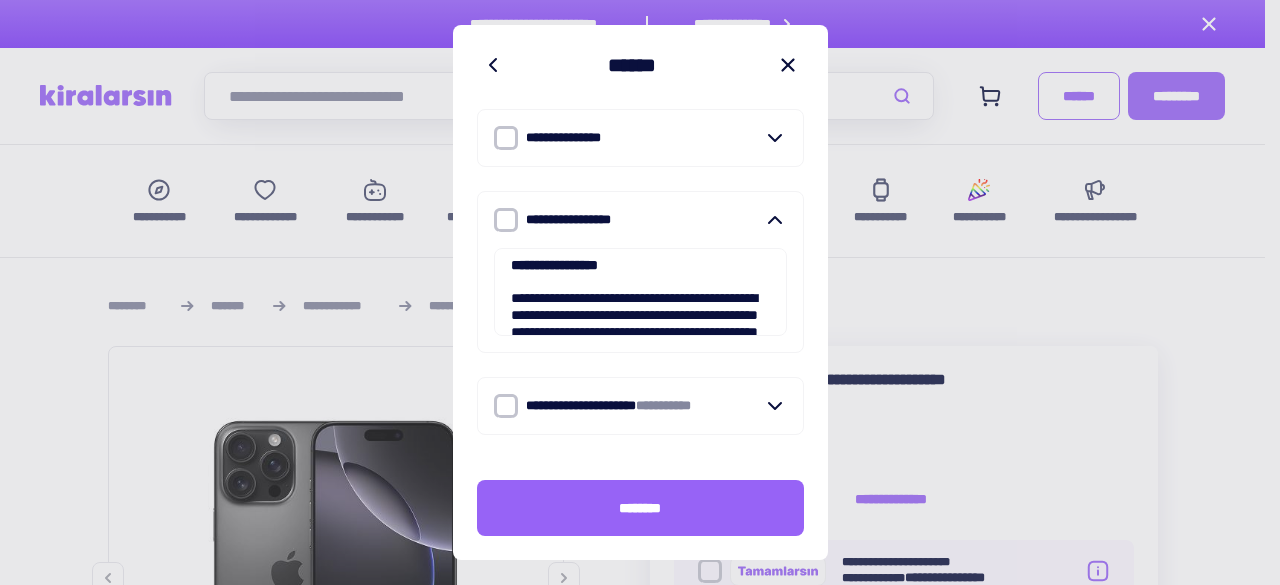 click at bounding box center [506, 406] 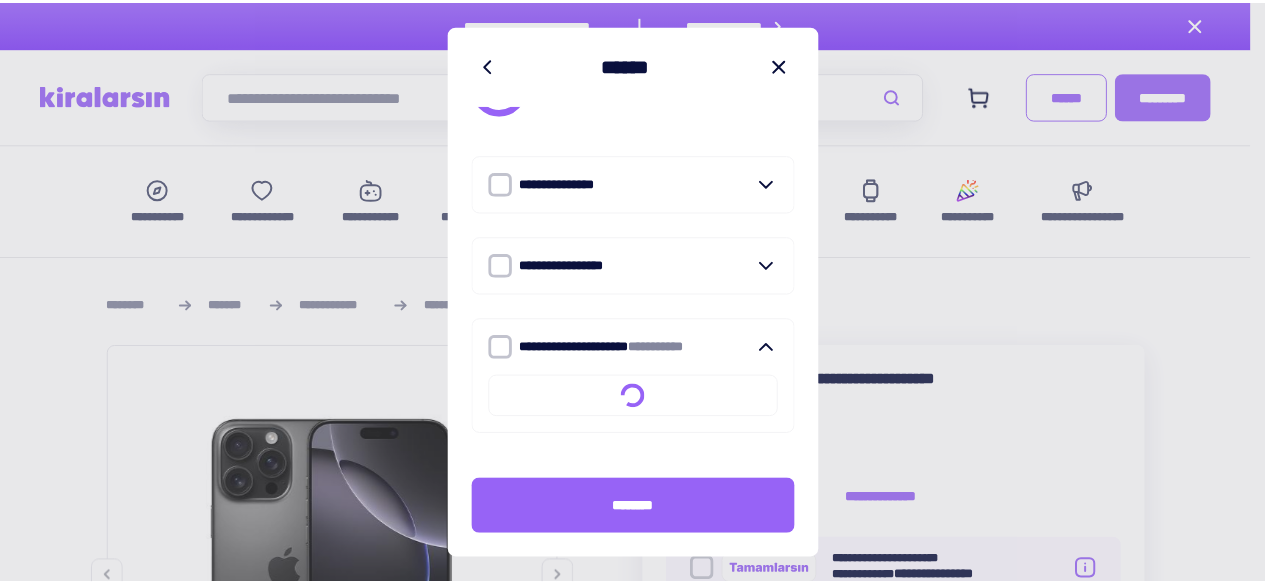 scroll, scrollTop: 116, scrollLeft: 0, axis: vertical 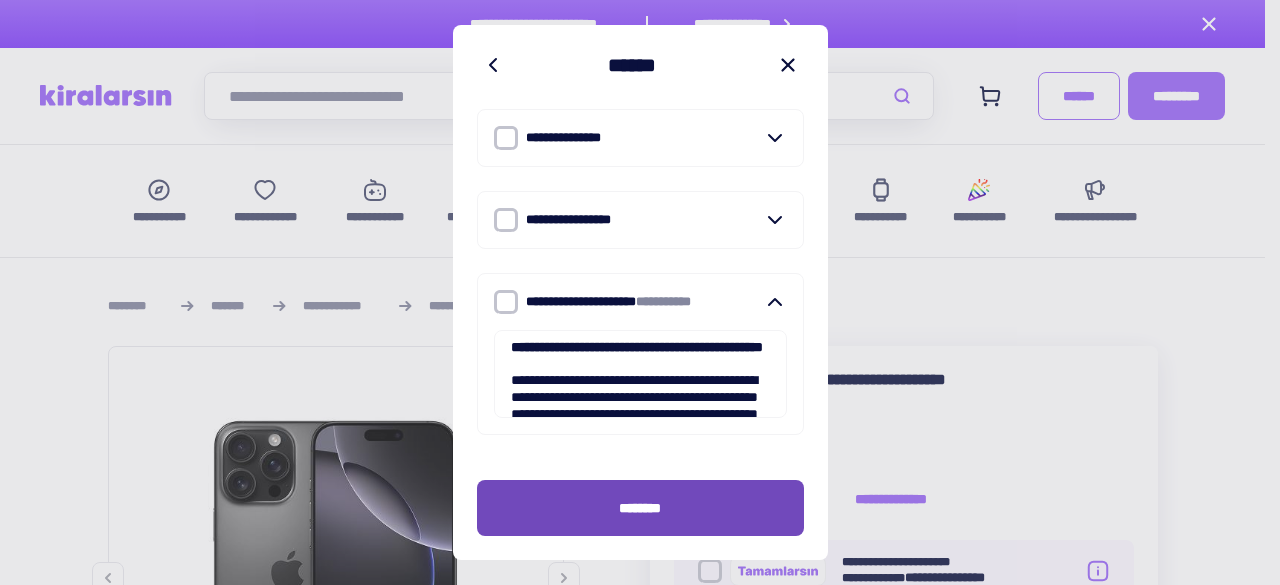 click on "********" at bounding box center [640, 508] 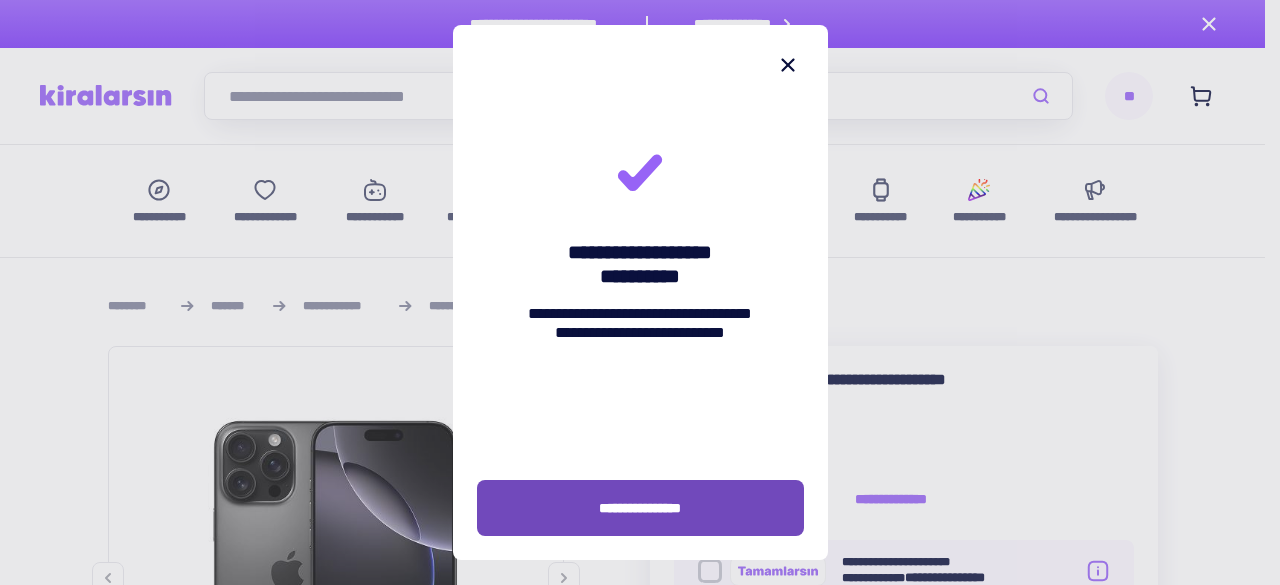 click on "**********" at bounding box center [640, 508] 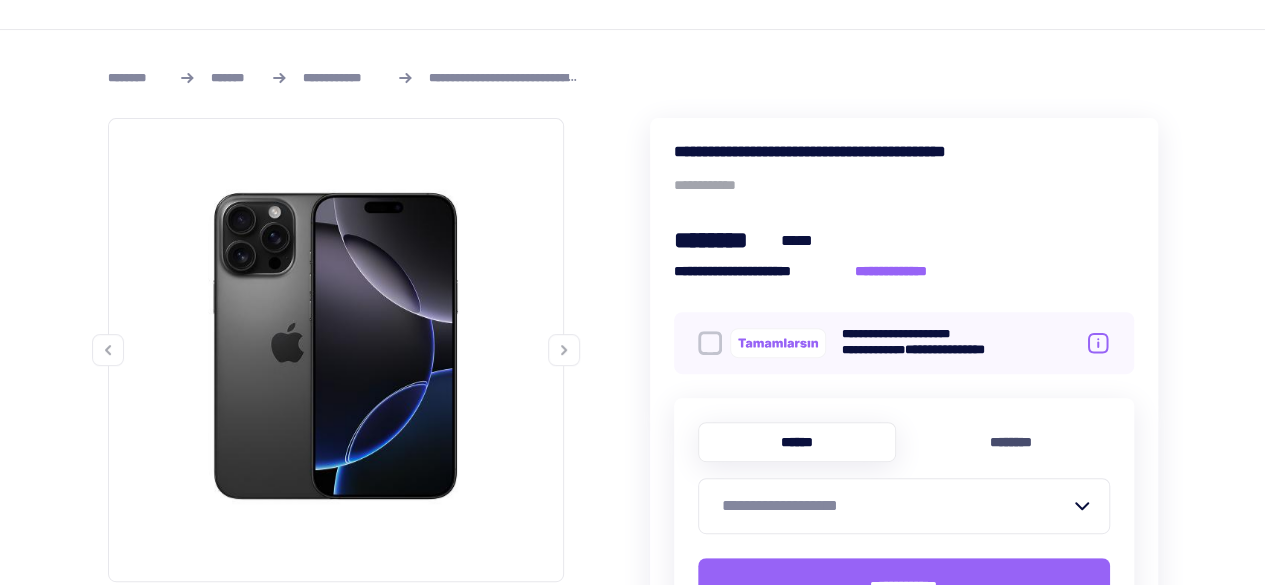 scroll, scrollTop: 235, scrollLeft: 0, axis: vertical 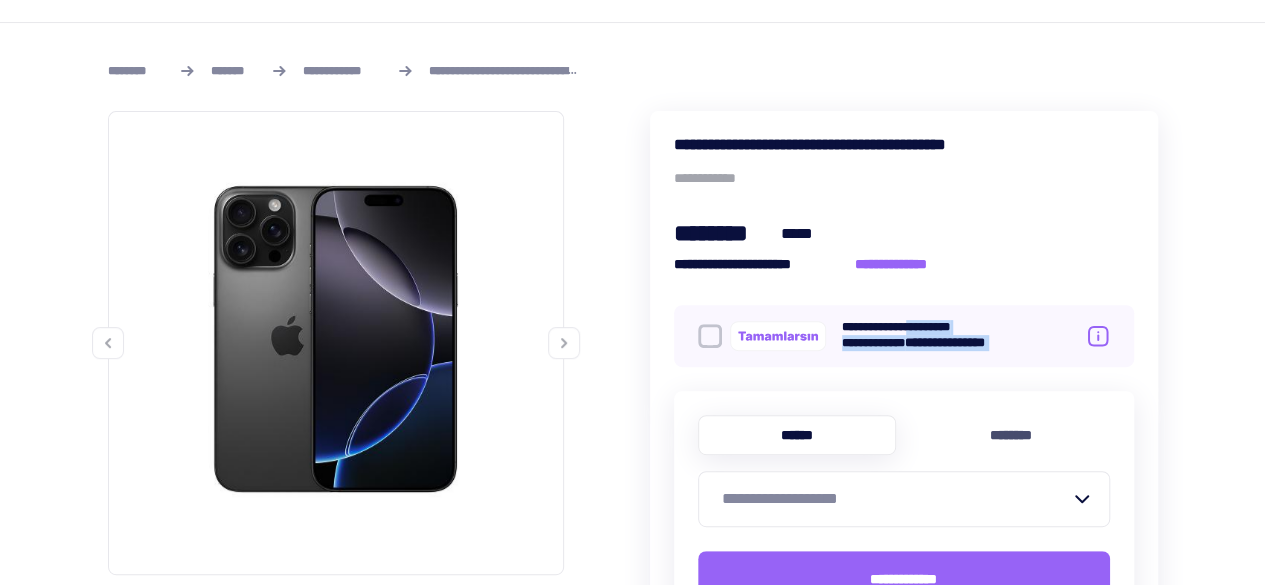 drag, startPoint x: 1005, startPoint y: 305, endPoint x: 1206, endPoint y: 283, distance: 202.2004 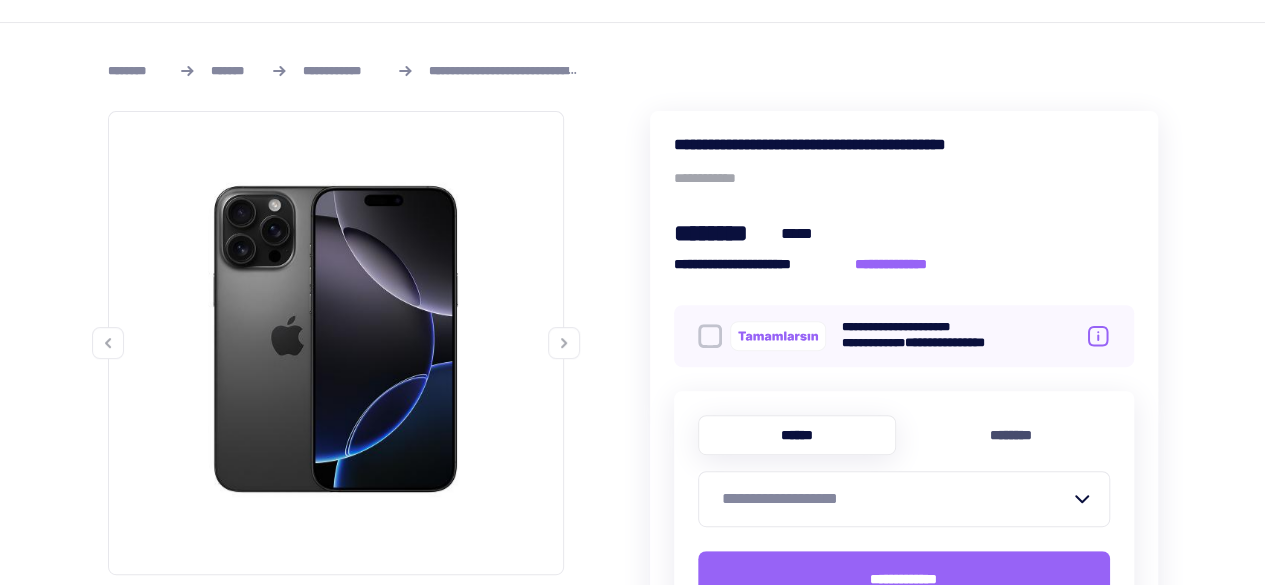 click at bounding box center (710, 336) 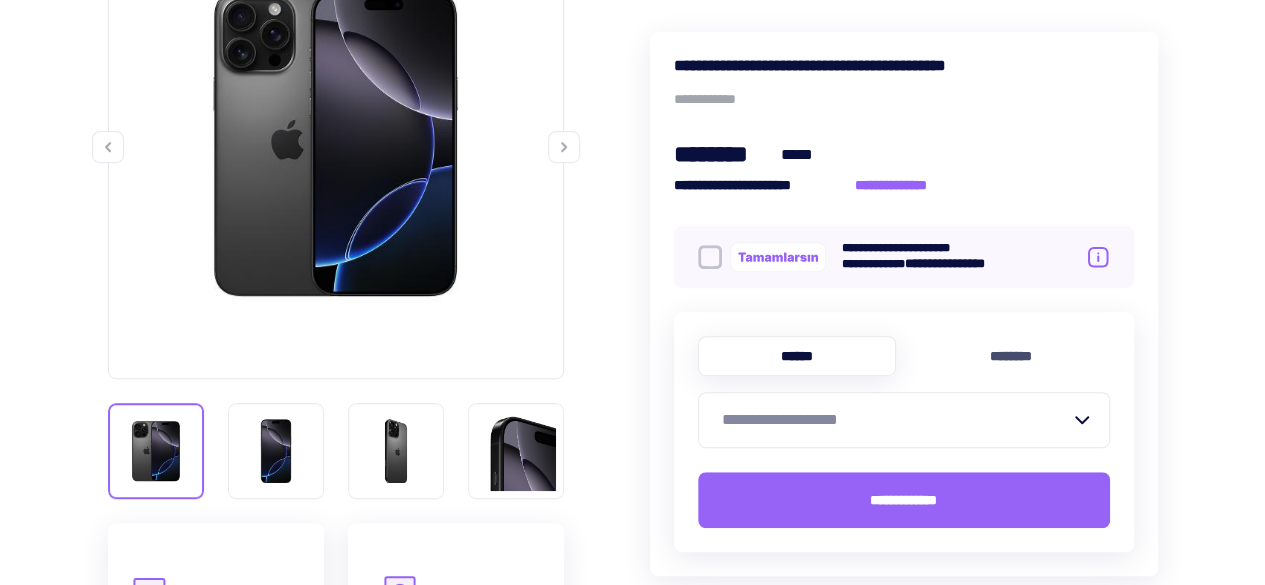 scroll, scrollTop: 448, scrollLeft: 0, axis: vertical 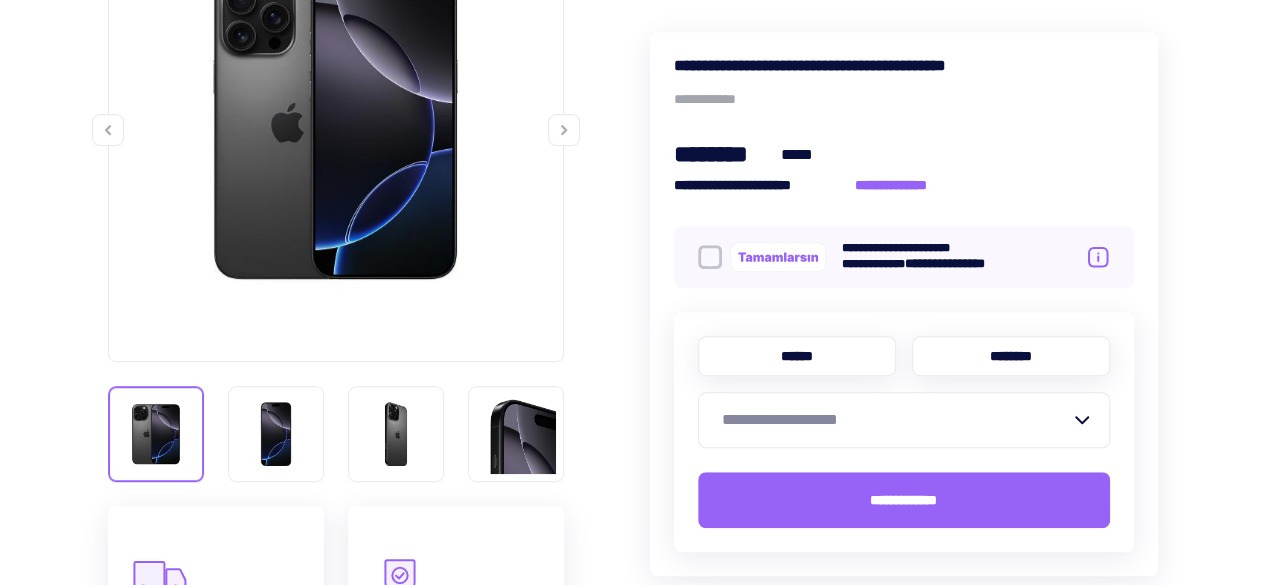 click on "********" at bounding box center (1011, 356) 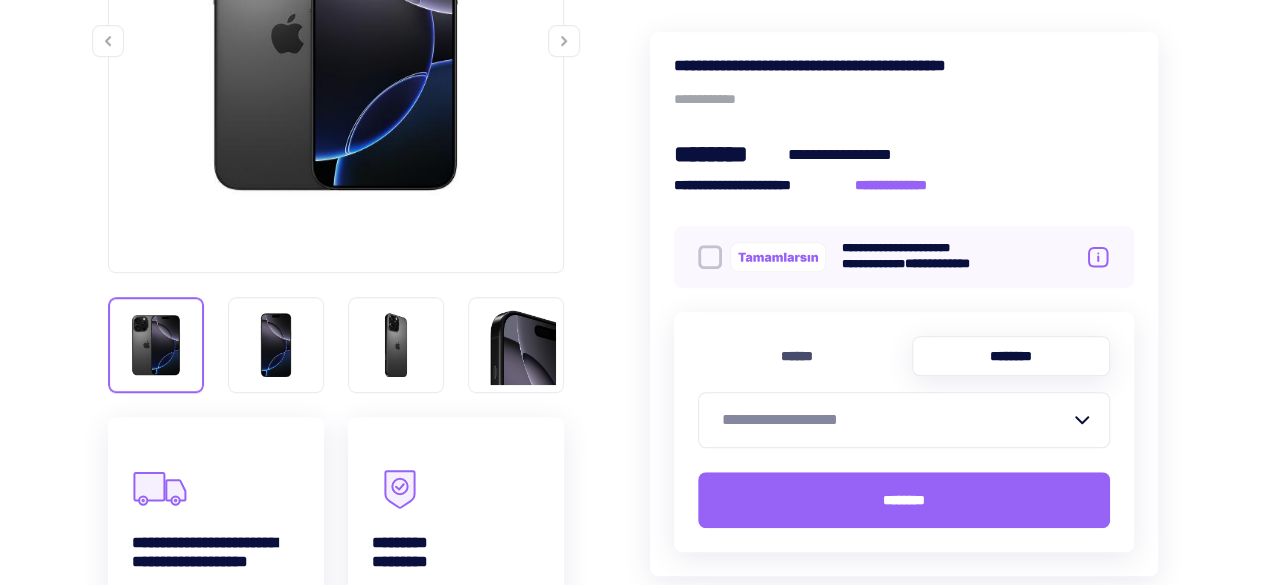 scroll, scrollTop: 538, scrollLeft: 0, axis: vertical 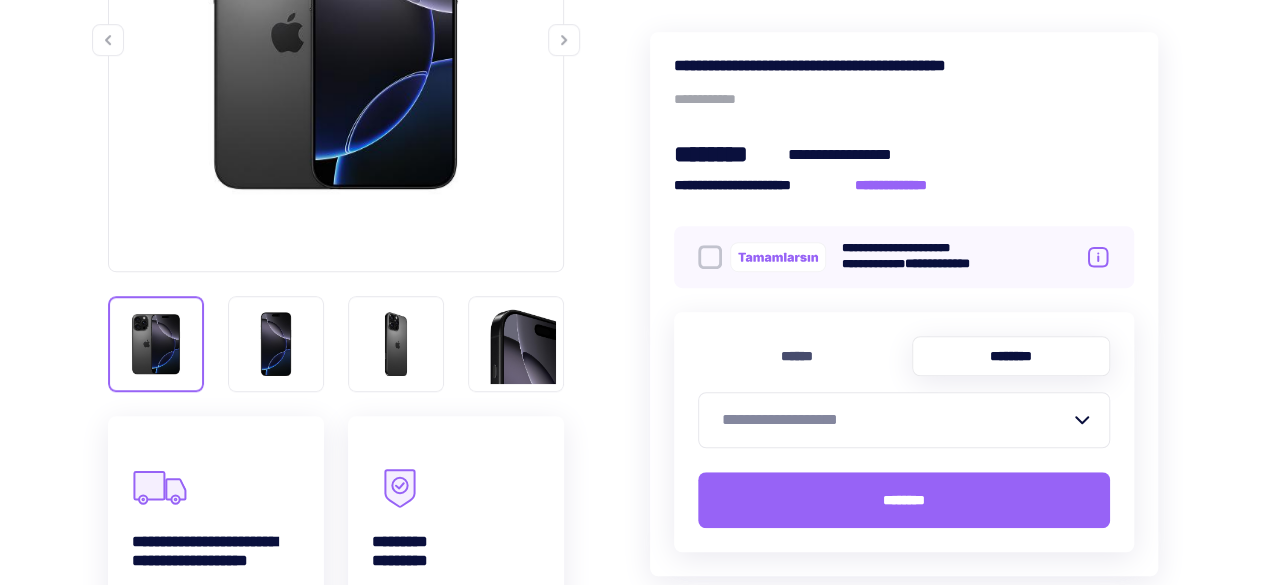 click at bounding box center (1098, 257) 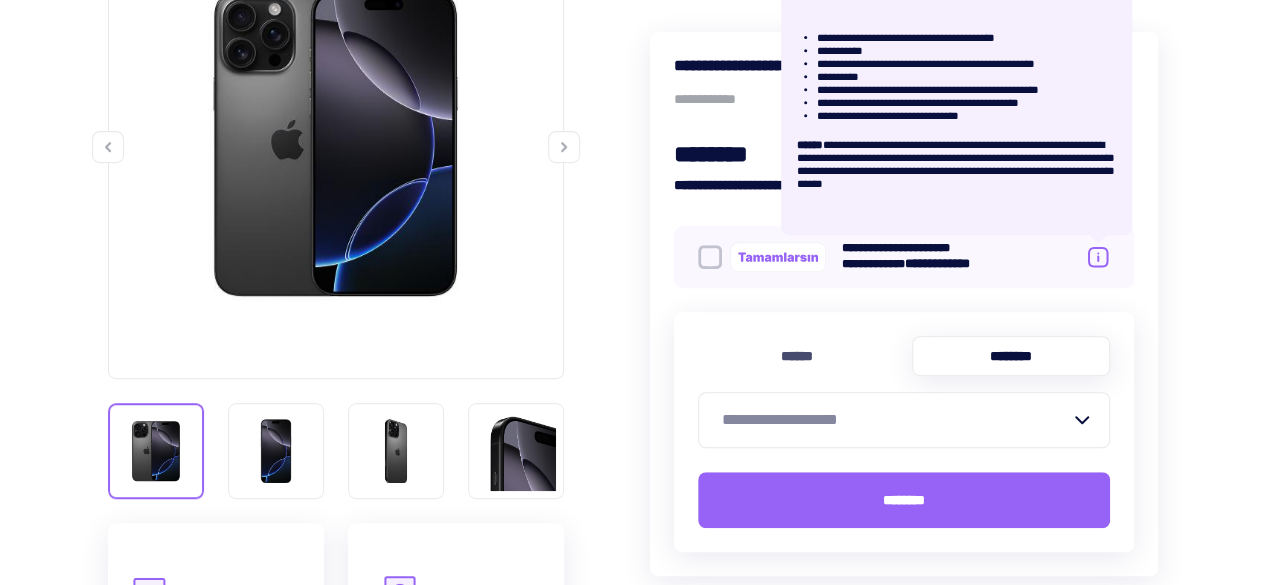 scroll, scrollTop: 430, scrollLeft: 0, axis: vertical 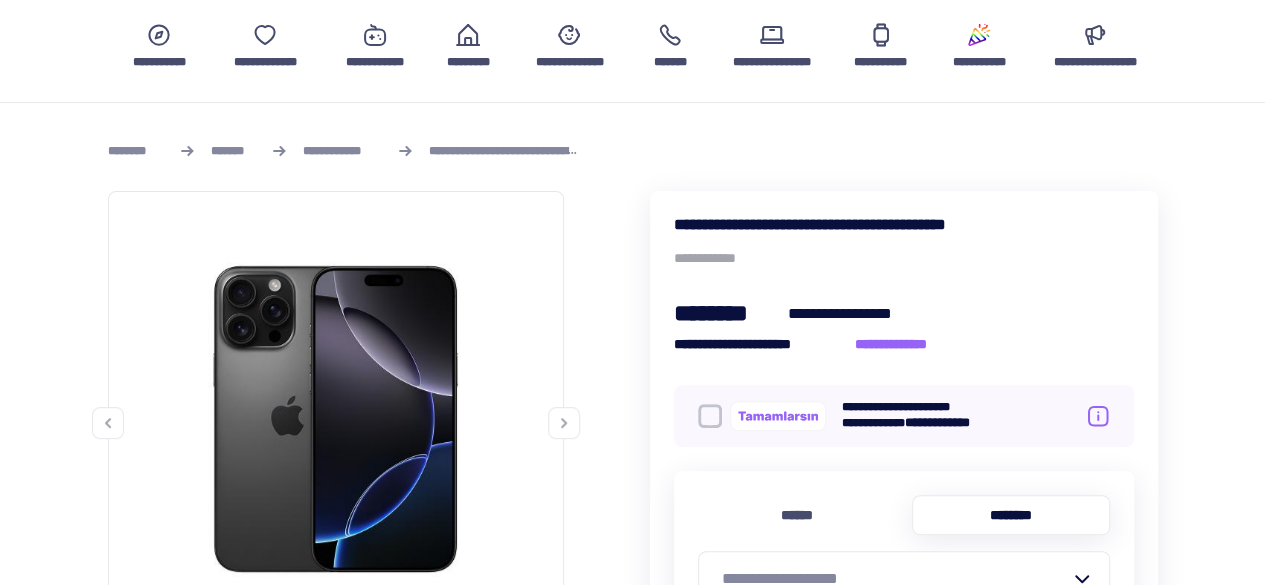click at bounding box center (1098, 416) 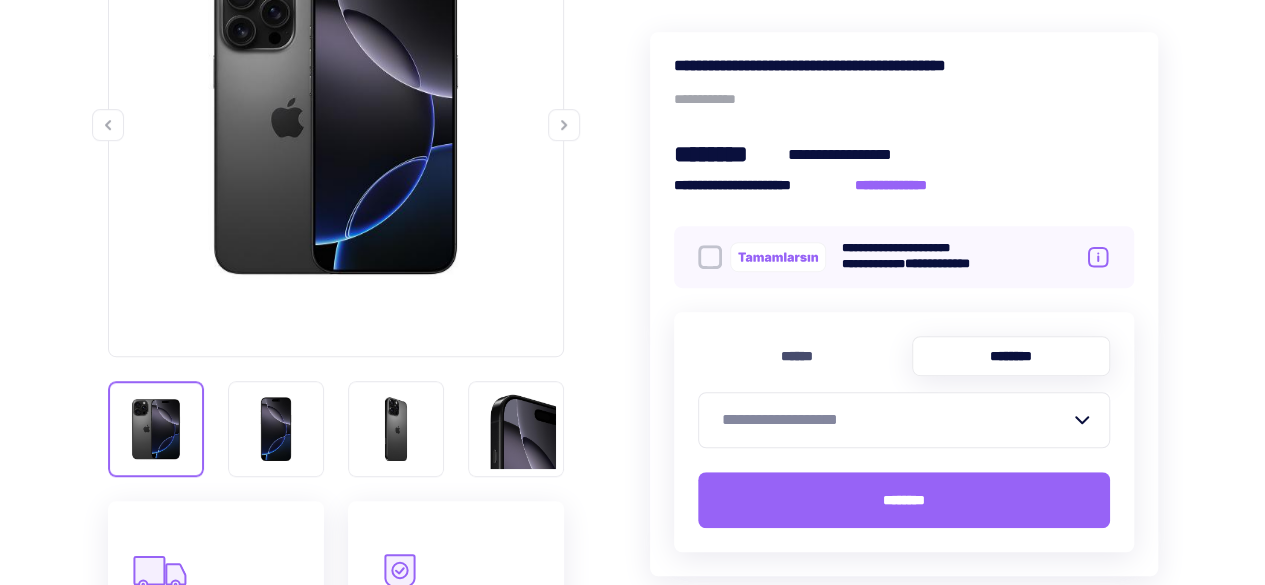 scroll, scrollTop: 454, scrollLeft: 0, axis: vertical 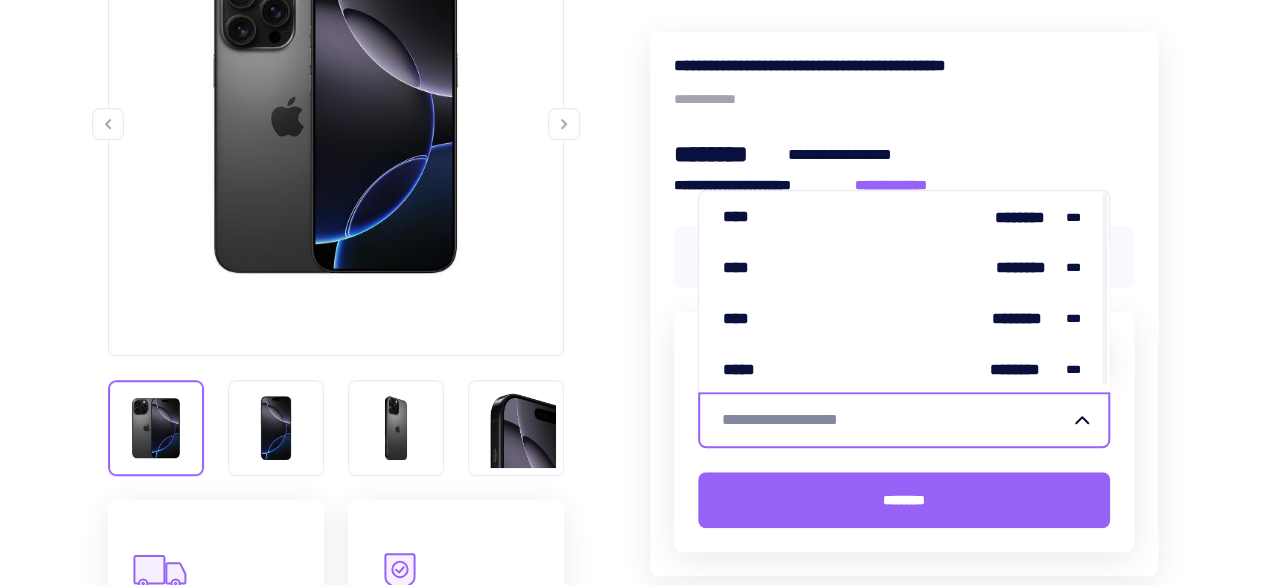 click on "**********" at bounding box center [892, 420] 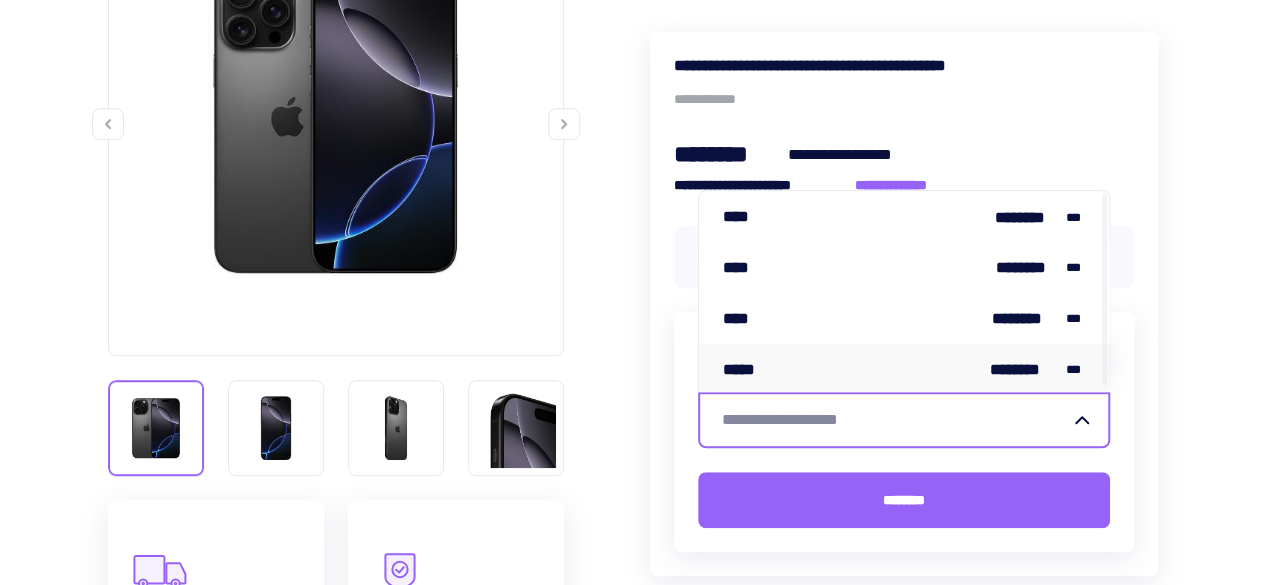 click on "***** ******** ***" at bounding box center (904, 369) 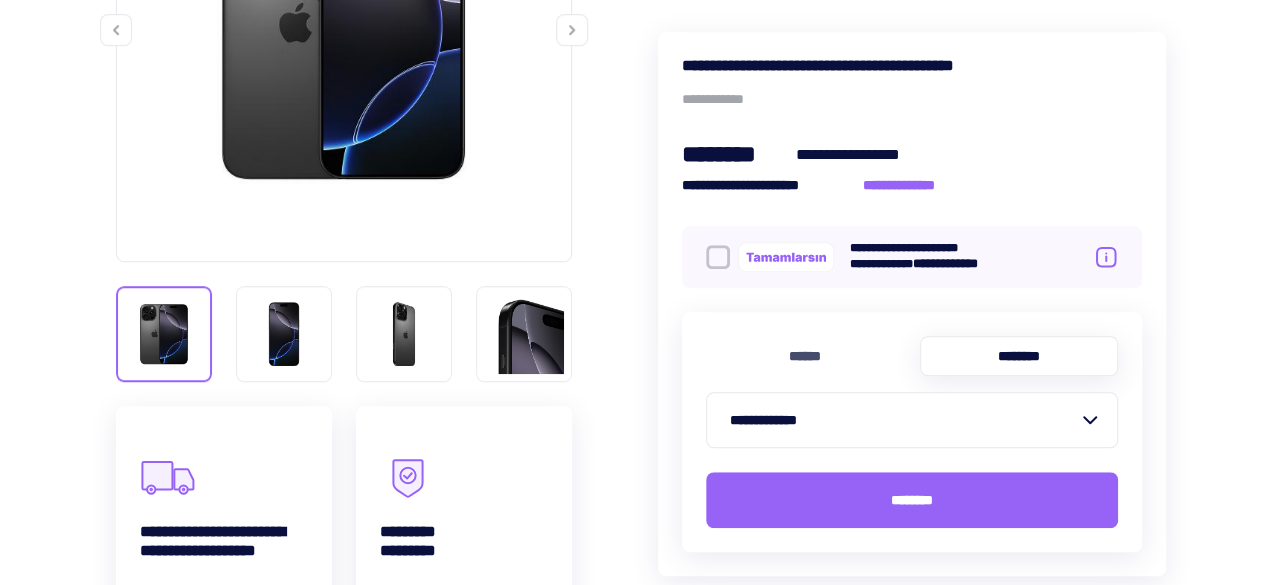 scroll, scrollTop: 514, scrollLeft: 0, axis: vertical 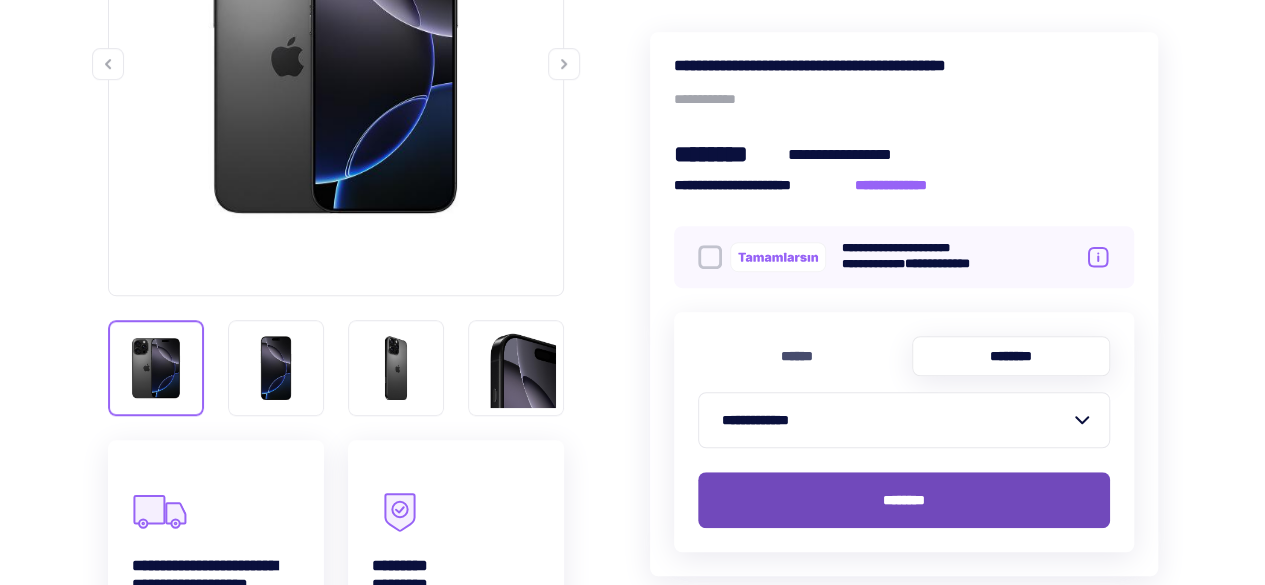 click on "********" at bounding box center [904, 500] 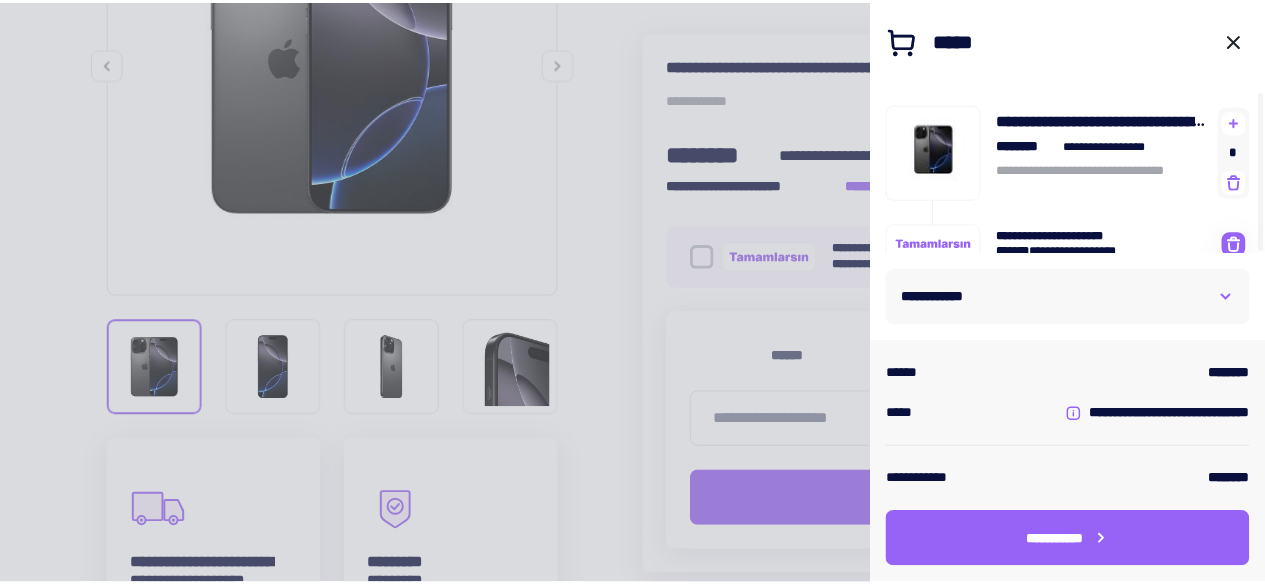 scroll, scrollTop: 10, scrollLeft: 0, axis: vertical 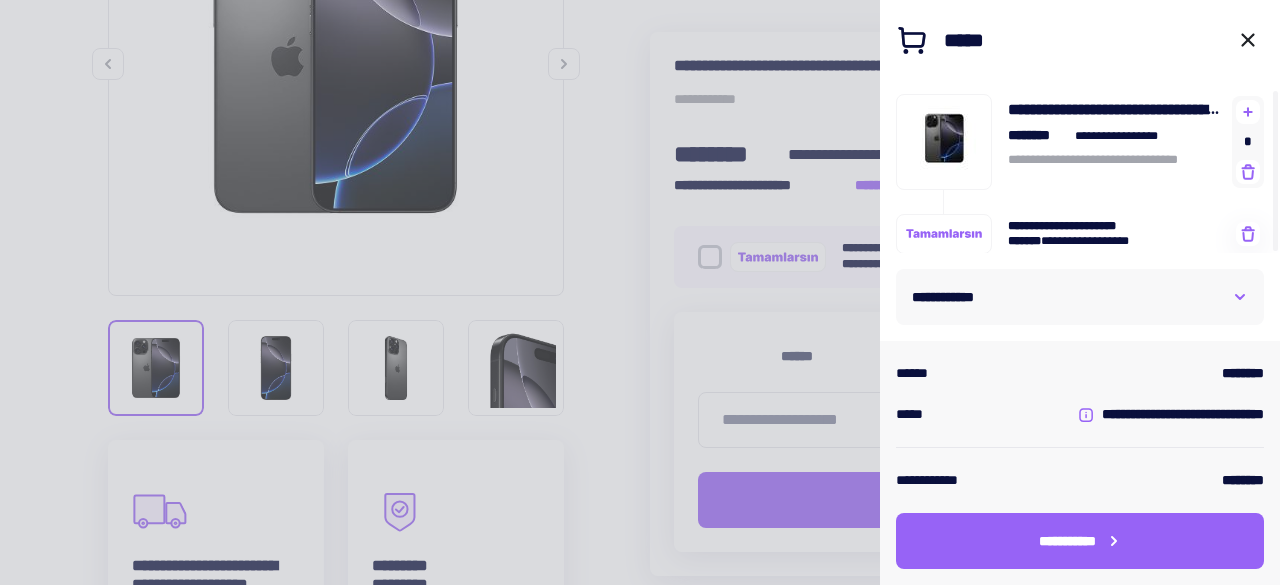 click on "**********" at bounding box center (1080, 297) 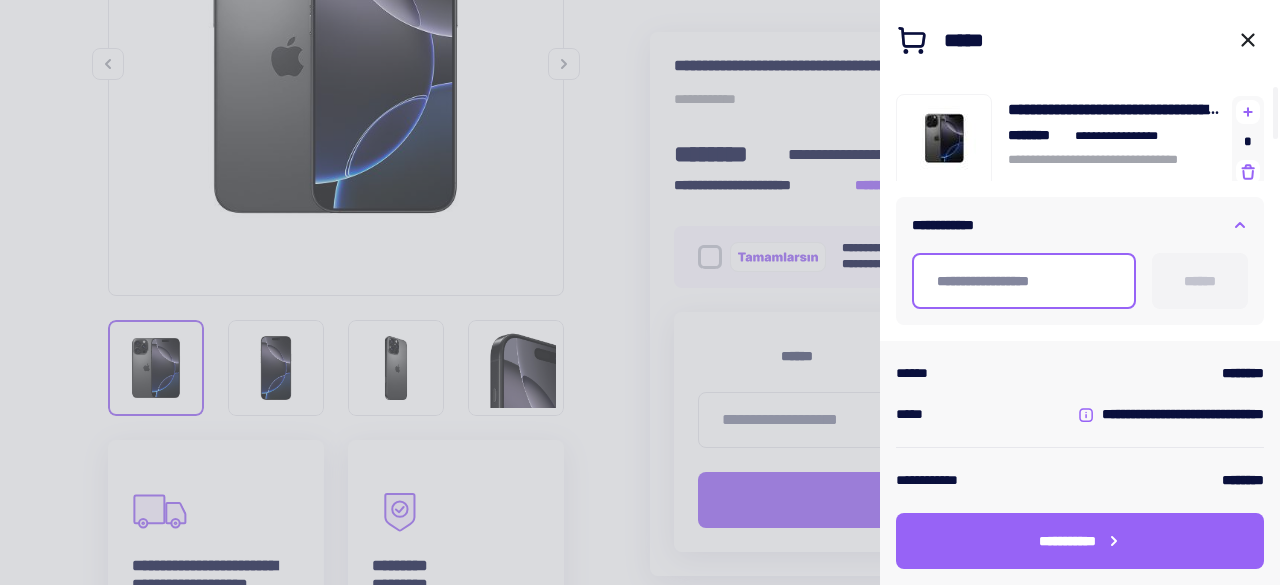 click at bounding box center (1024, 281) 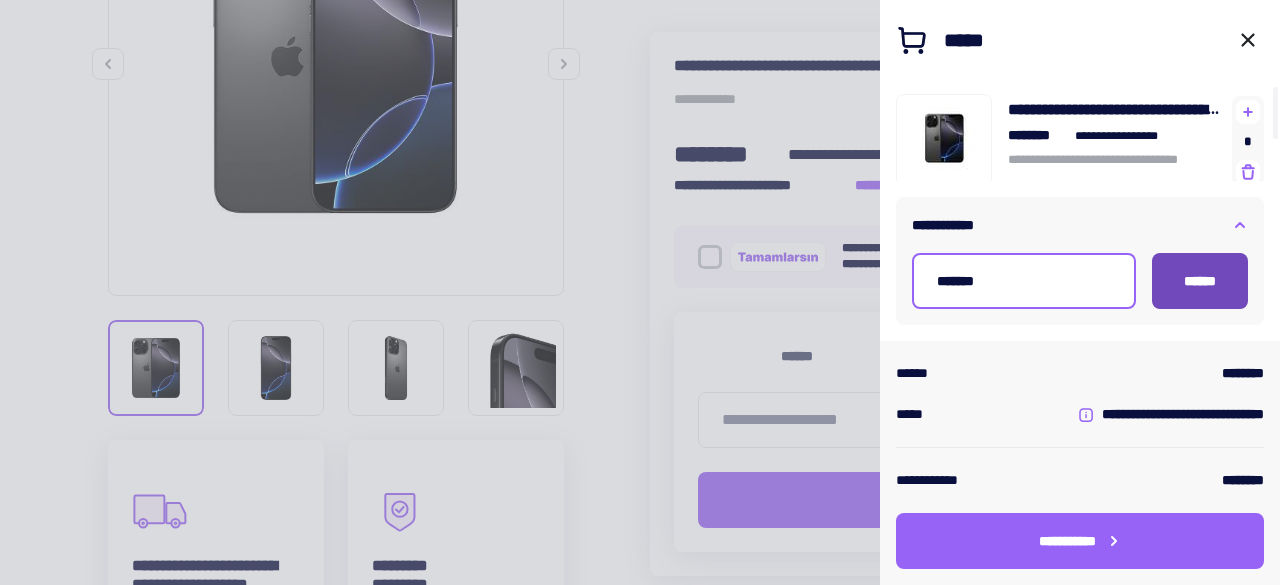 type on "*******" 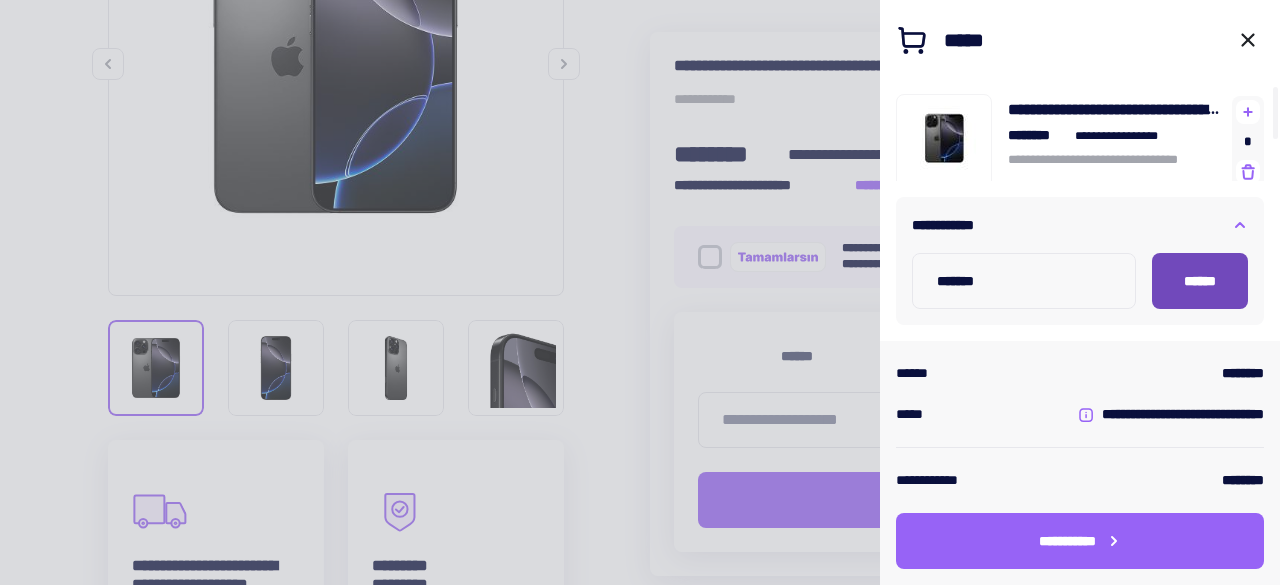 click on "******" at bounding box center [1200, 281] 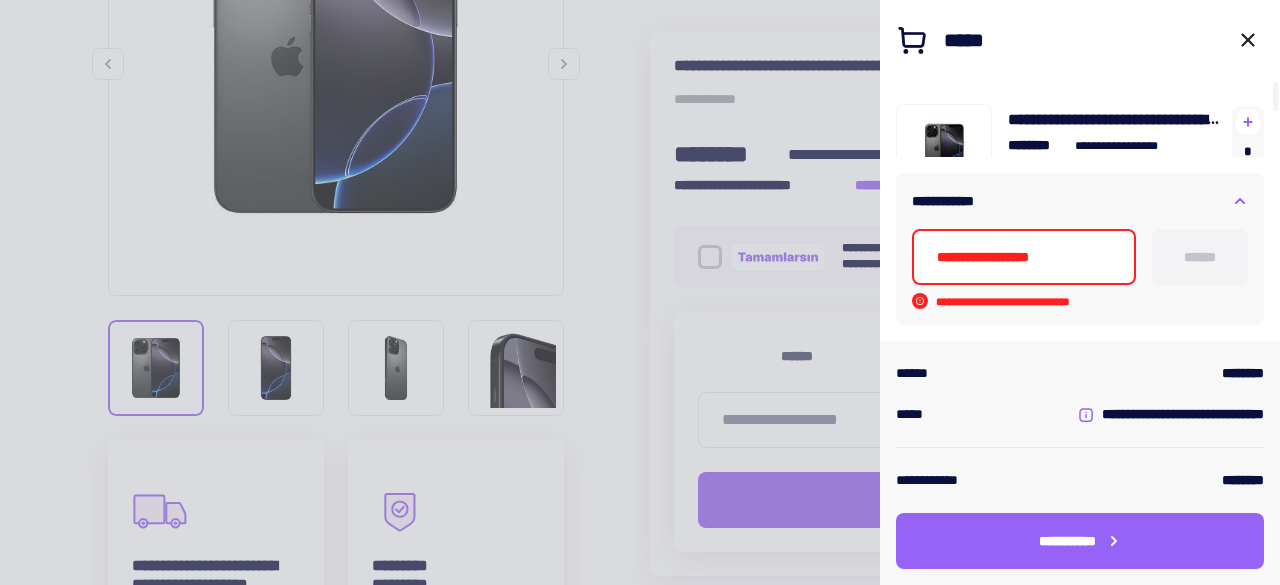 click at bounding box center [1024, 257] 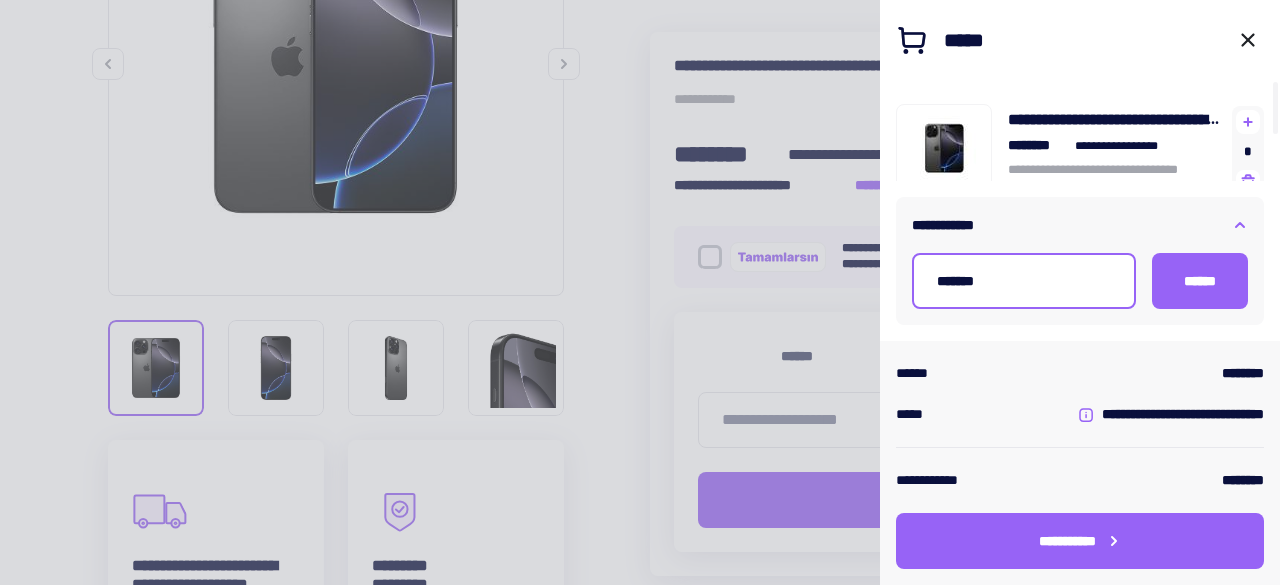type on "*******" 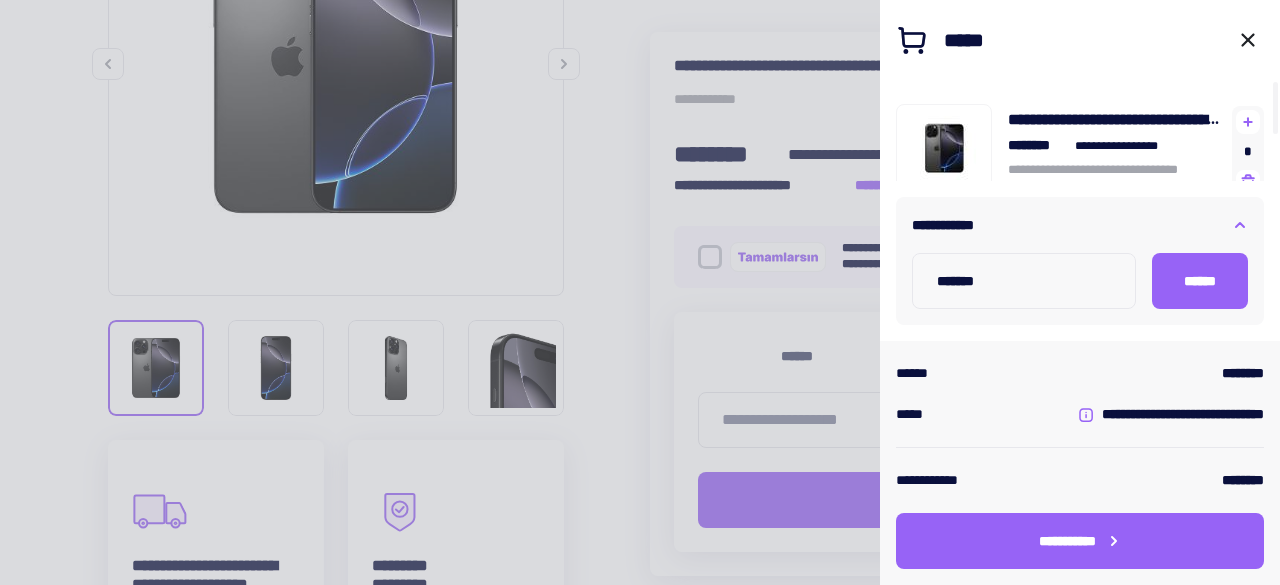 click on "**********" at bounding box center (1080, 289) 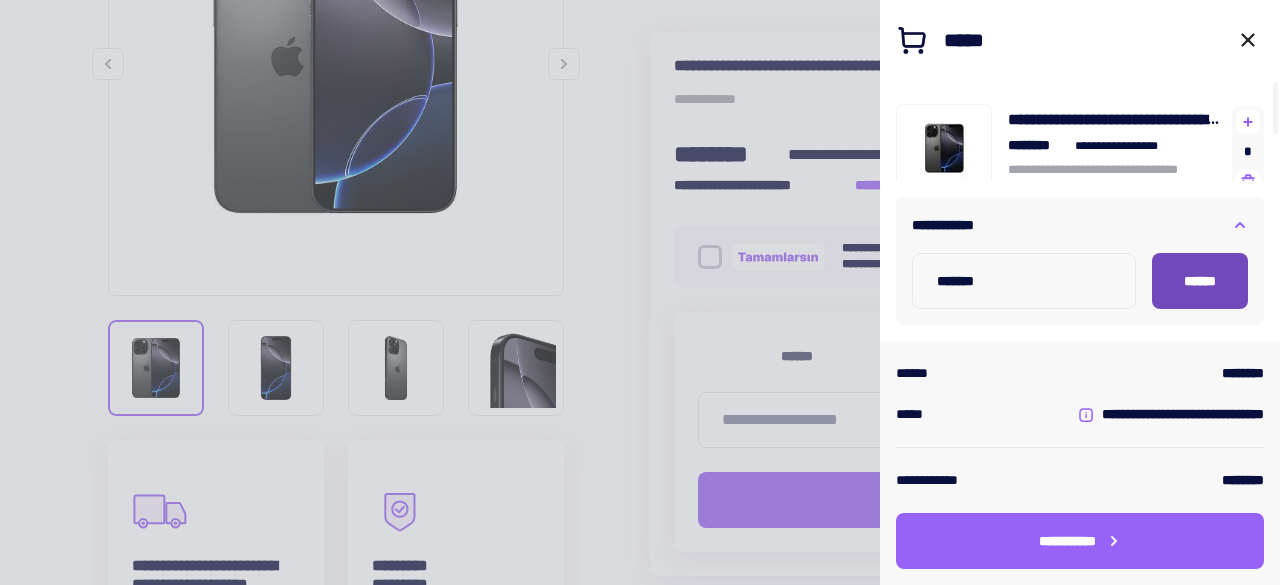 click on "******" at bounding box center (1200, 281) 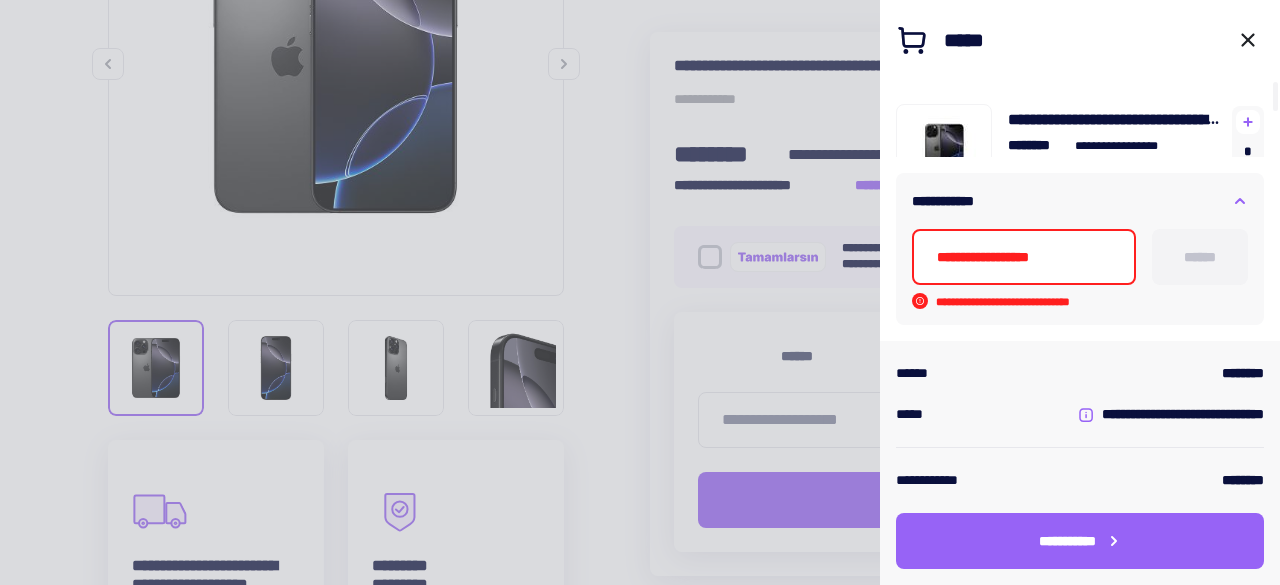 click at bounding box center [1024, 257] 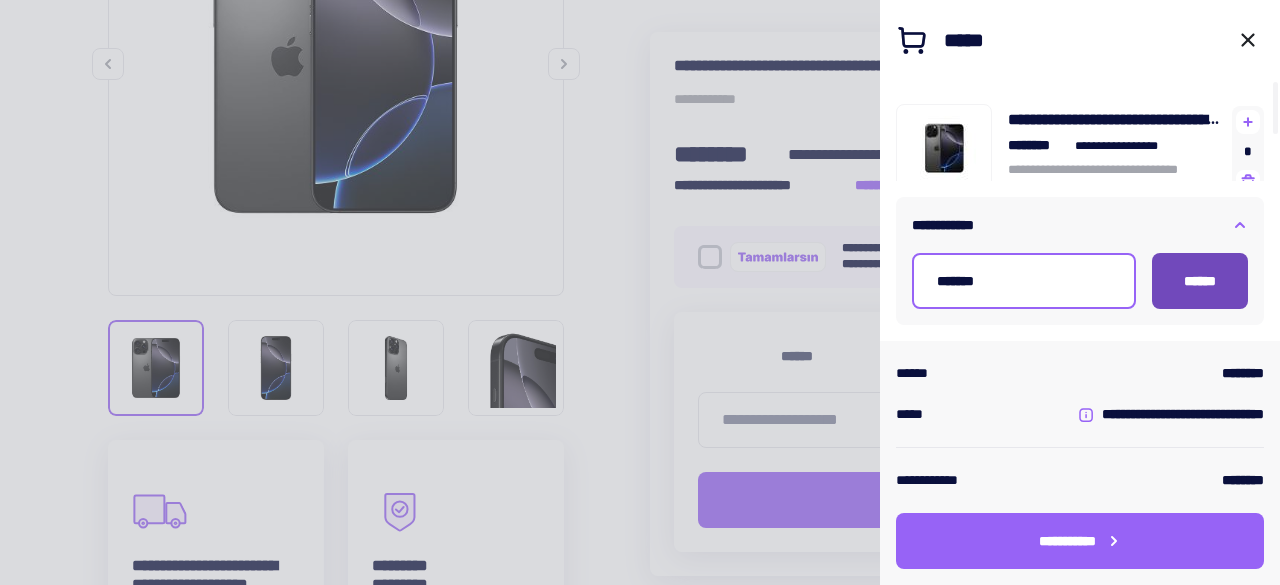 type on "*******" 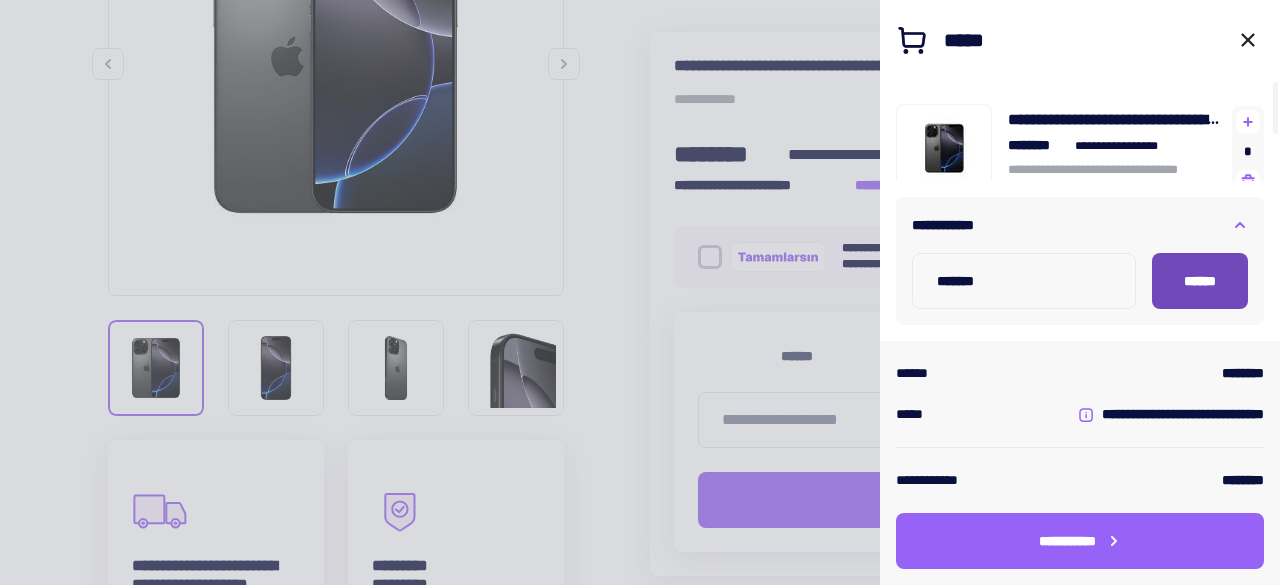click on "******" at bounding box center (1200, 281) 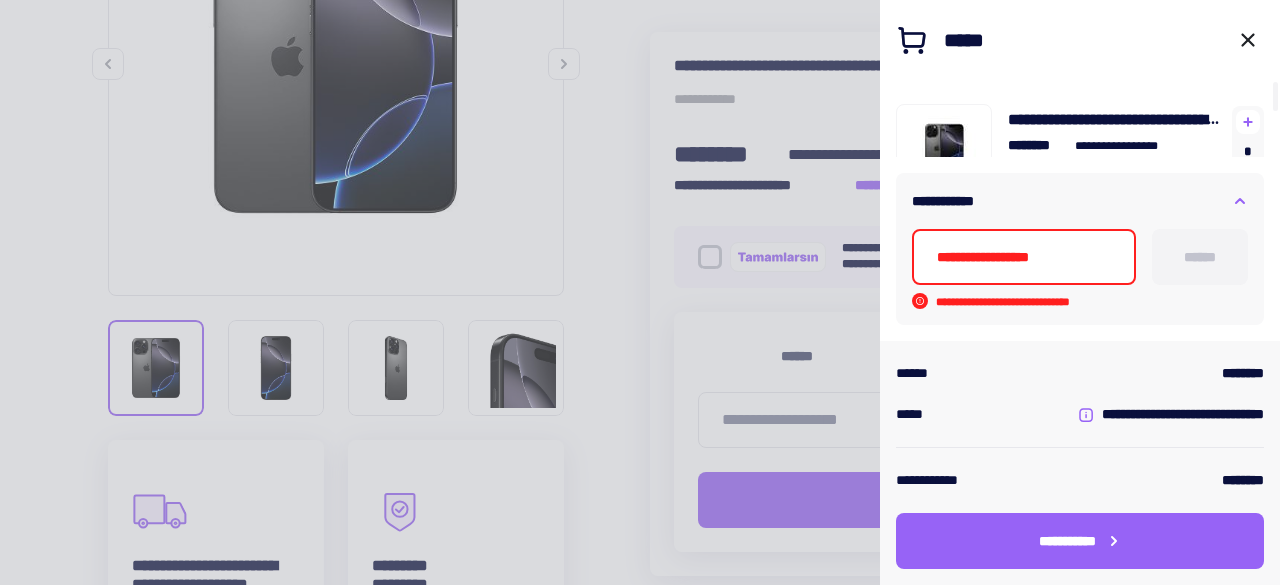 click at bounding box center (1024, 257) 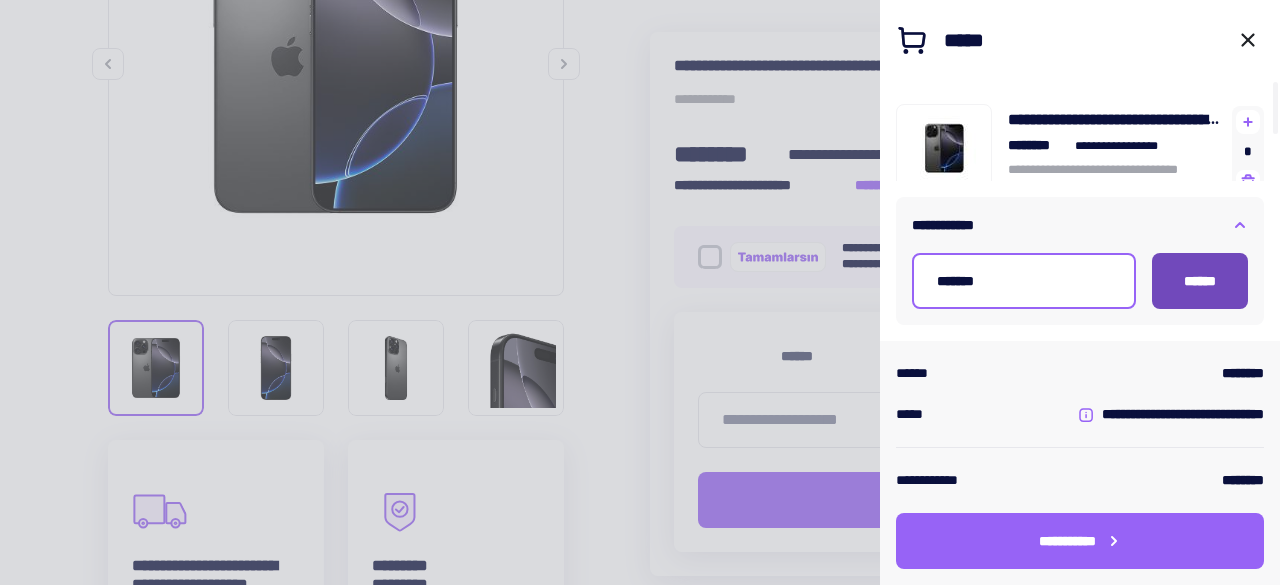 type on "*******" 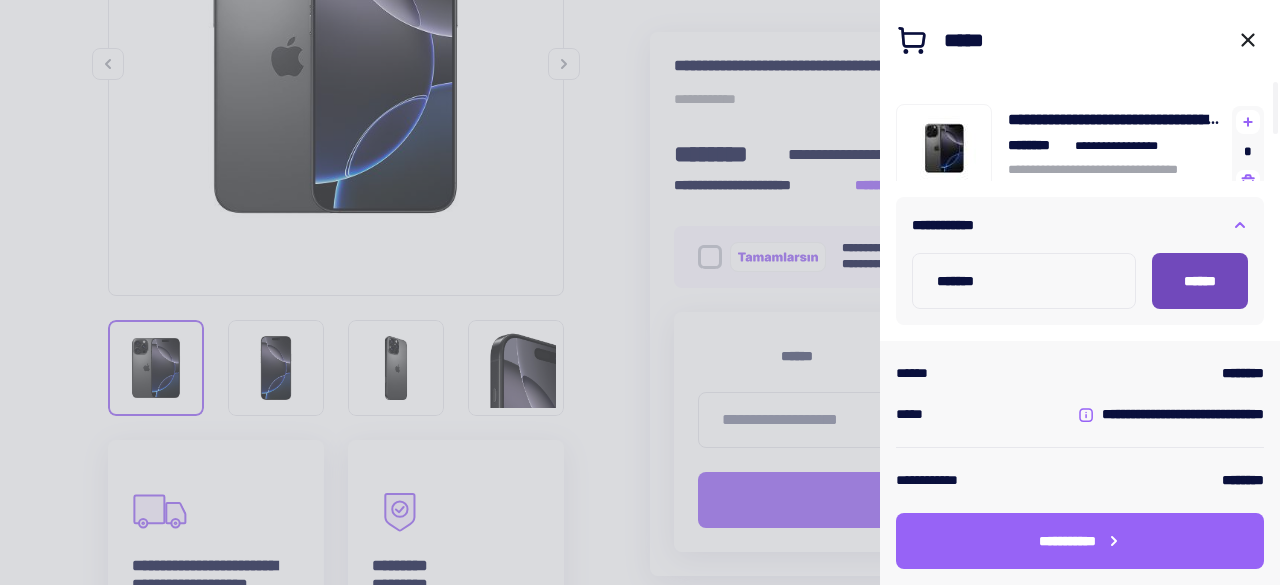 click on "******" at bounding box center [1200, 281] 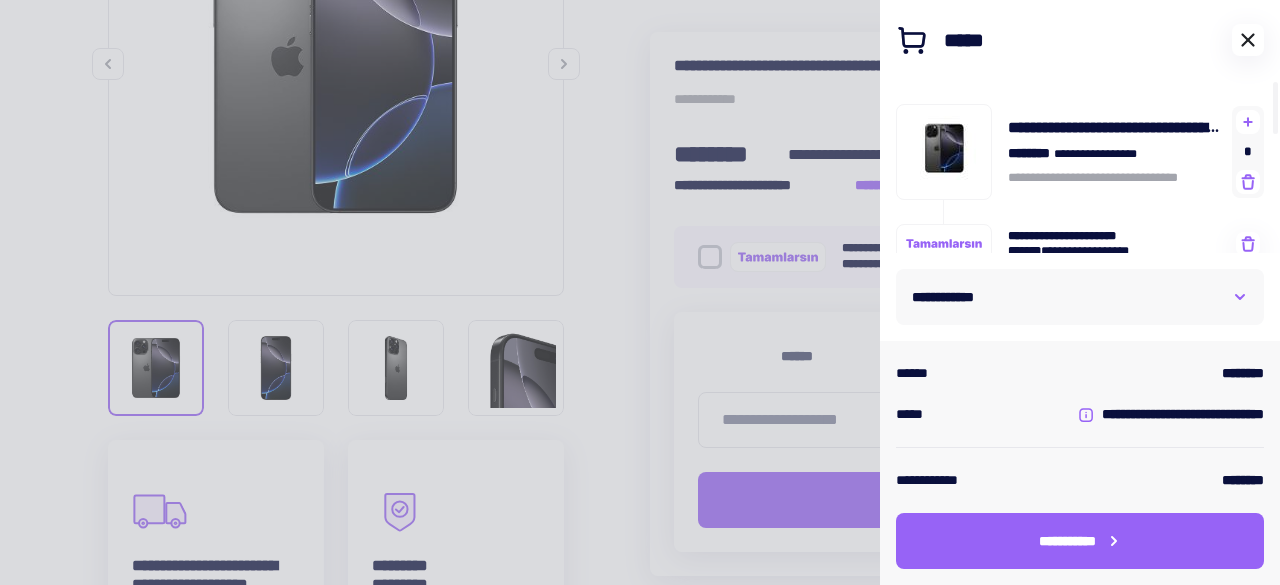 click at bounding box center [1248, 40] 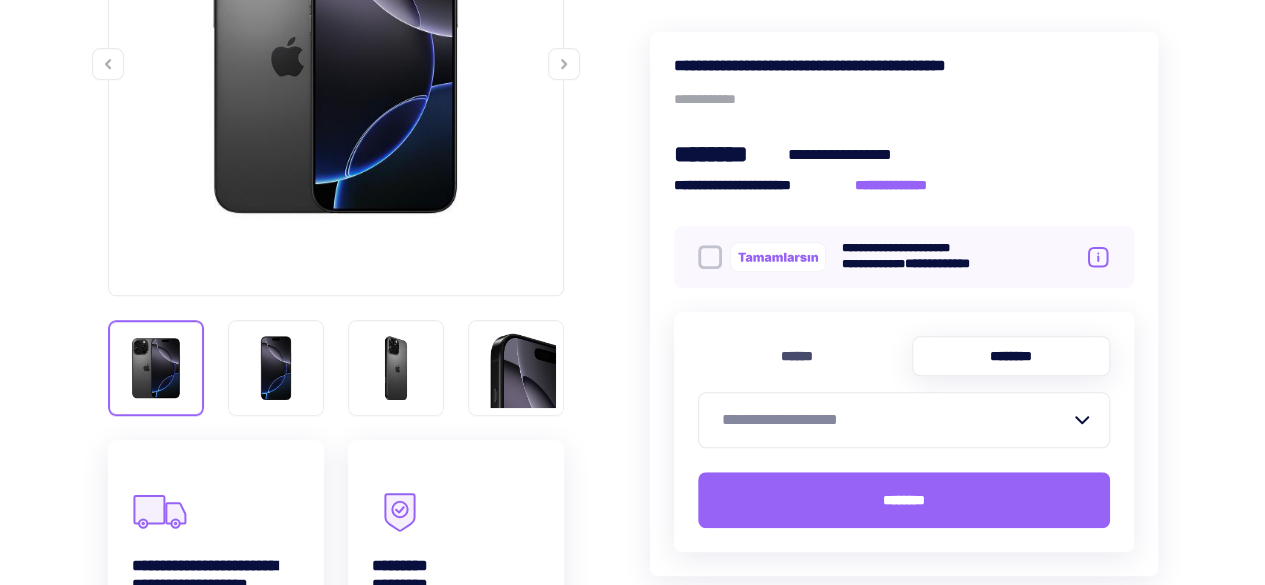 scroll, scrollTop: 0, scrollLeft: 0, axis: both 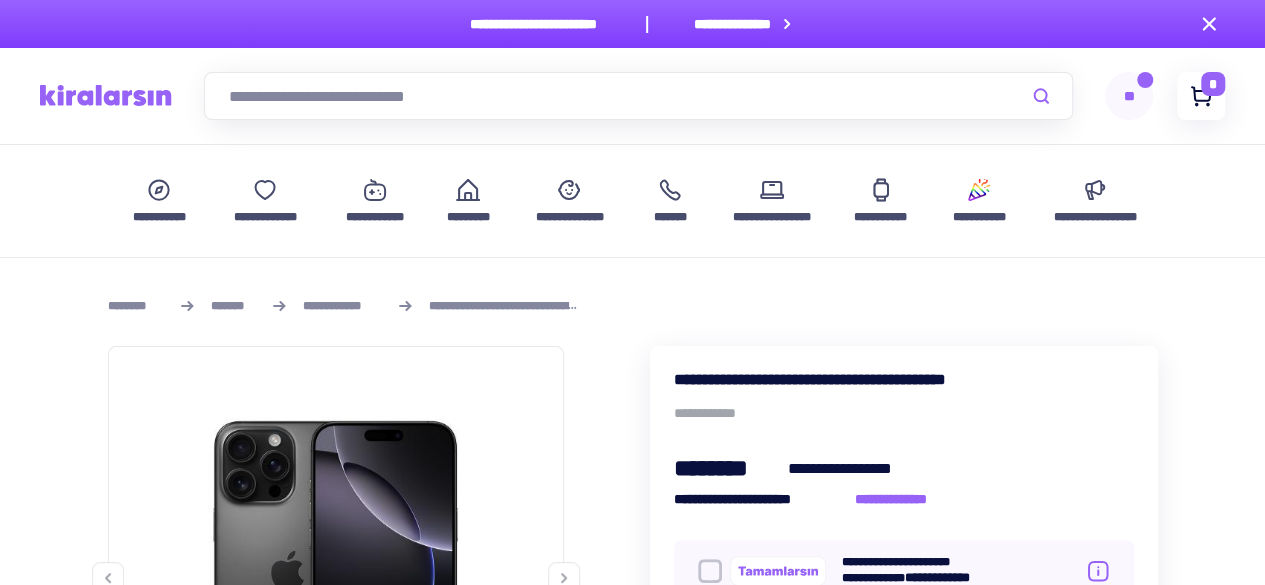 click on "*" at bounding box center [1213, 84] 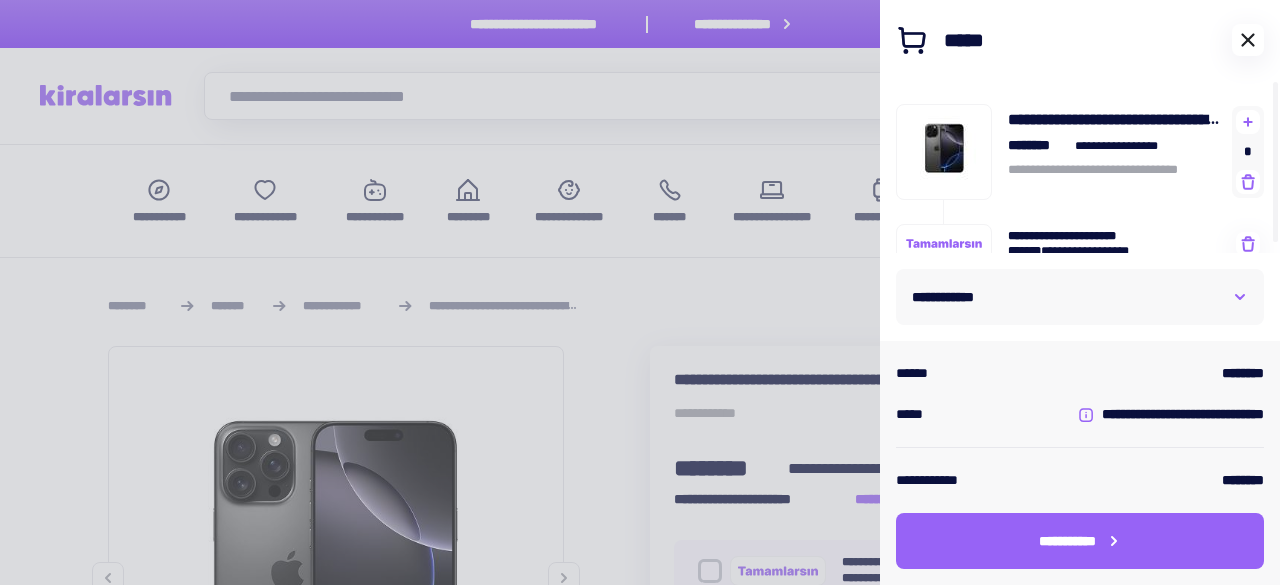 click at bounding box center [1248, 40] 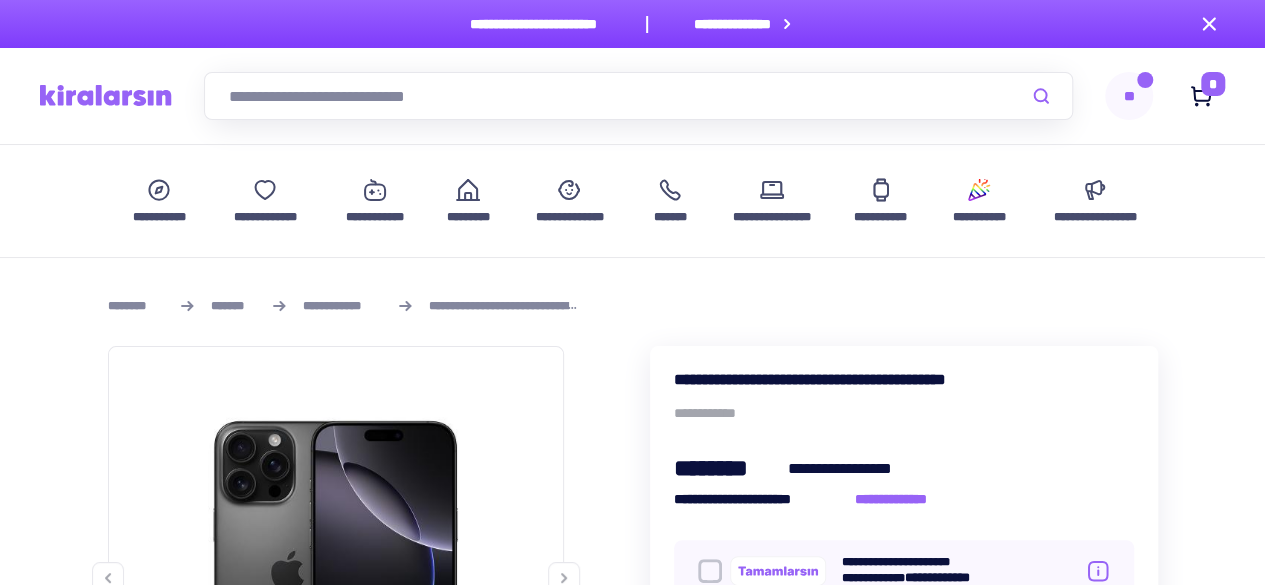 click on "**" at bounding box center [1129, 96] 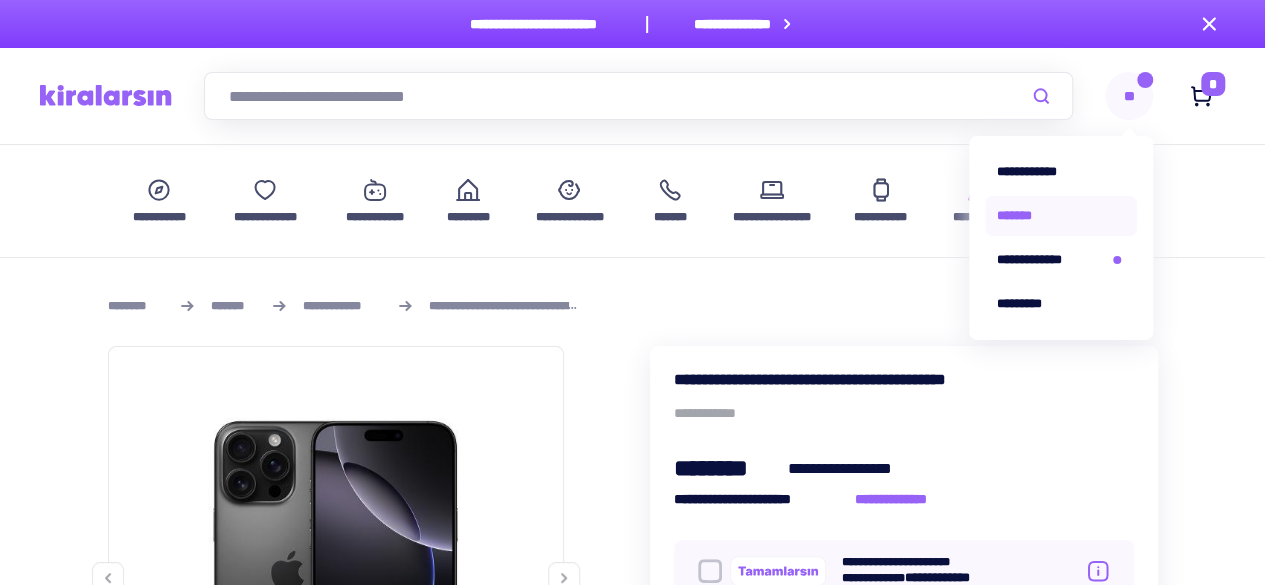 click on "*******" at bounding box center [1061, 216] 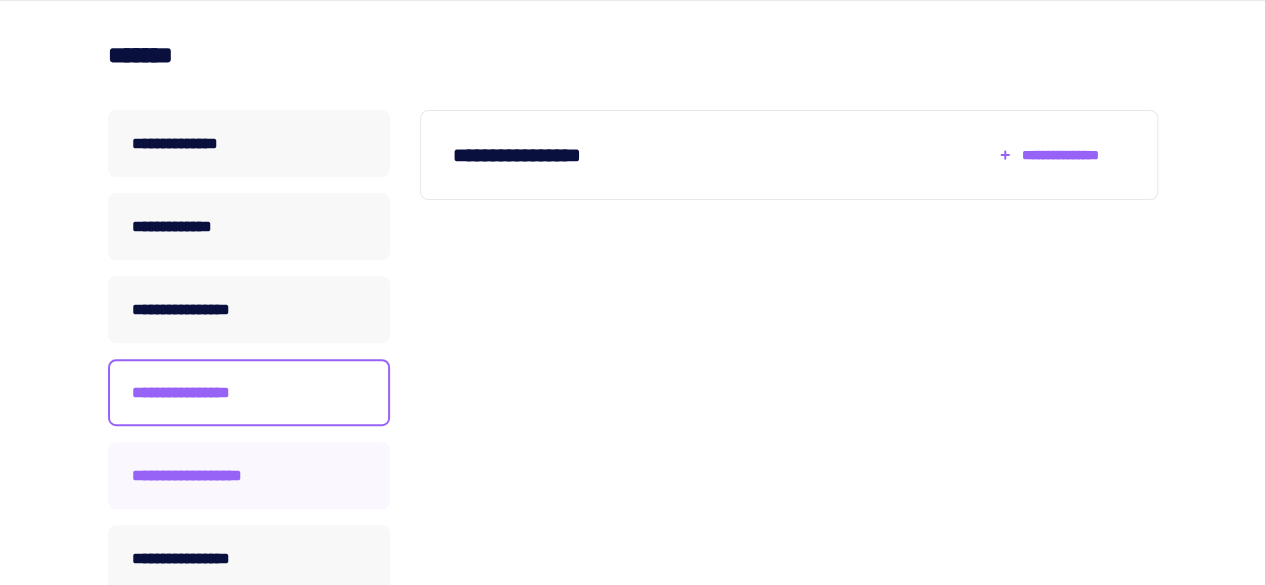 scroll, scrollTop: 249, scrollLeft: 0, axis: vertical 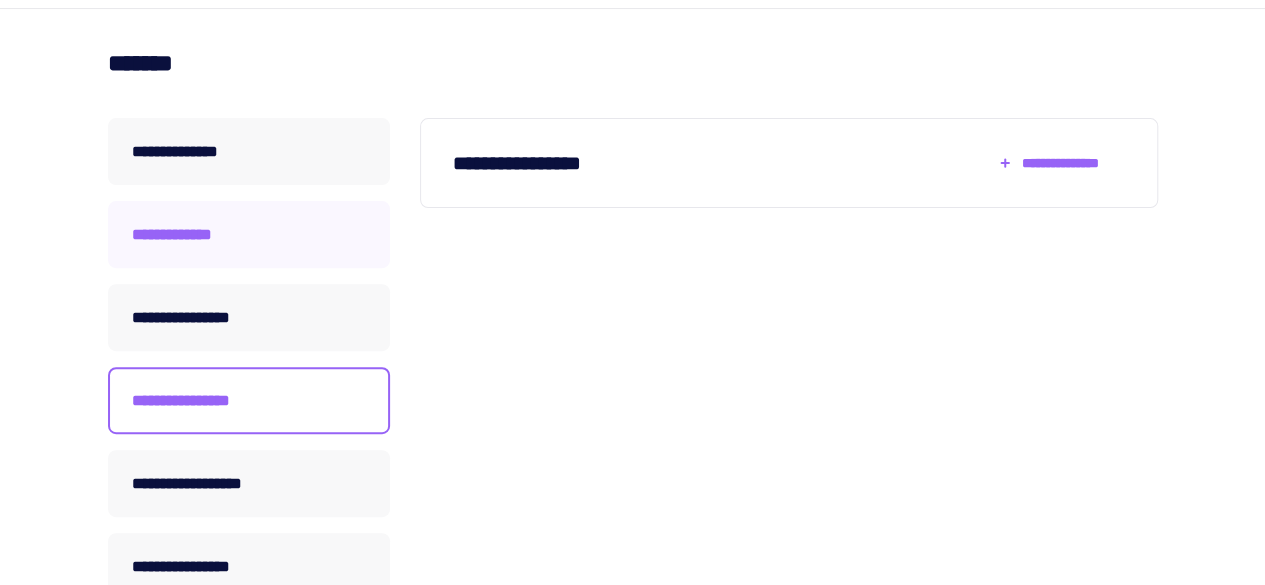 click on "**********" at bounding box center [249, 151] 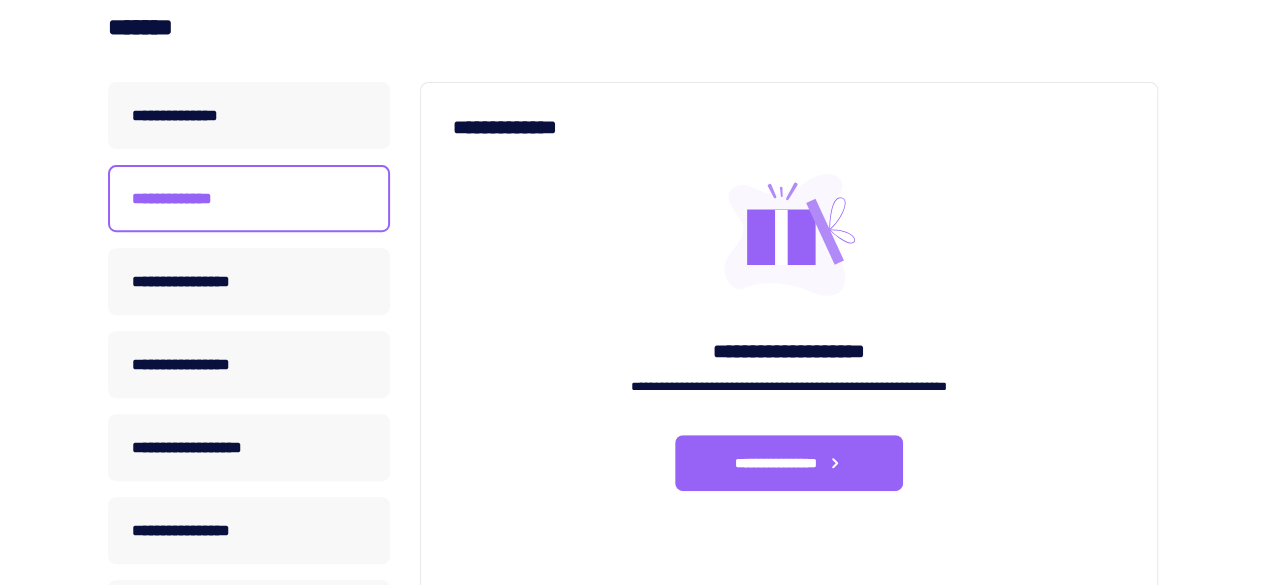 scroll, scrollTop: 269, scrollLeft: 0, axis: vertical 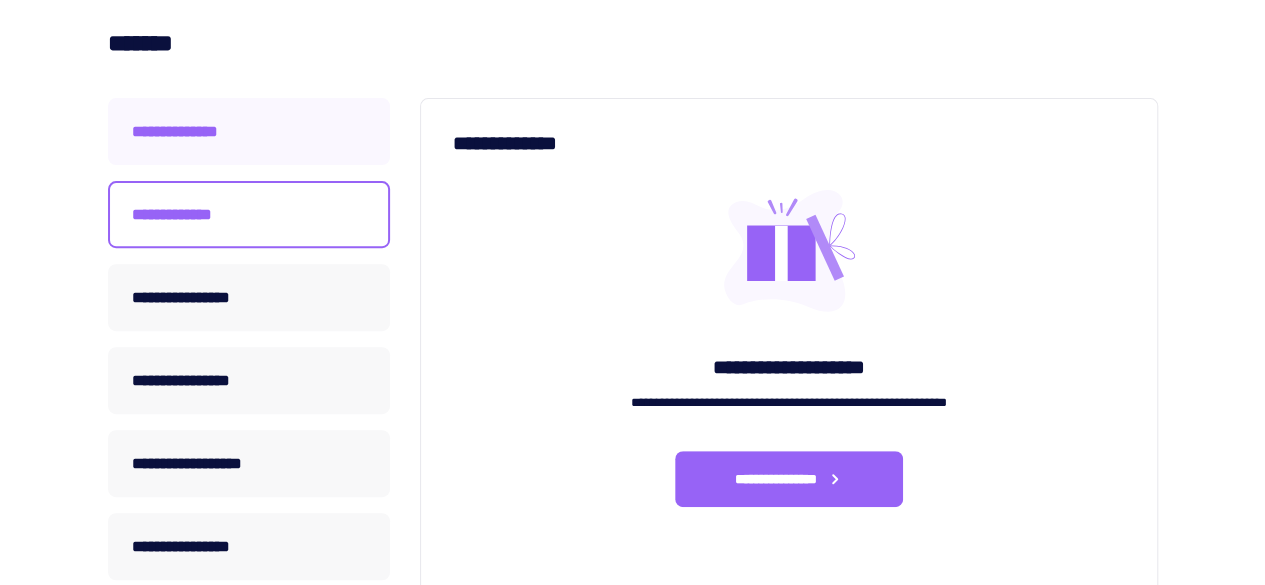 click on "**********" at bounding box center (249, 131) 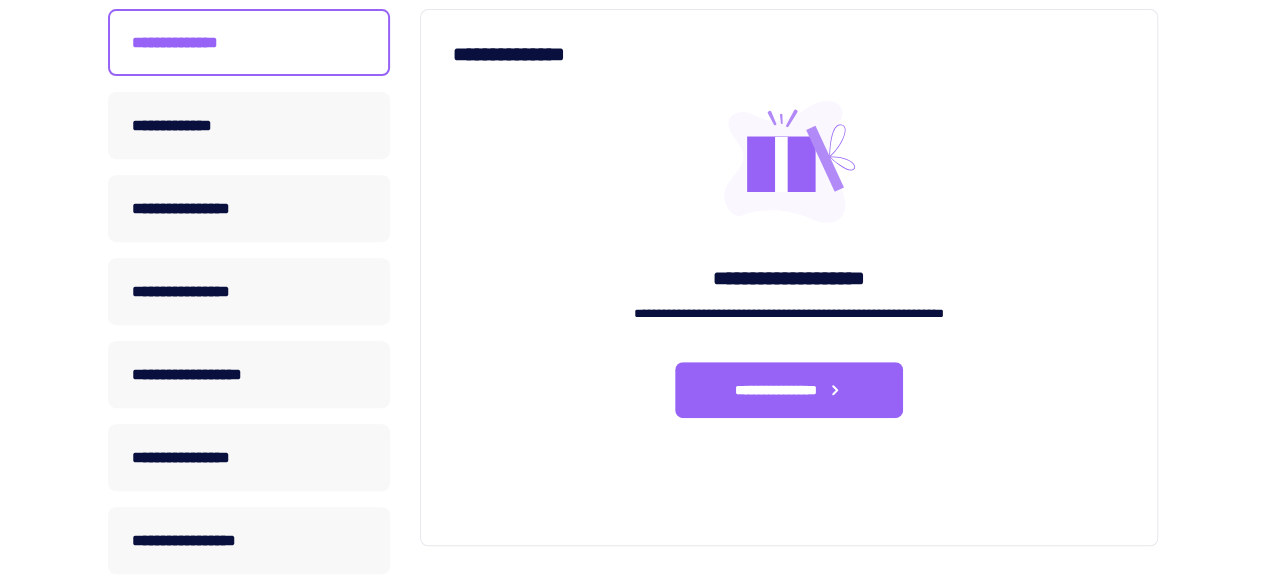 scroll, scrollTop: 359, scrollLeft: 0, axis: vertical 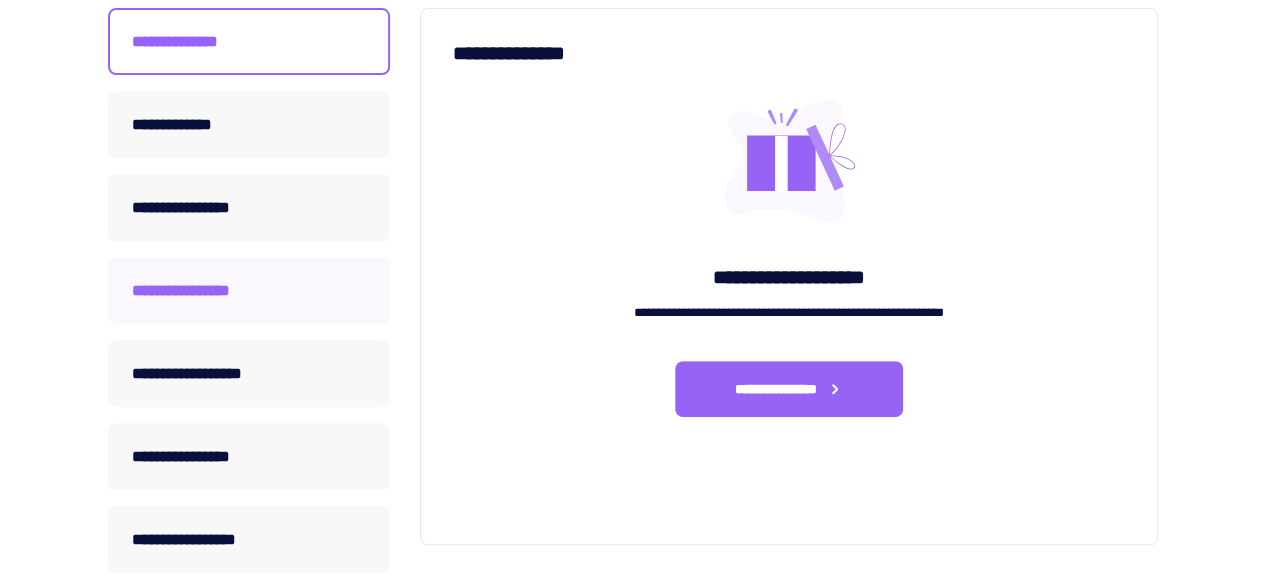 click on "**********" at bounding box center [249, 124] 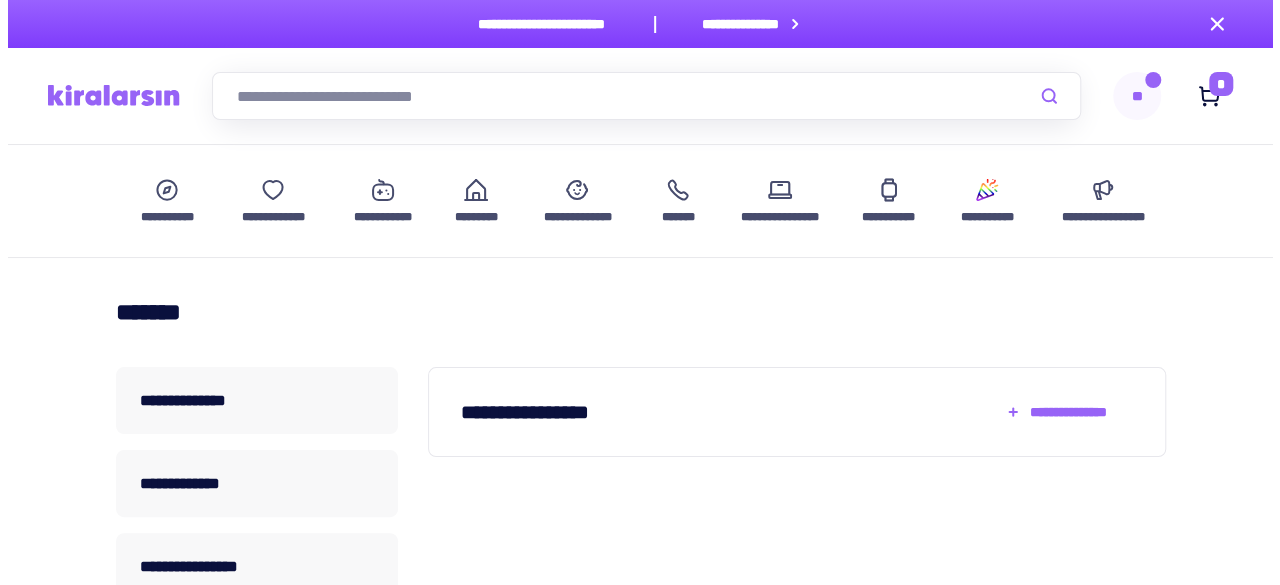 scroll, scrollTop: 200, scrollLeft: 0, axis: vertical 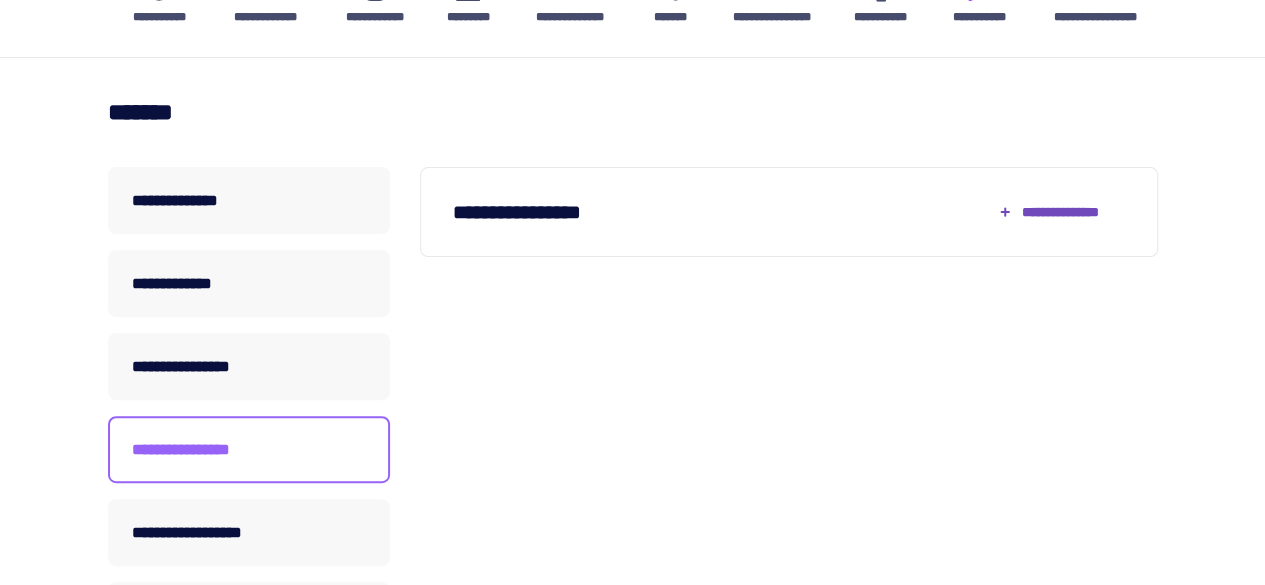 click on "**********" at bounding box center (1060, 212) 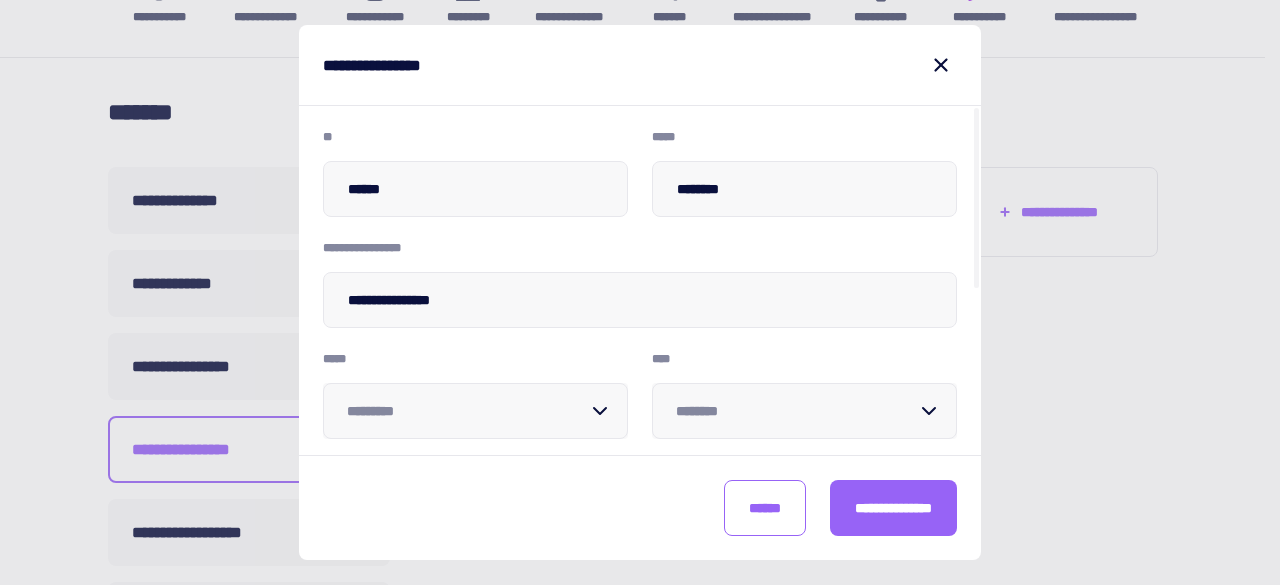 click on "*********" at bounding box center [475, 411] 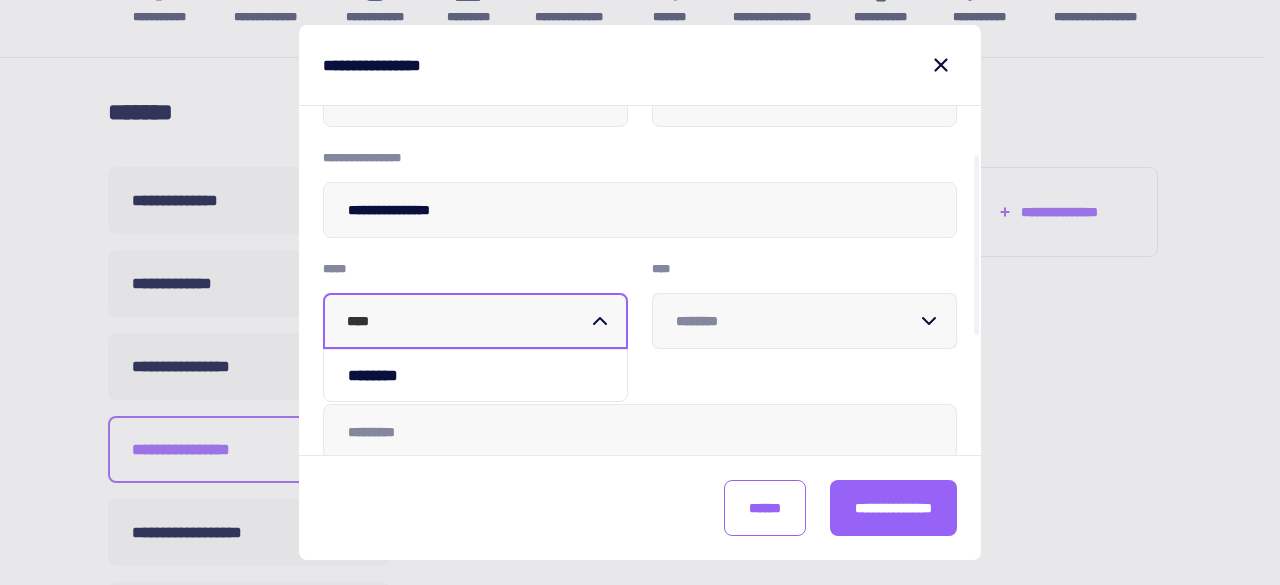 click on "********" at bounding box center [475, 375] 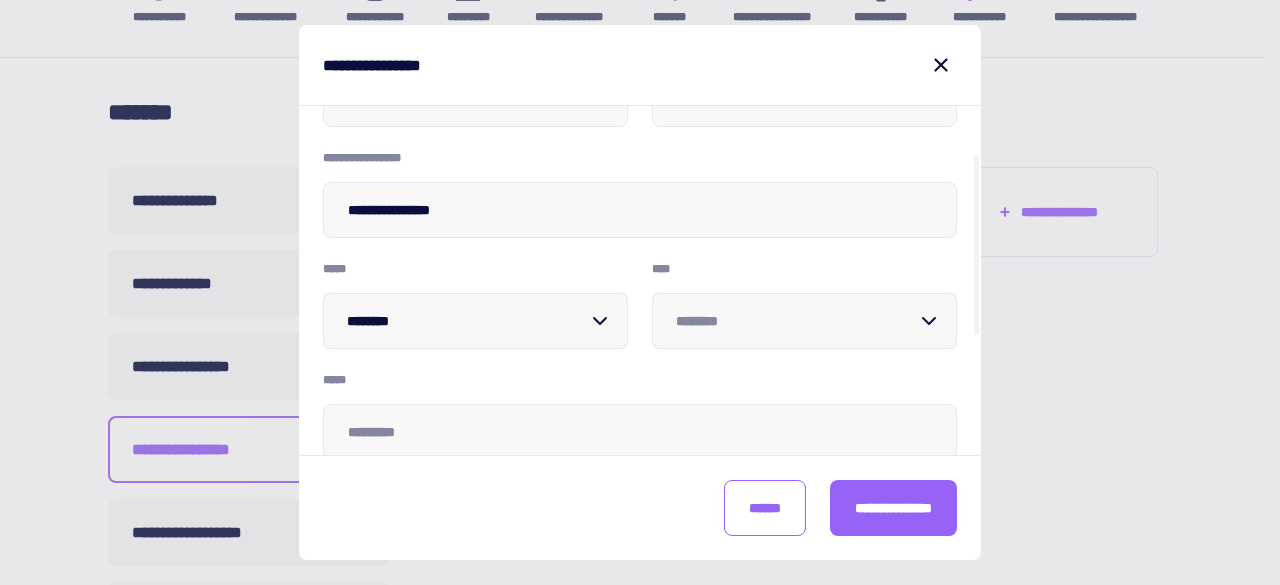 click at bounding box center (792, 321) 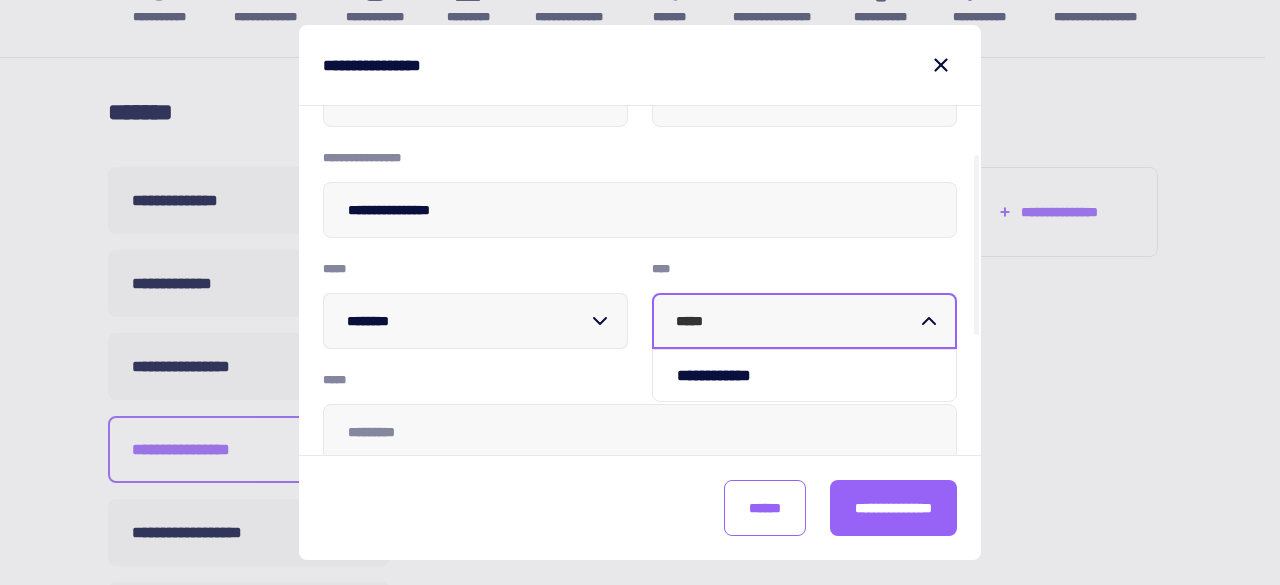 click on "**********" at bounding box center [744, 375] 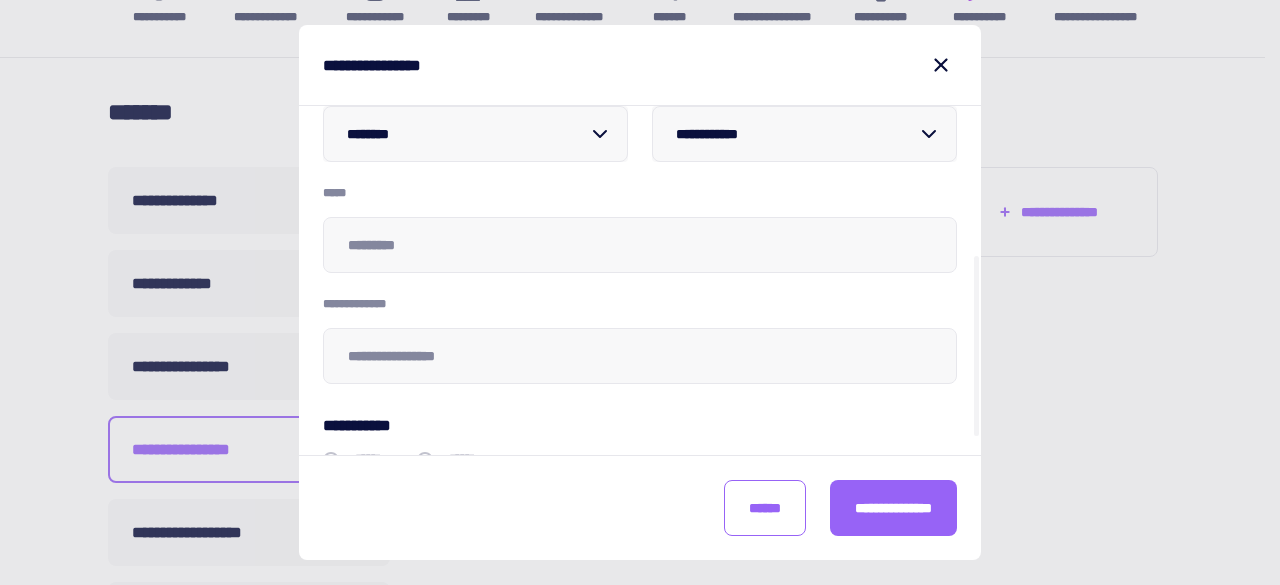 scroll, scrollTop: 279, scrollLeft: 0, axis: vertical 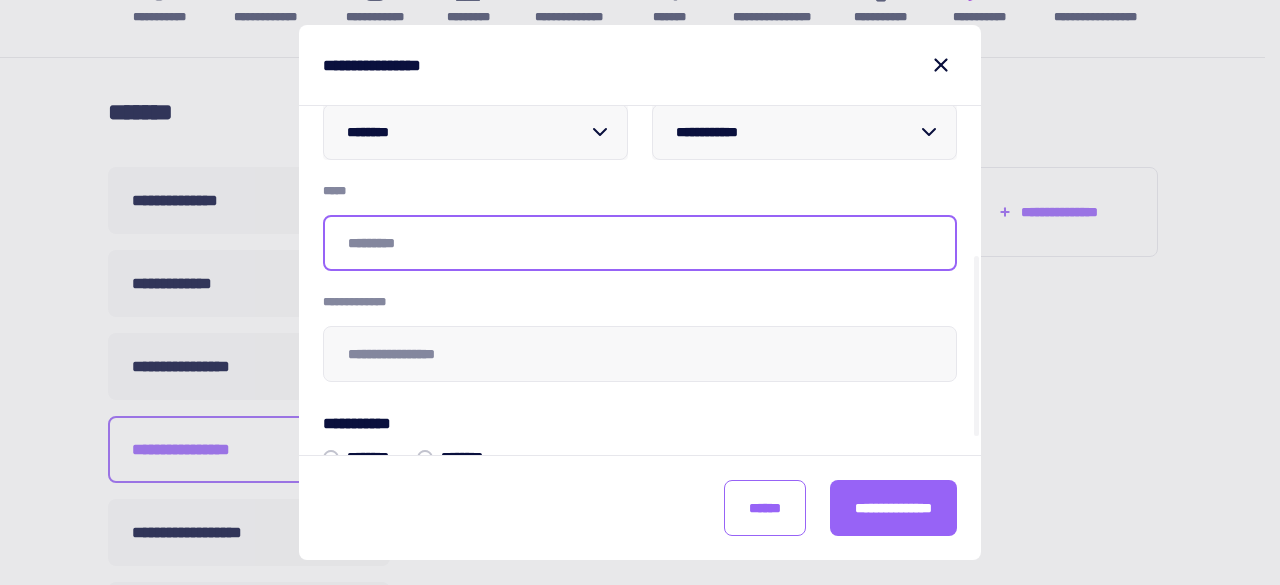 click at bounding box center (640, 243) 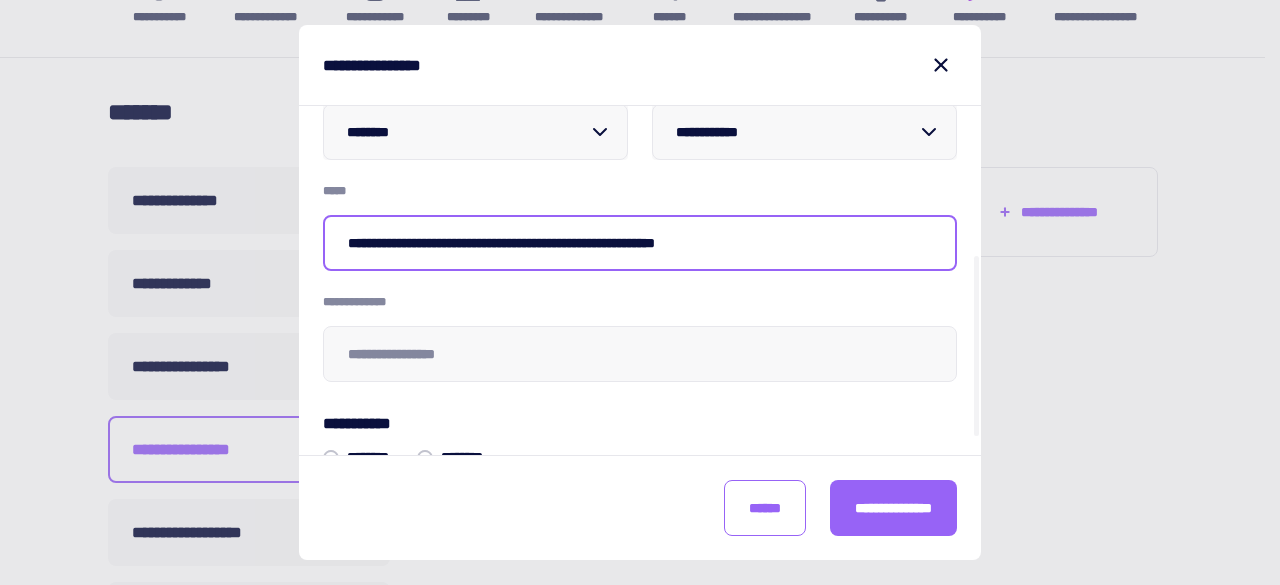click on "**********" at bounding box center (640, 243) 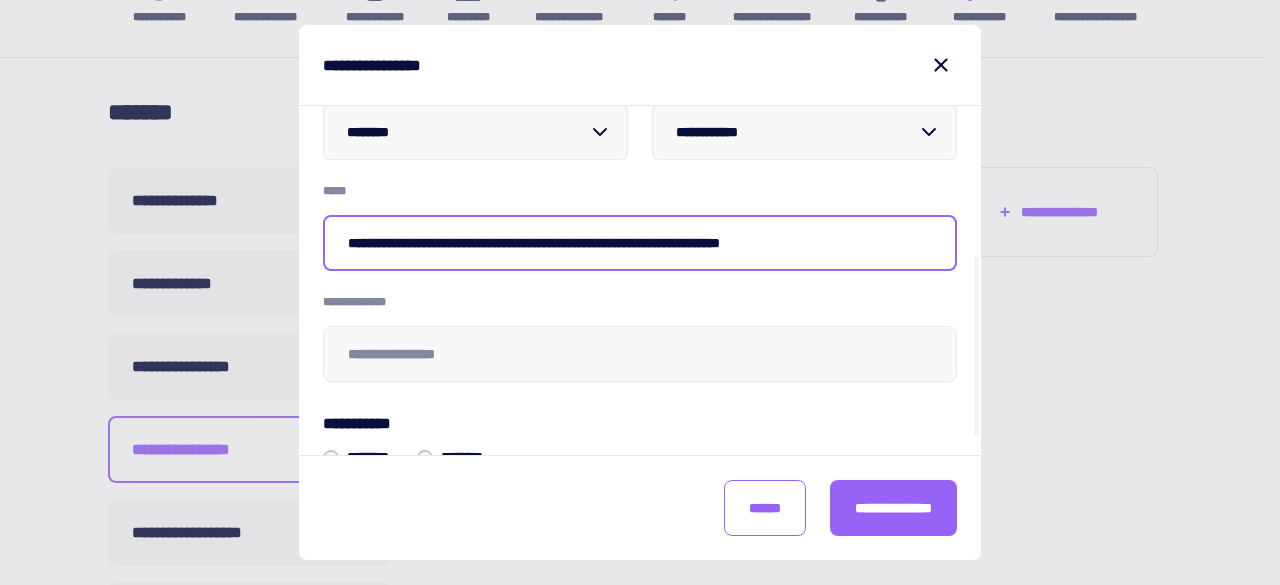 type on "**********" 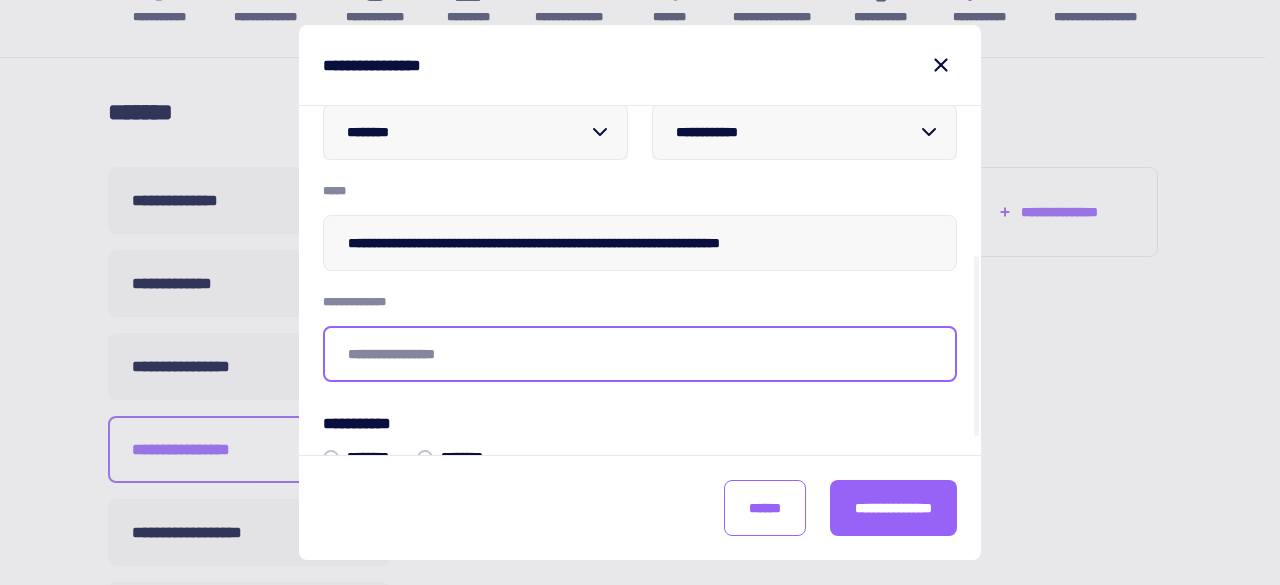 click at bounding box center [640, 354] 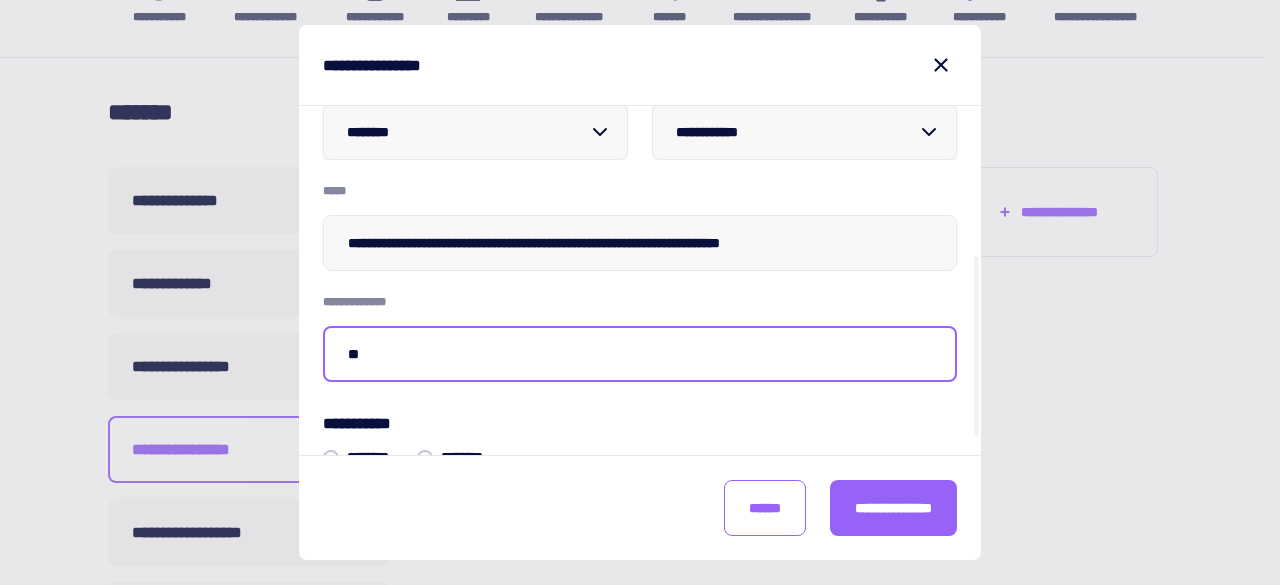 scroll, scrollTop: 312, scrollLeft: 0, axis: vertical 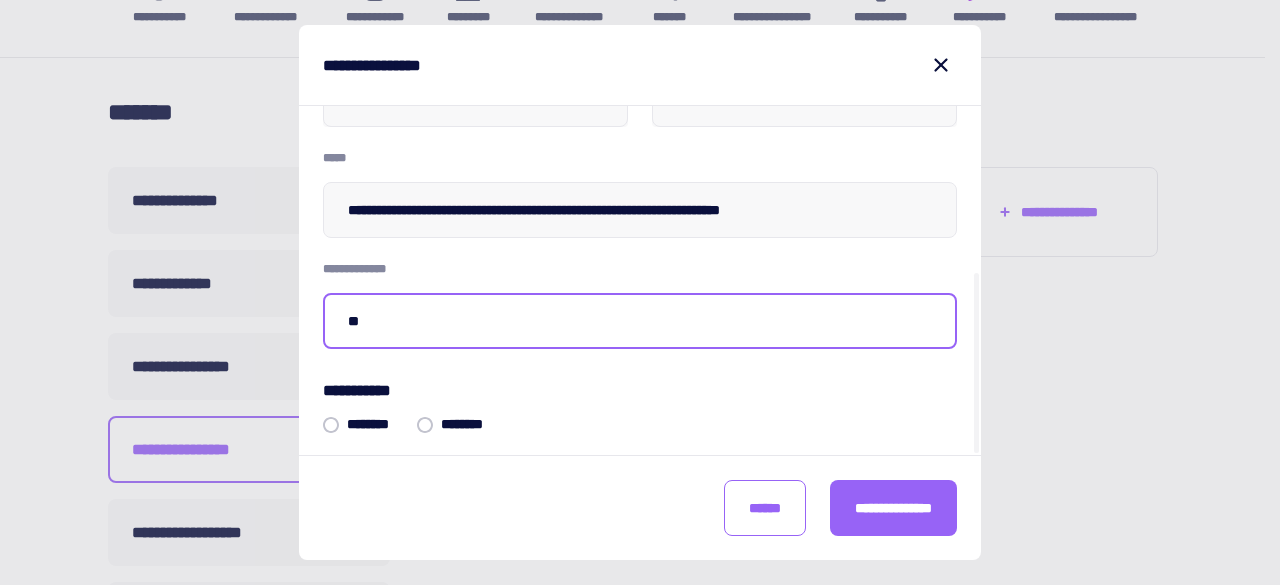 type on "**" 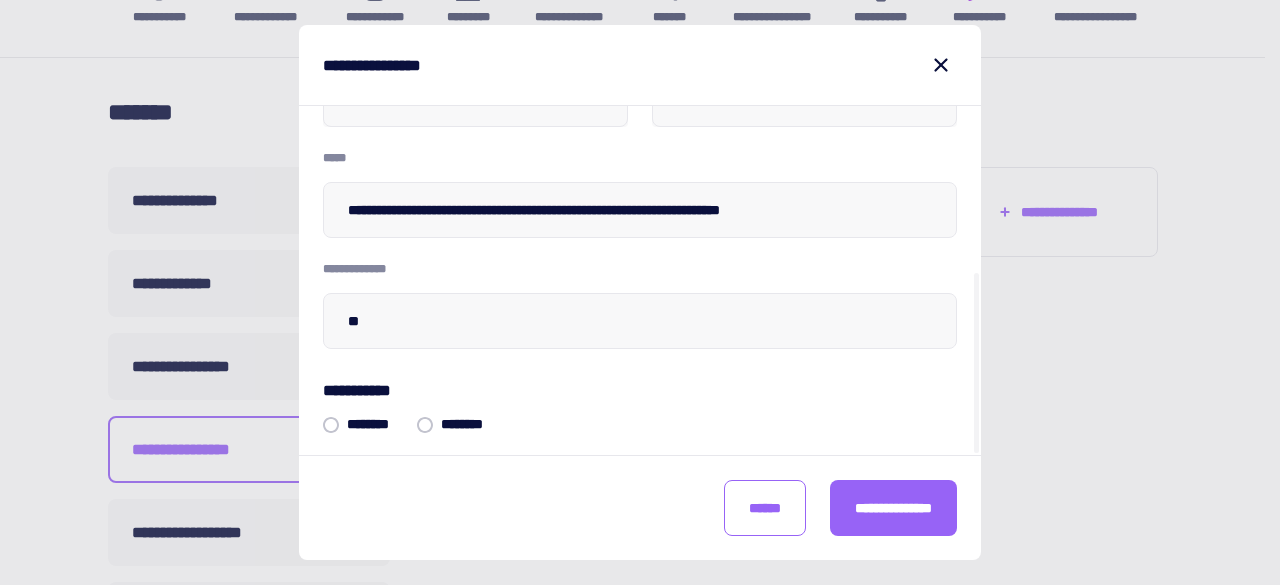 click on "**********" at bounding box center [640, 403] 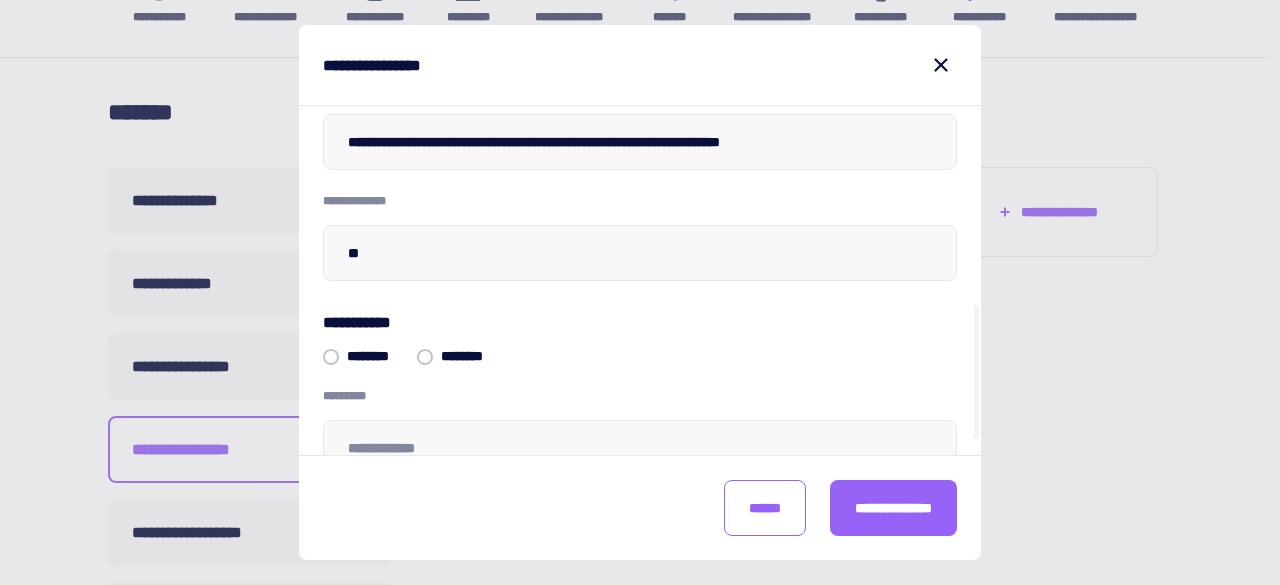 scroll, scrollTop: 534, scrollLeft: 0, axis: vertical 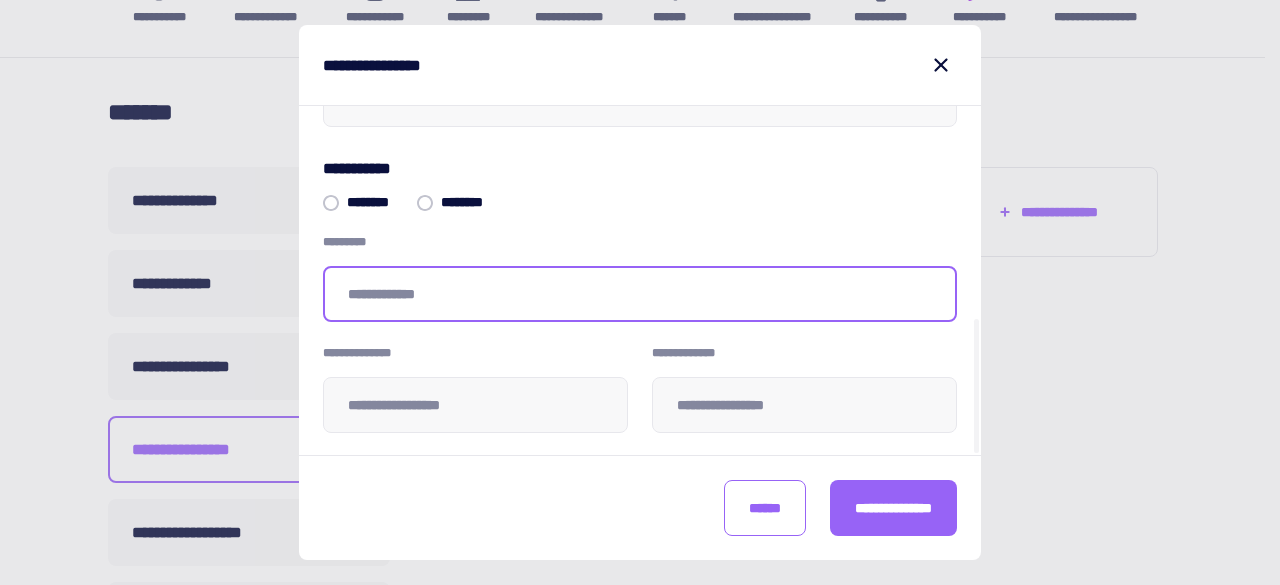 click at bounding box center (640, 294) 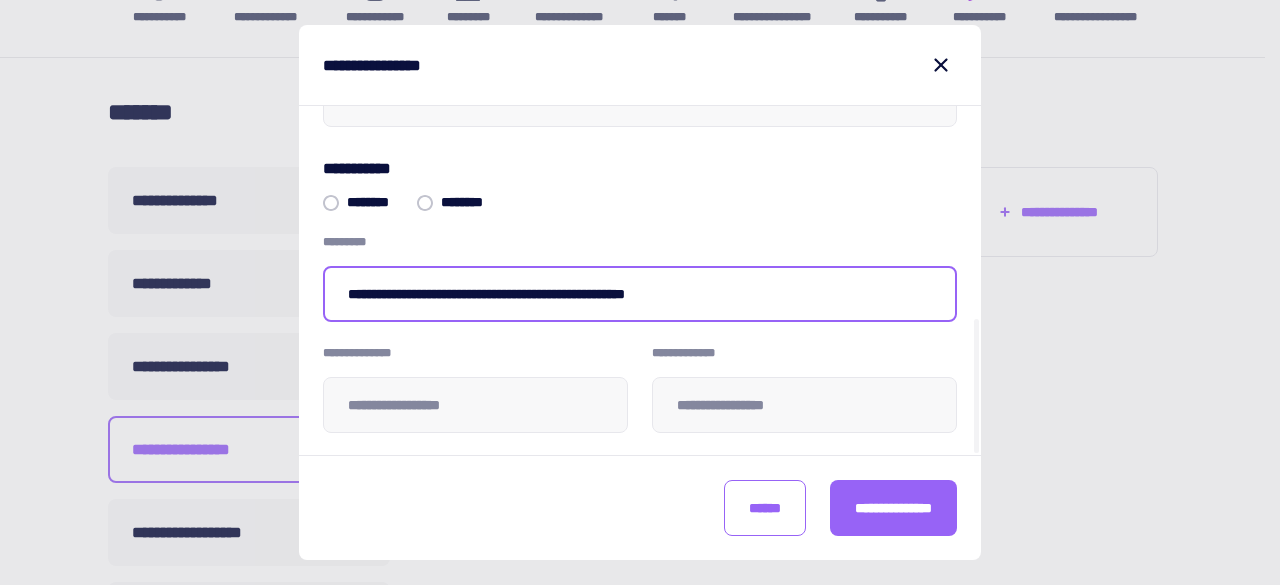 type on "**********" 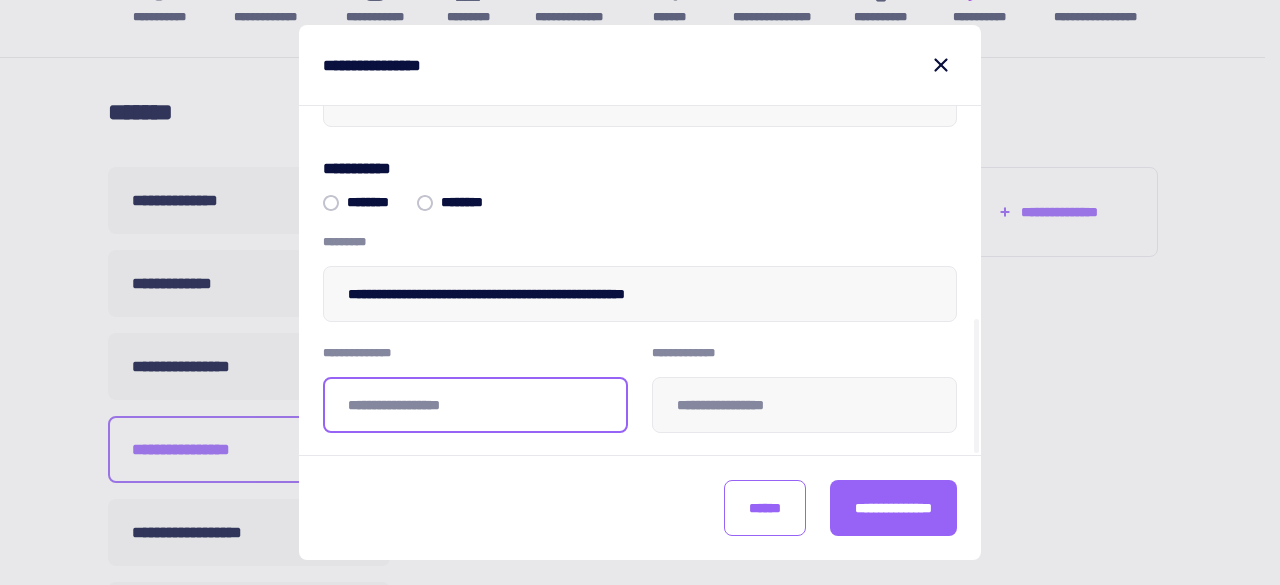 click at bounding box center [475, 405] 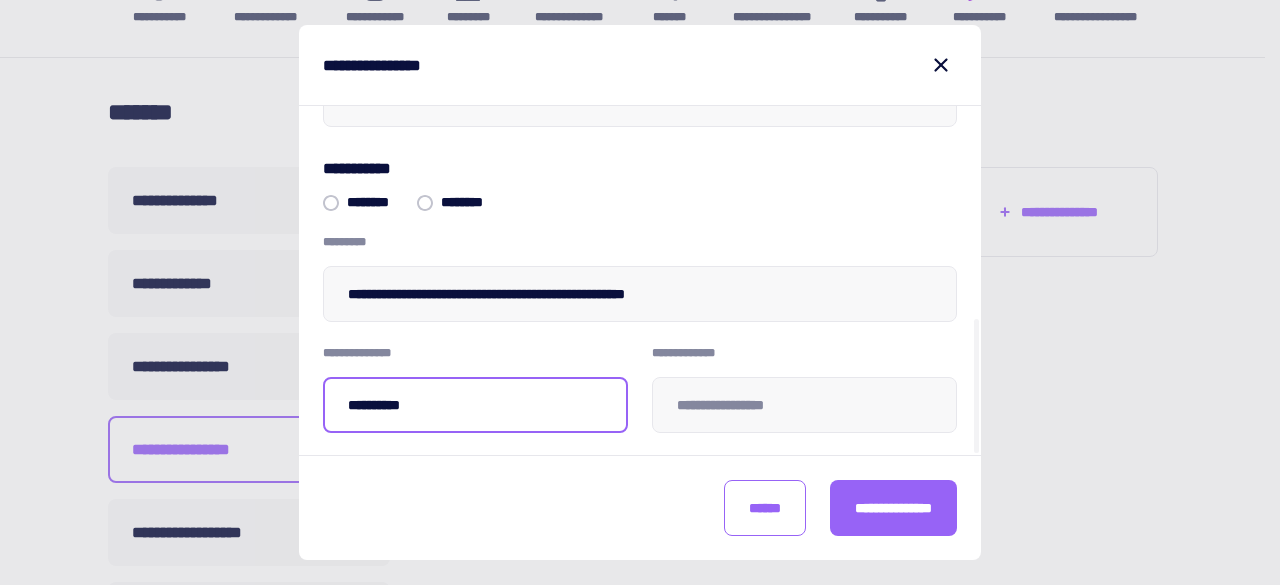 type on "**********" 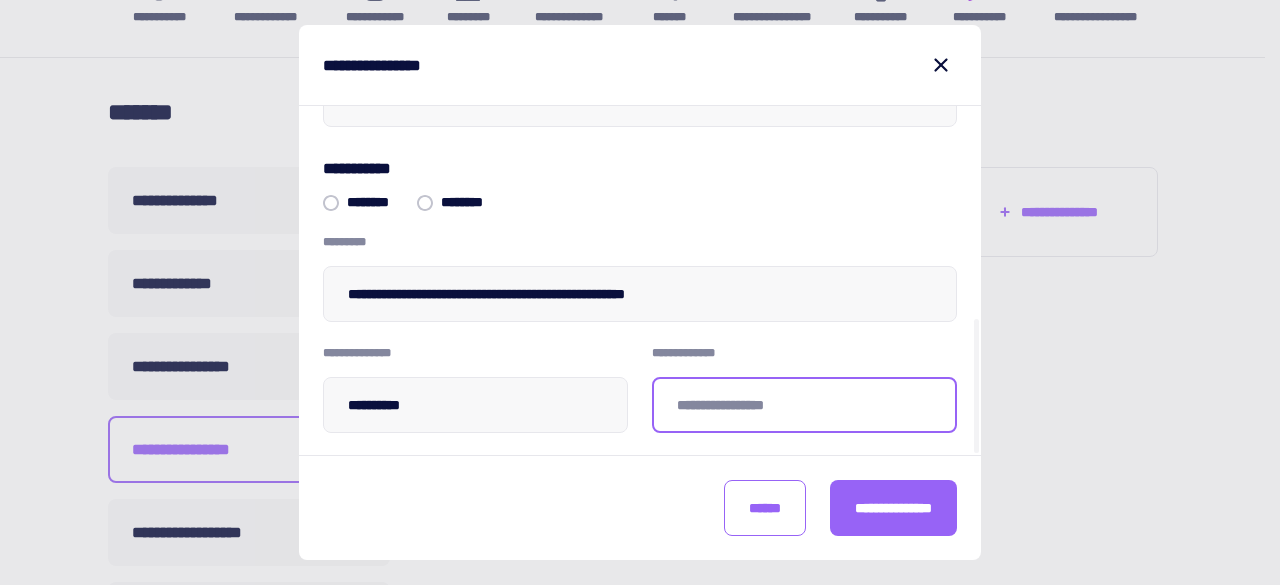 click at bounding box center [804, 405] 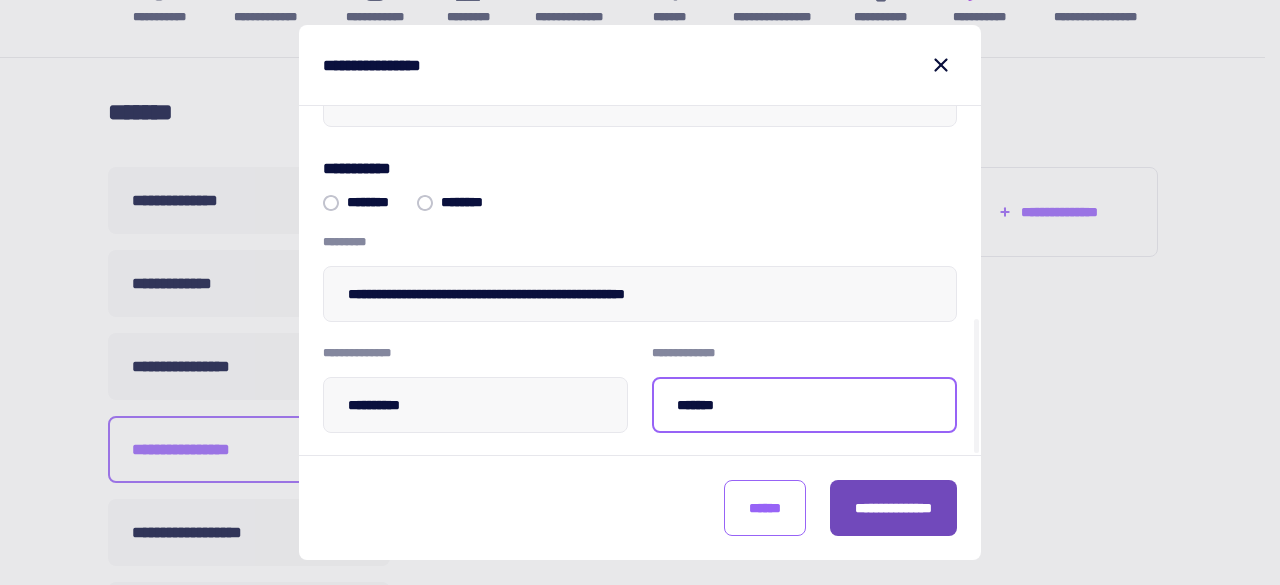 type on "*******" 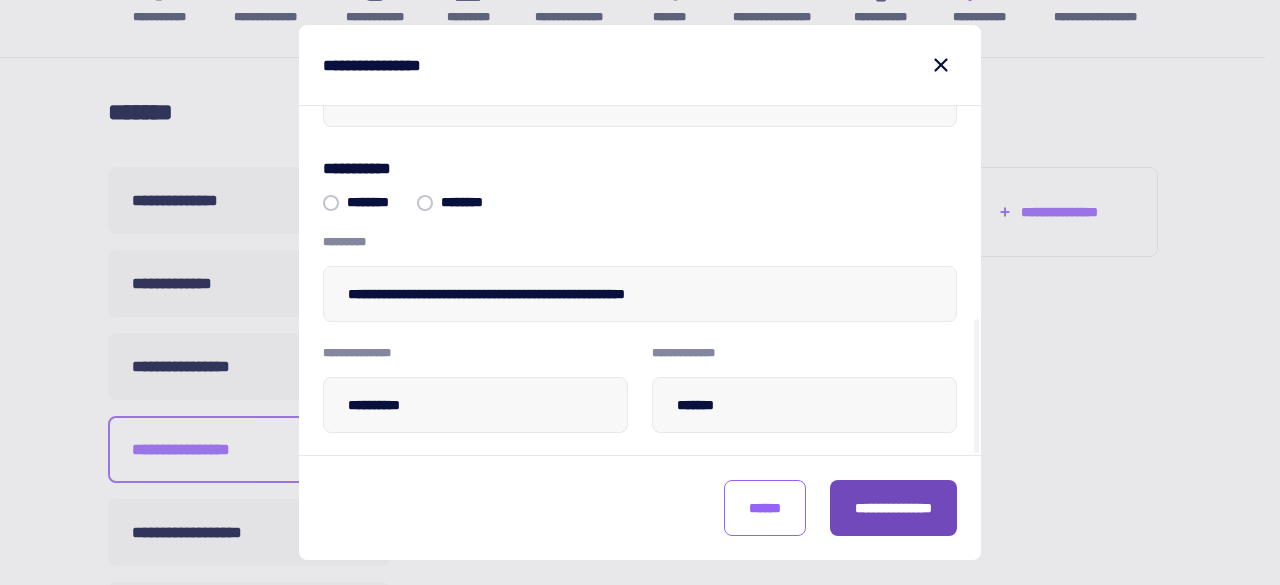 click on "**********" at bounding box center [893, 508] 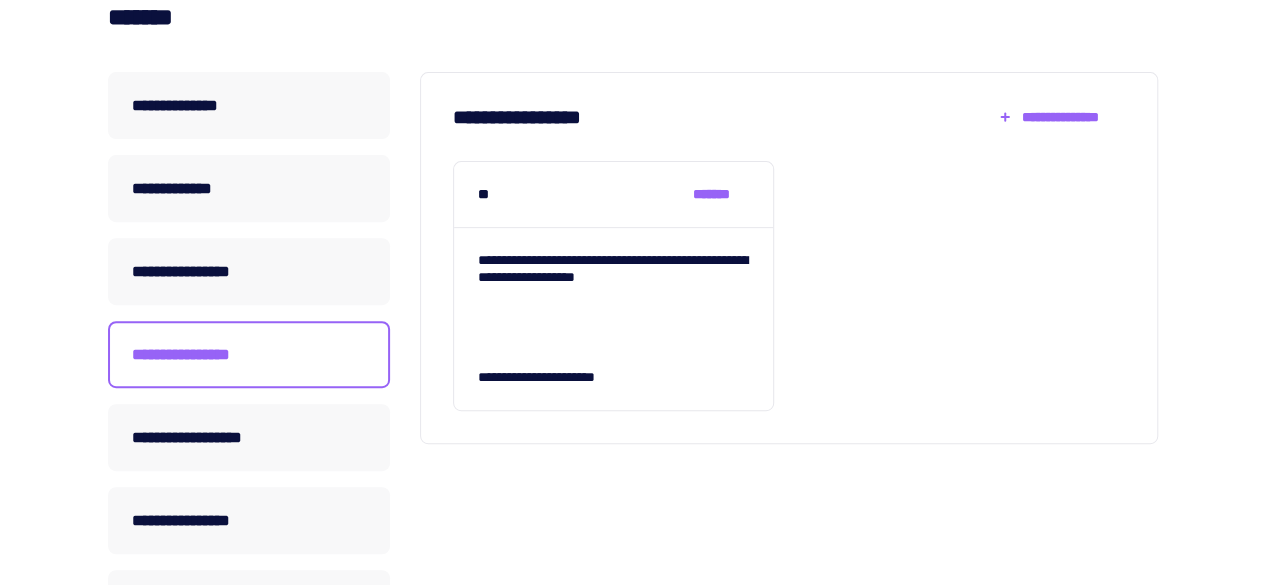 scroll, scrollTop: 296, scrollLeft: 0, axis: vertical 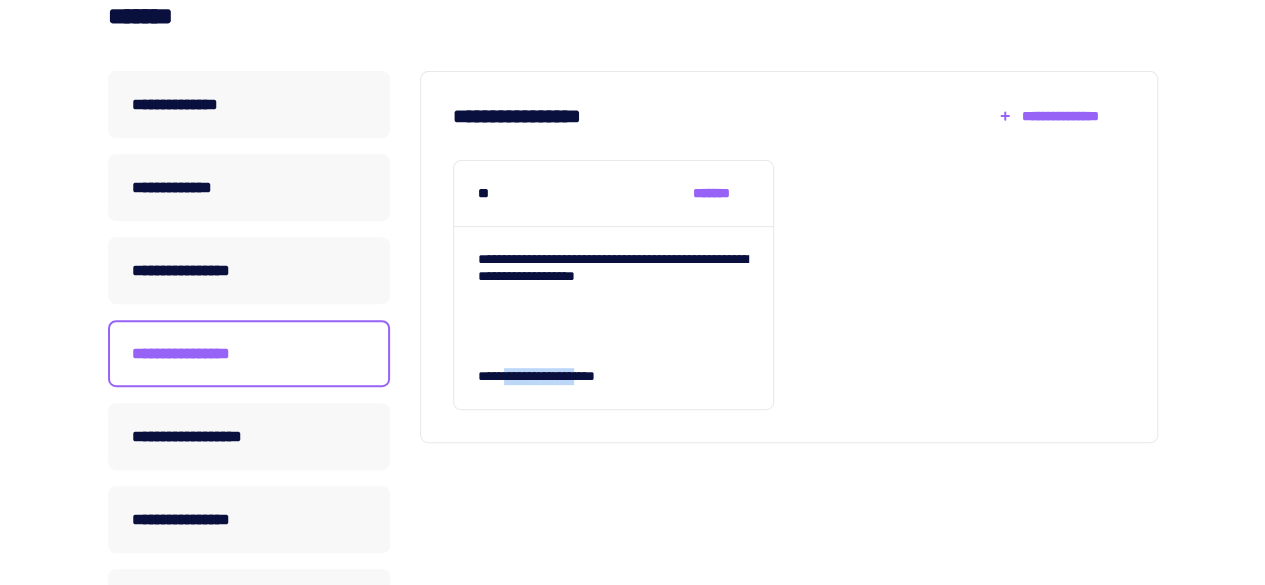 drag, startPoint x: 514, startPoint y: 369, endPoint x: 646, endPoint y: 372, distance: 132.03409 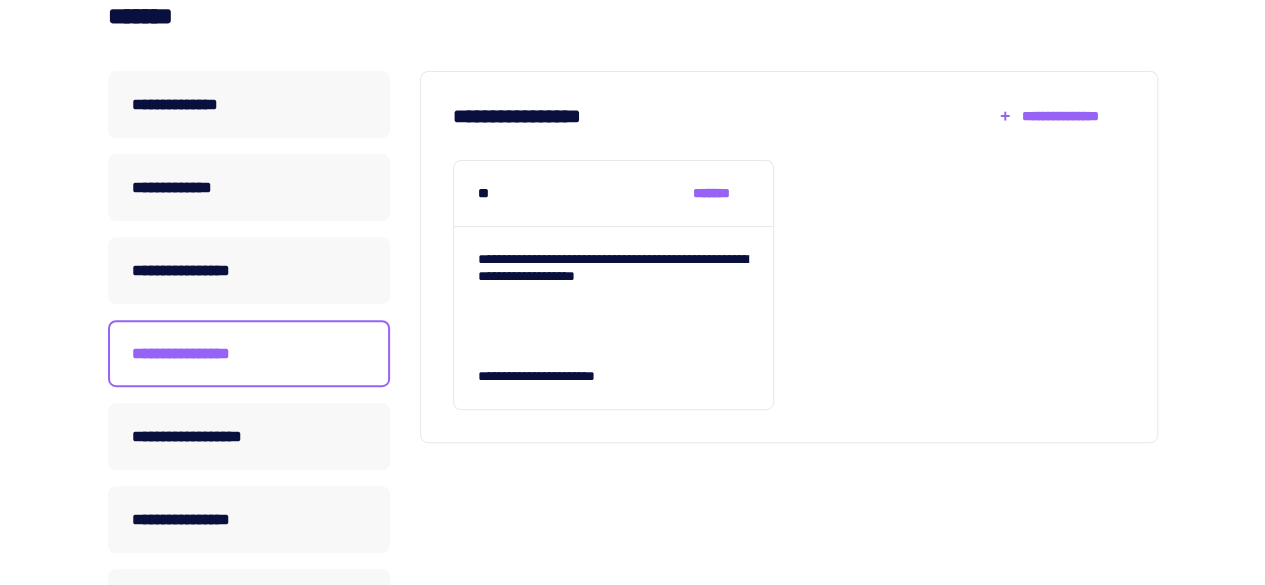 click on "**********" at bounding box center (613, 376) 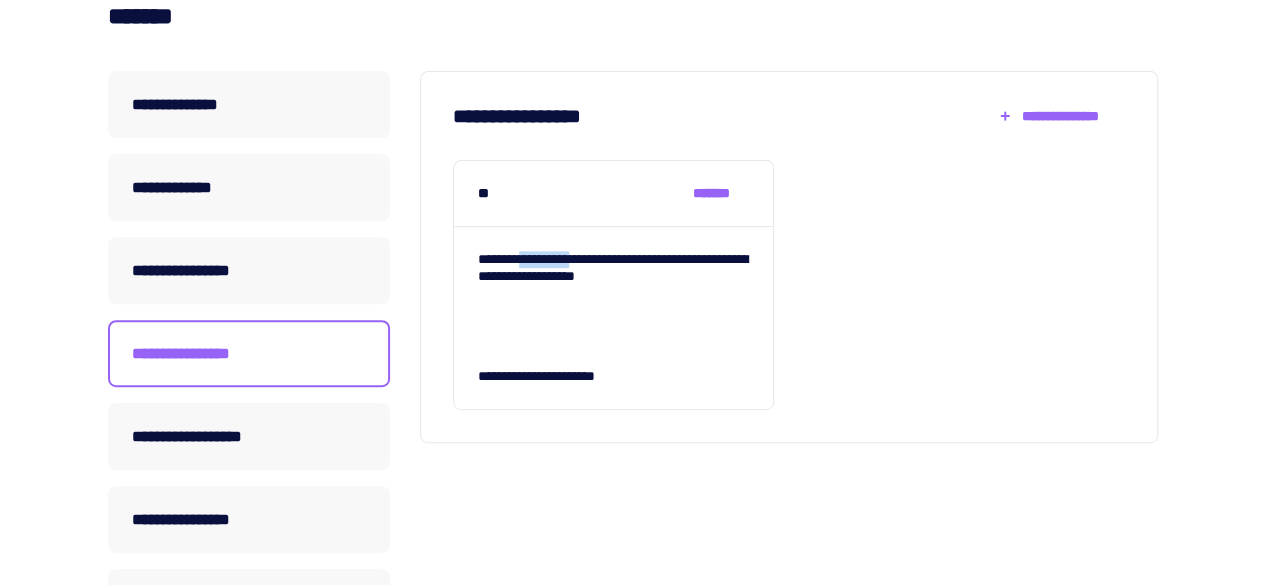 drag, startPoint x: 536, startPoint y: 265, endPoint x: 684, endPoint y: 281, distance: 148.86235 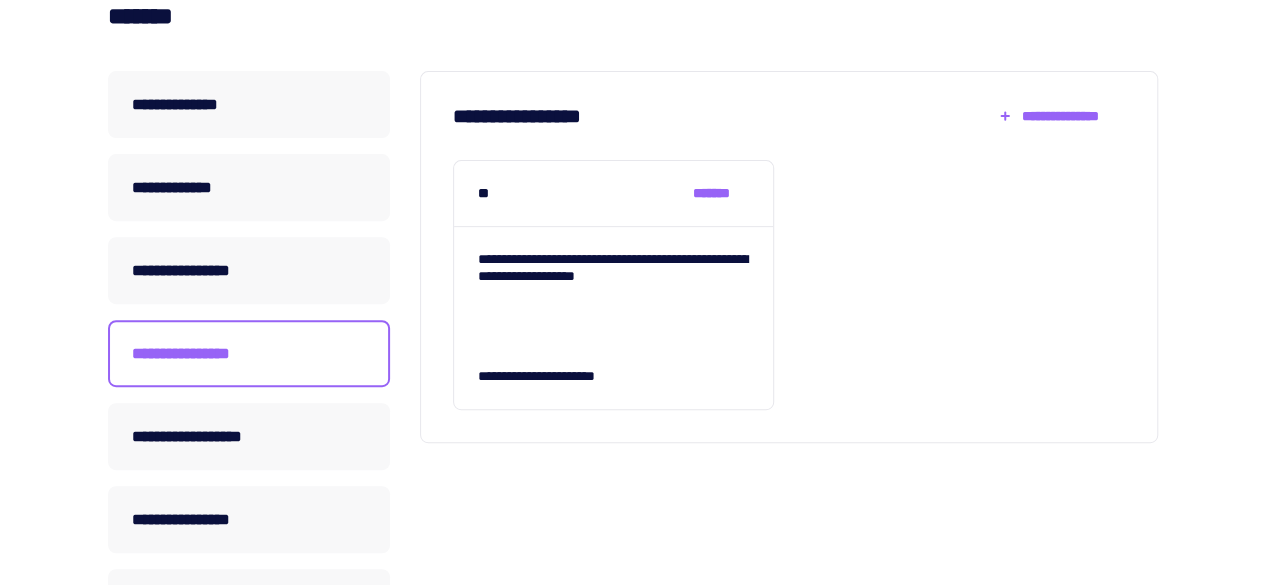 click on "**********" at bounding box center (613, 293) 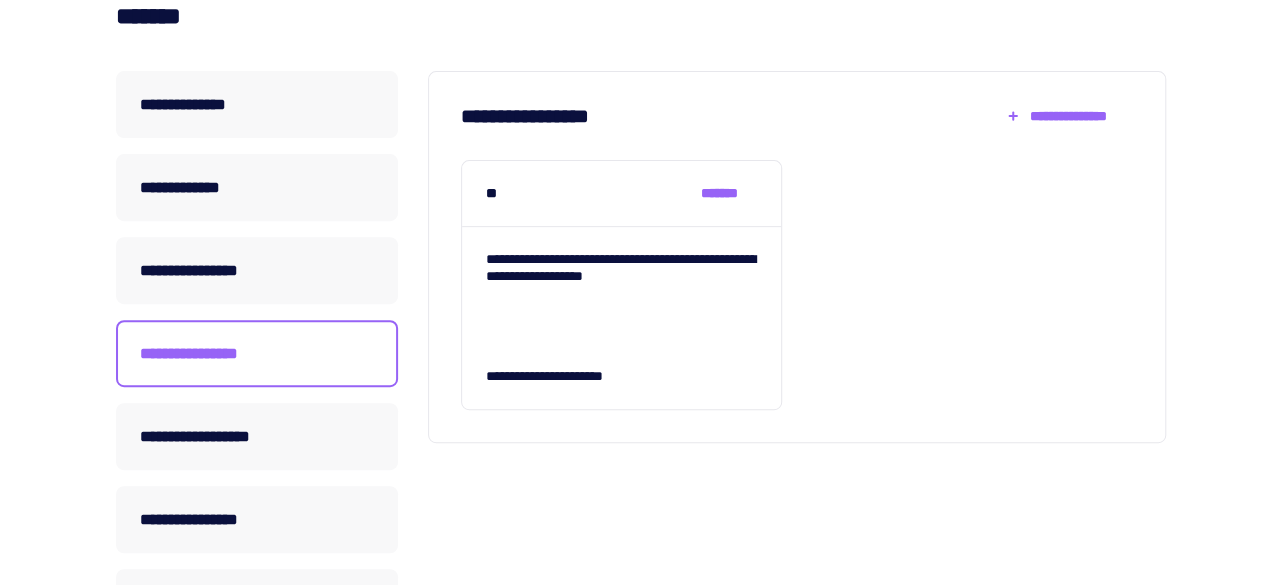 scroll, scrollTop: 0, scrollLeft: 0, axis: both 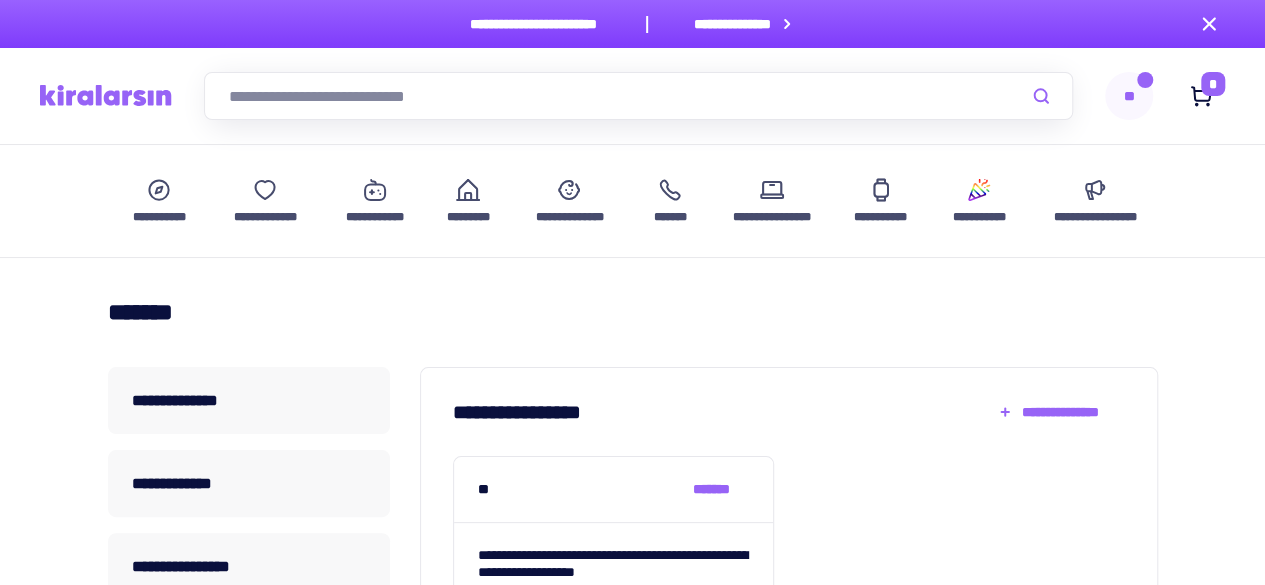 click on "**" at bounding box center [1129, 96] 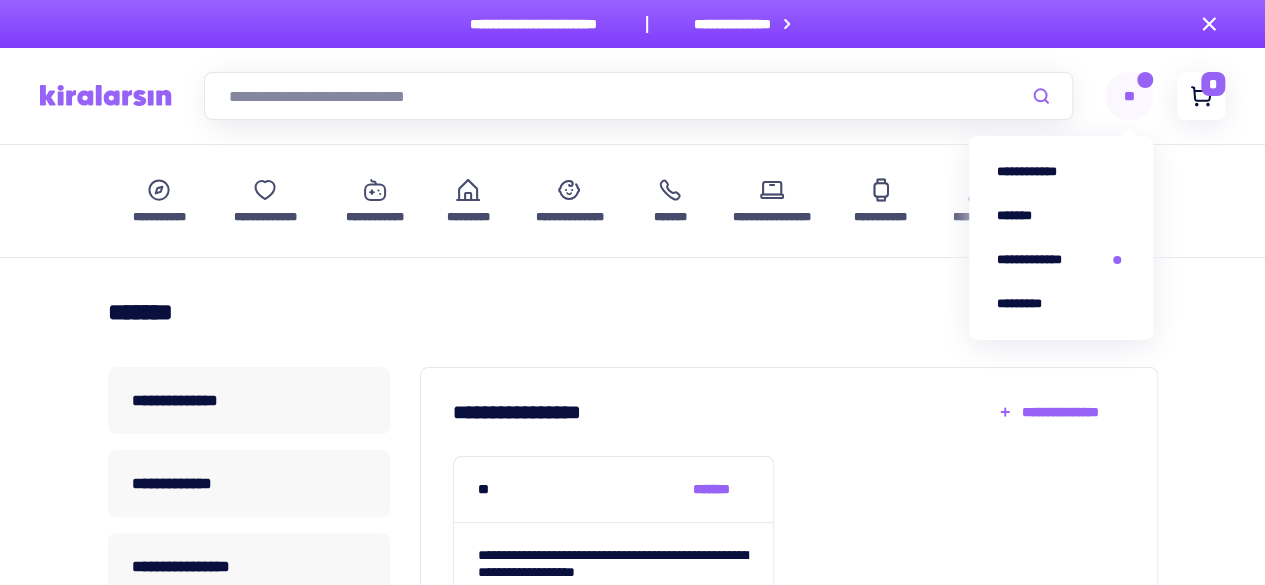 click at bounding box center (1201, 96) 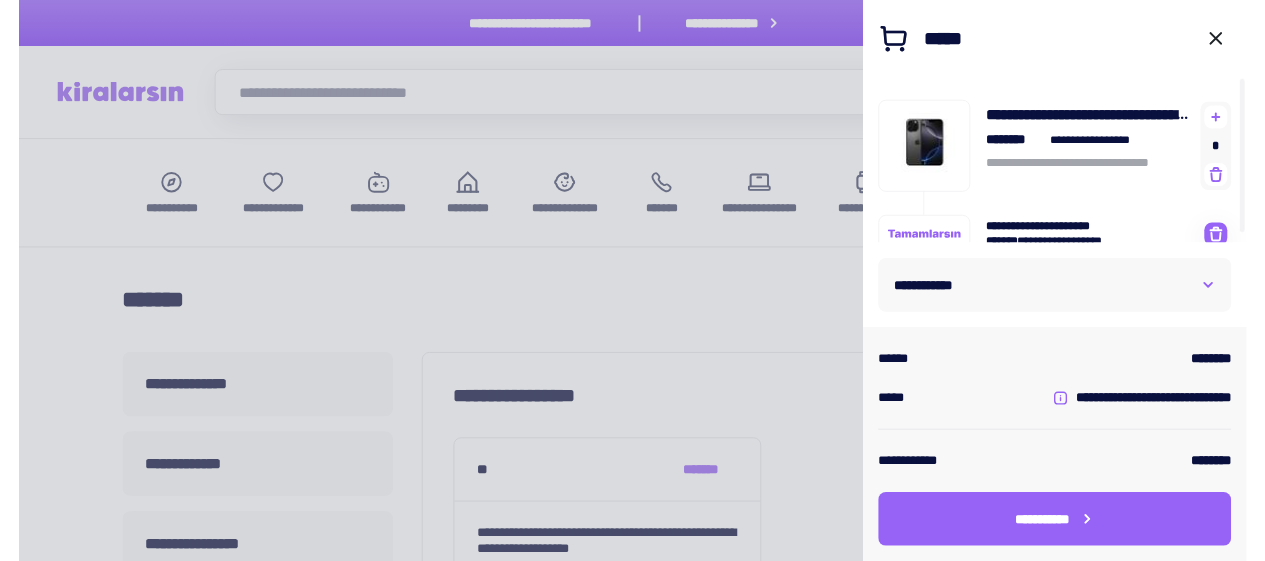 scroll, scrollTop: 10, scrollLeft: 0, axis: vertical 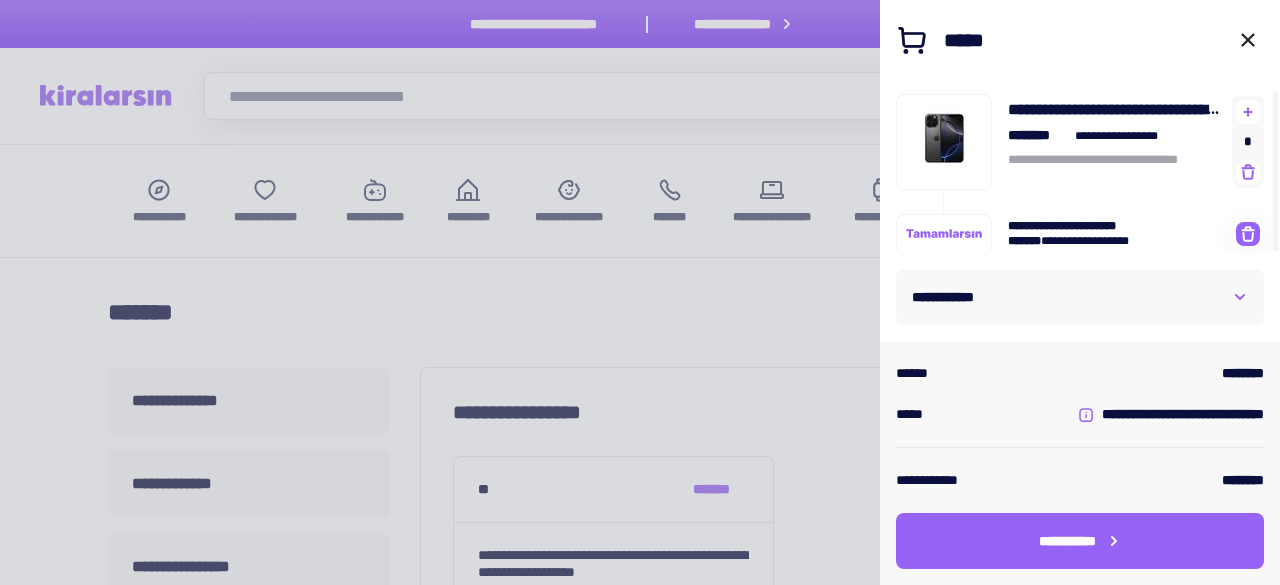 type 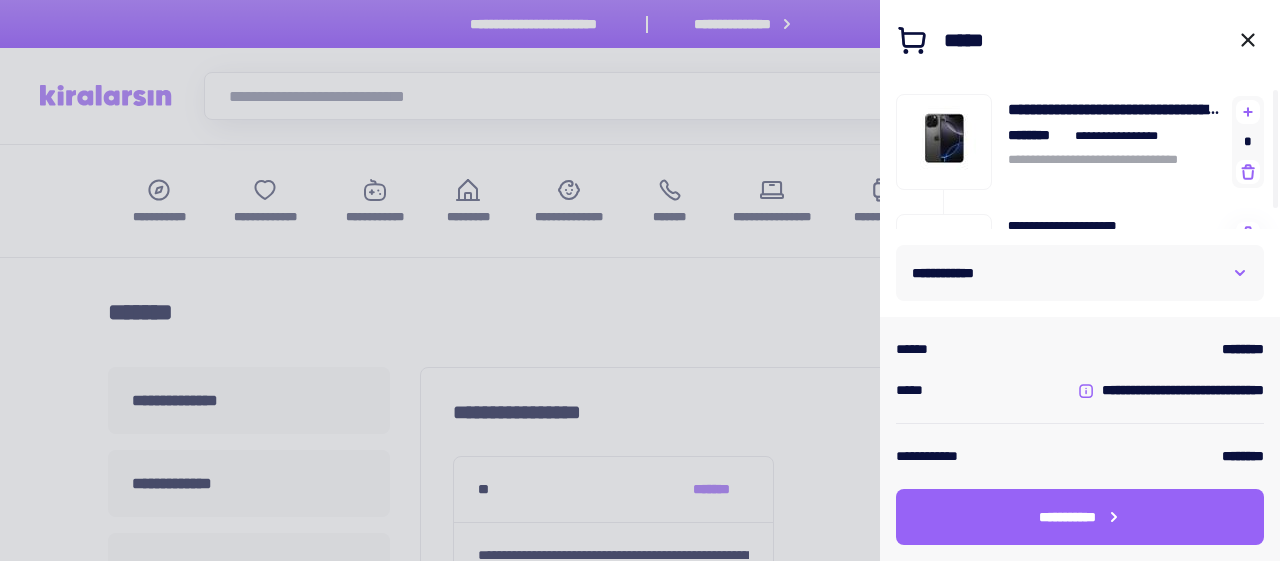 click on "**********" at bounding box center (1080, 273) 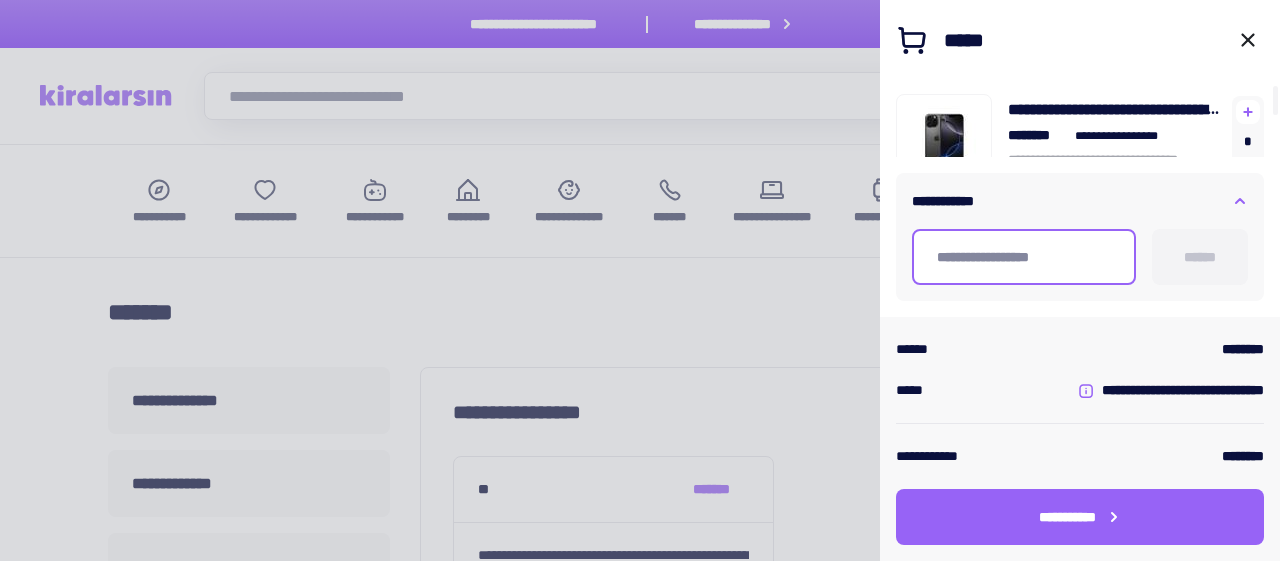 click at bounding box center (1024, 257) 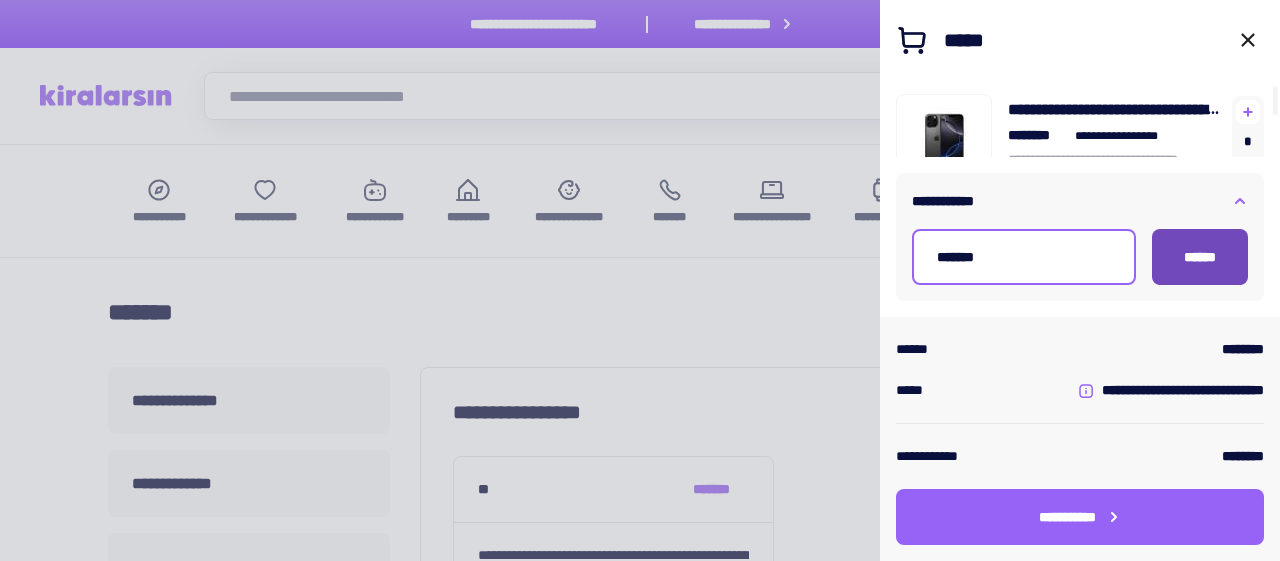 type on "*******" 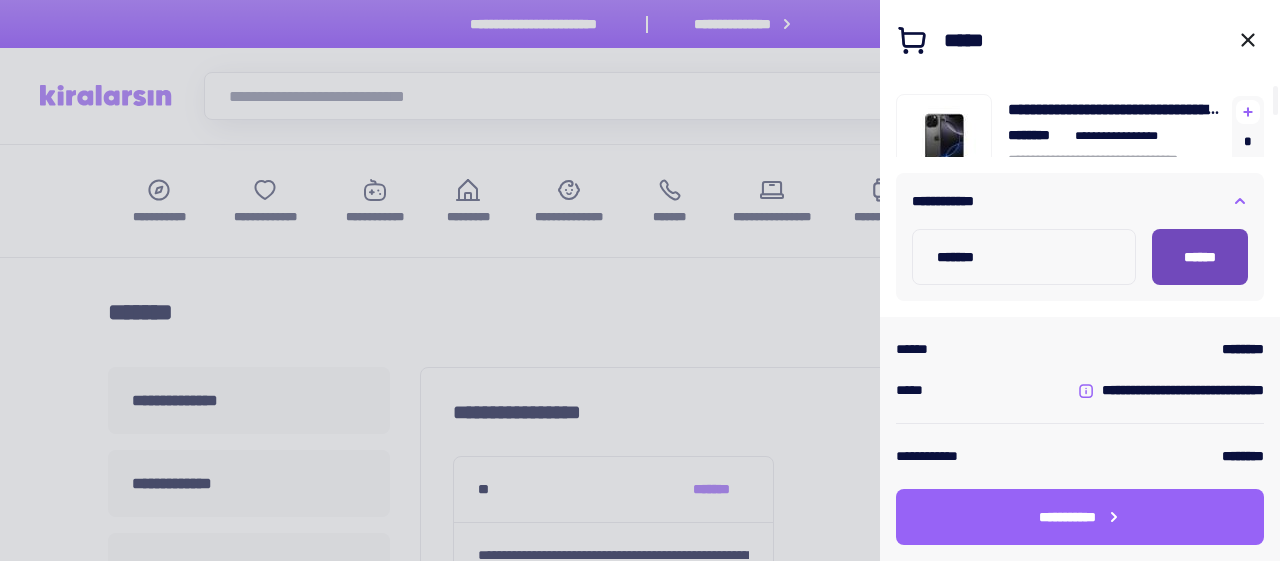 click on "******" at bounding box center (1200, 257) 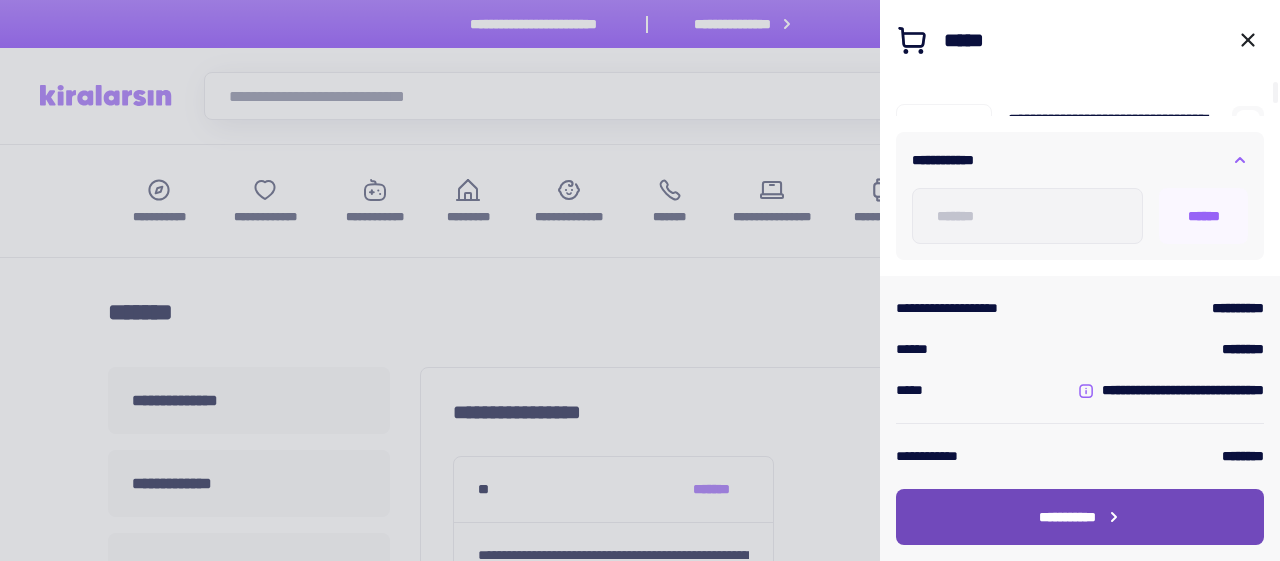 click on "**********" at bounding box center (1067, 517) 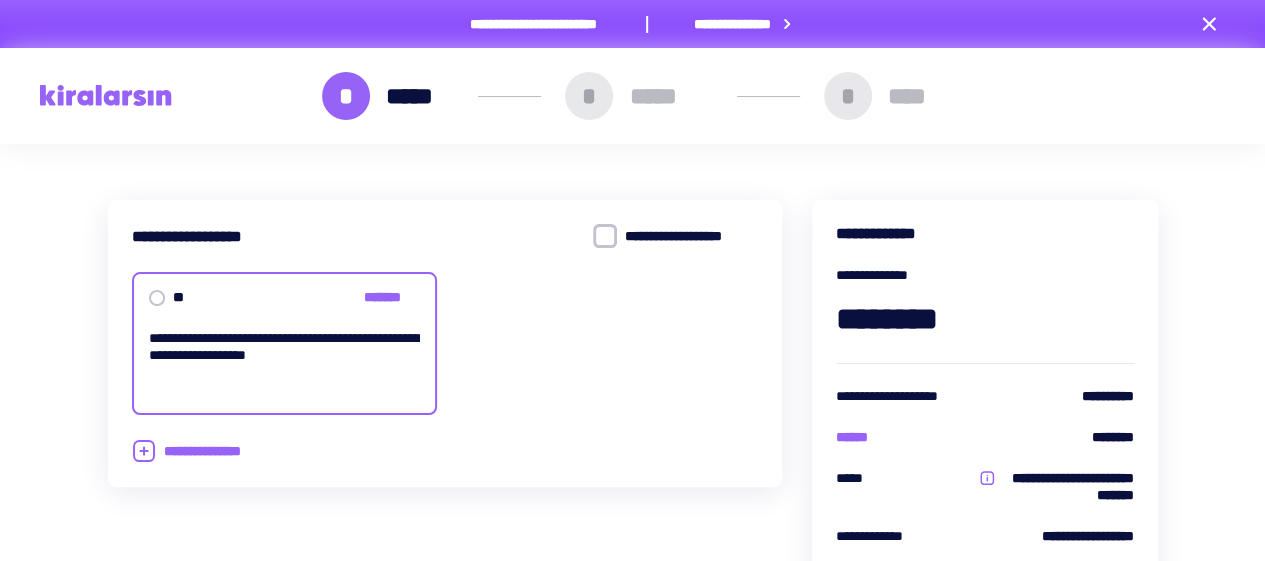 click at bounding box center (605, 236) 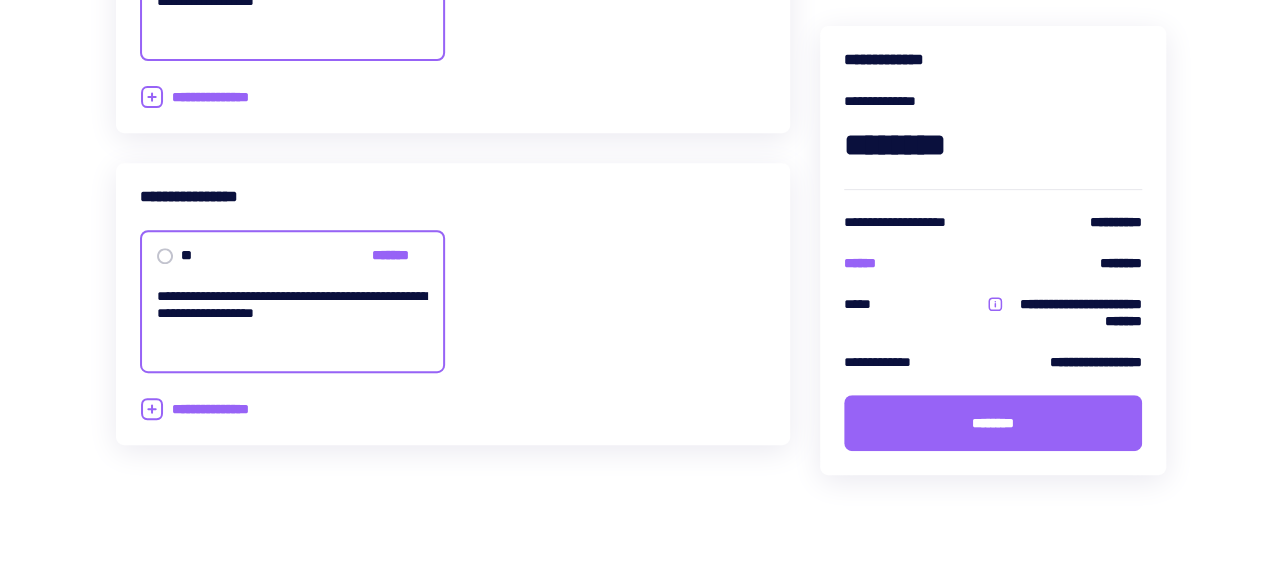 scroll, scrollTop: 362, scrollLeft: 0, axis: vertical 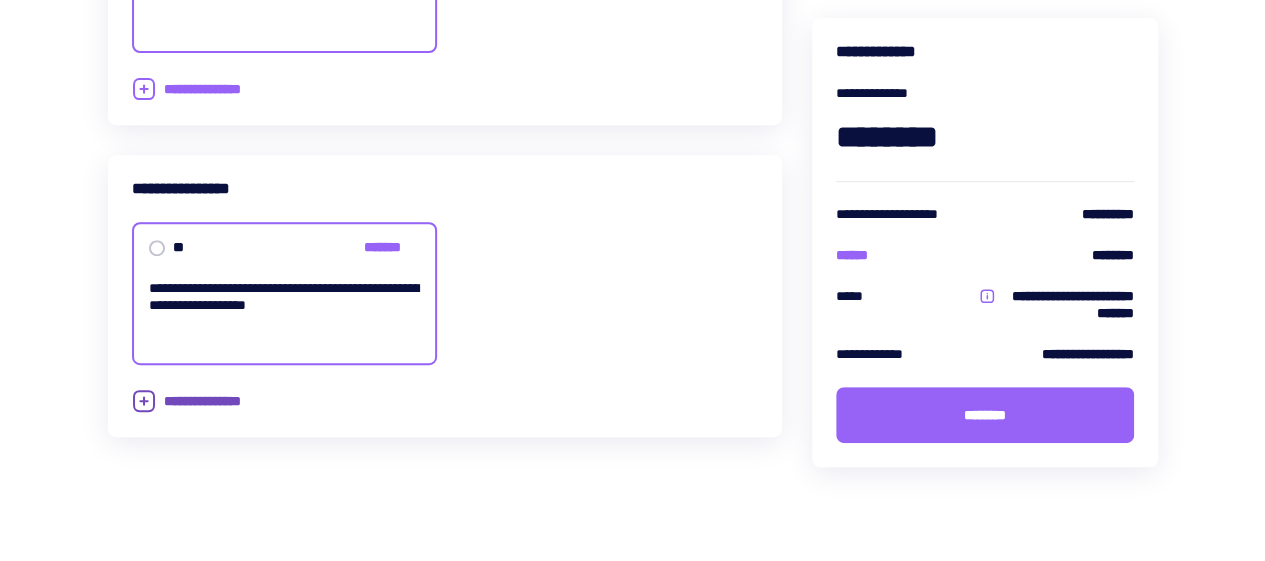 click on "**********" at bounding box center (199, 89) 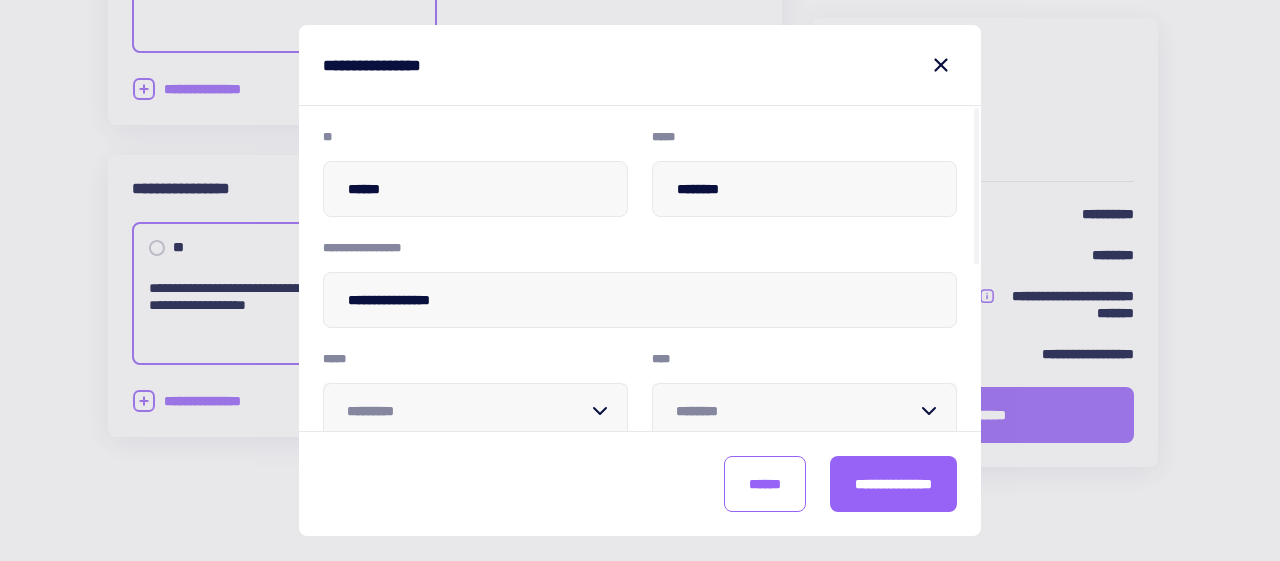 scroll, scrollTop: 336, scrollLeft: 0, axis: vertical 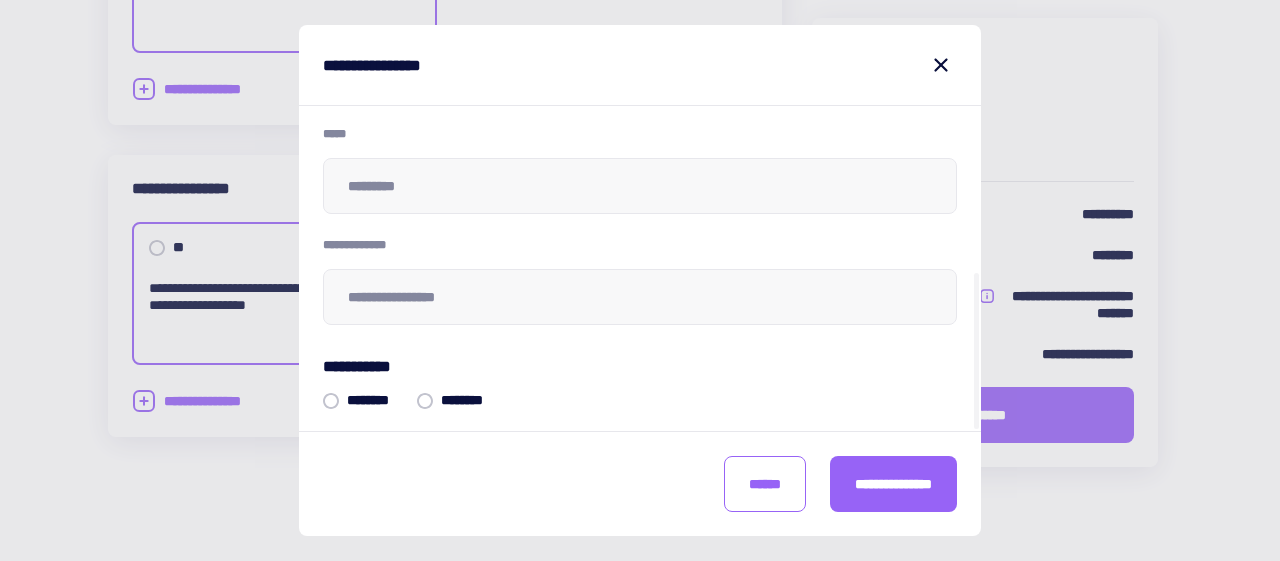 click at bounding box center [425, 401] 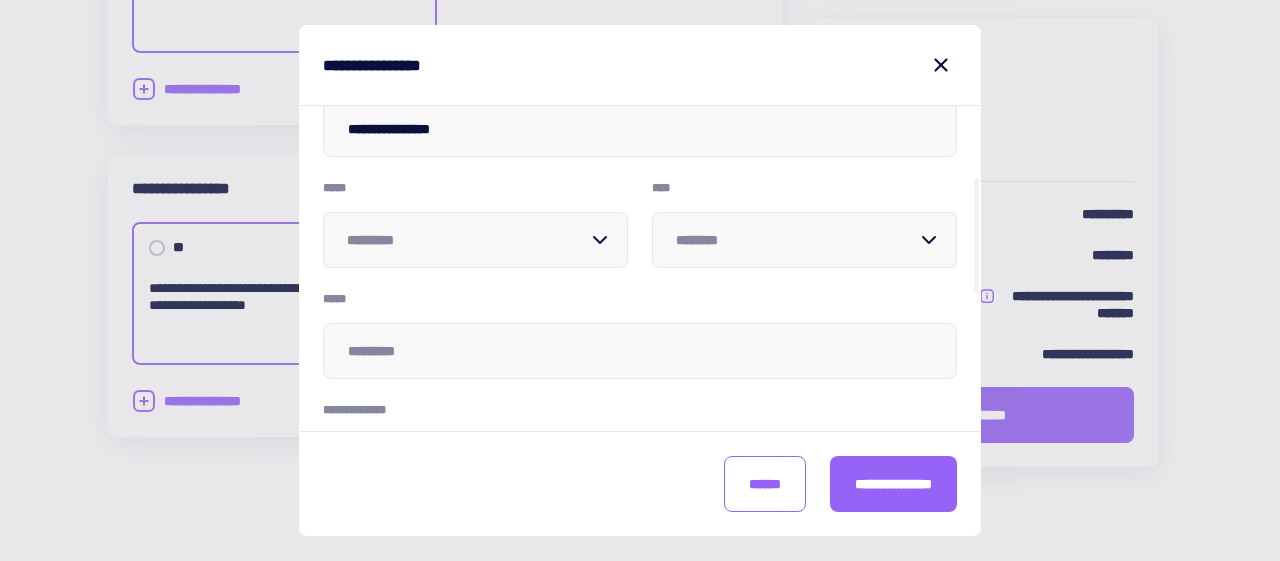 scroll, scrollTop: 191, scrollLeft: 0, axis: vertical 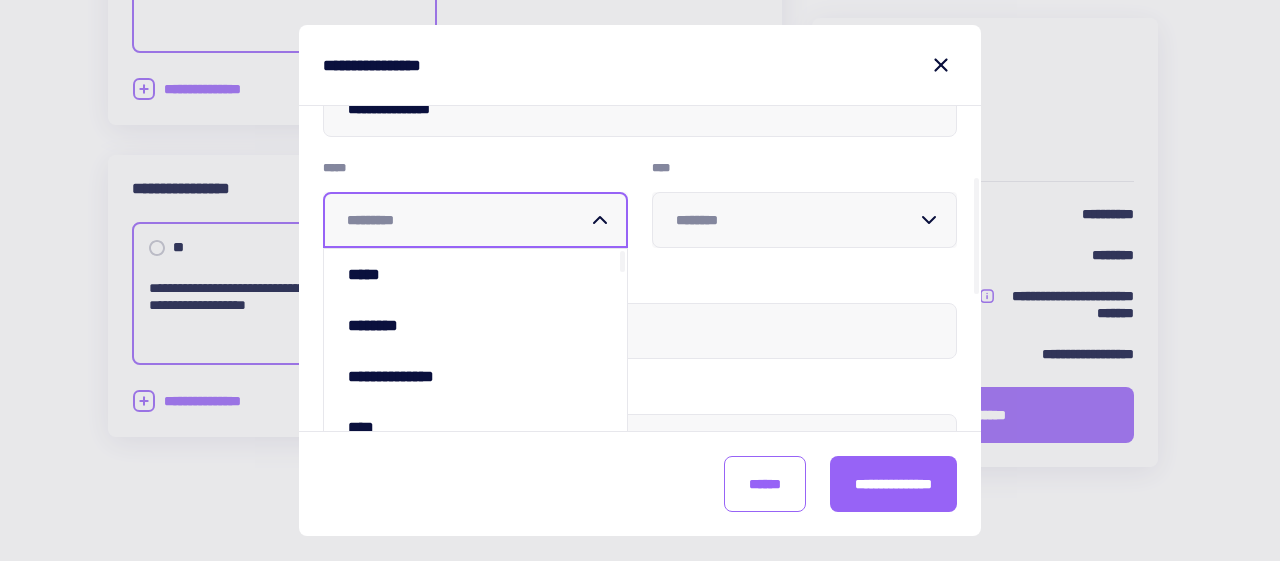 click at bounding box center [600, 220] 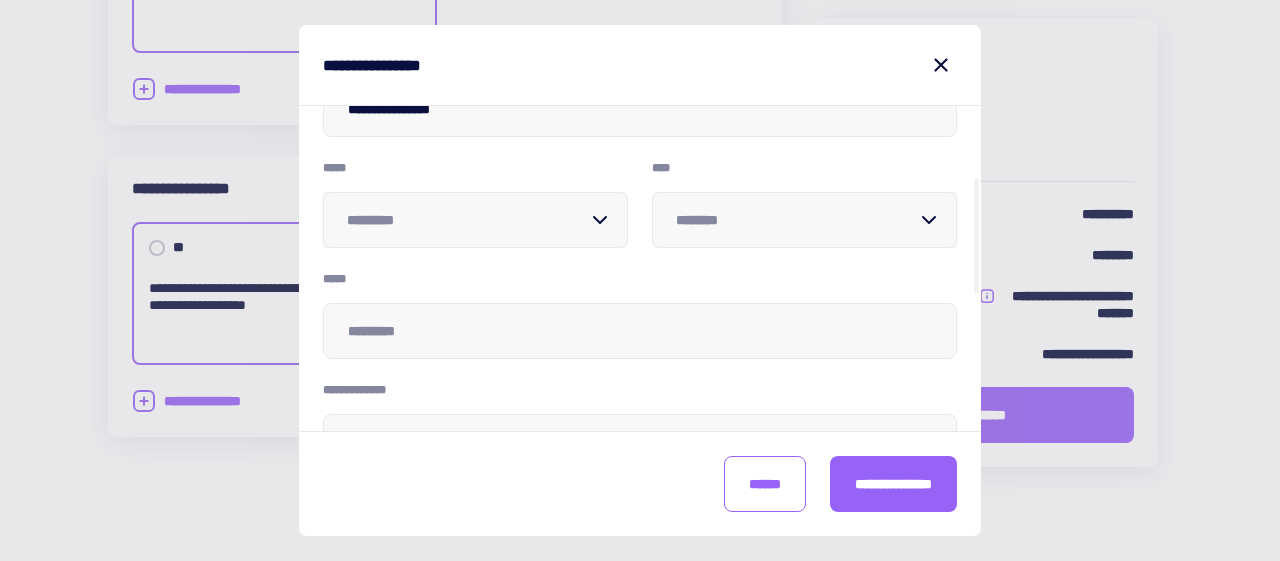 click on "*****" at bounding box center [475, 168] 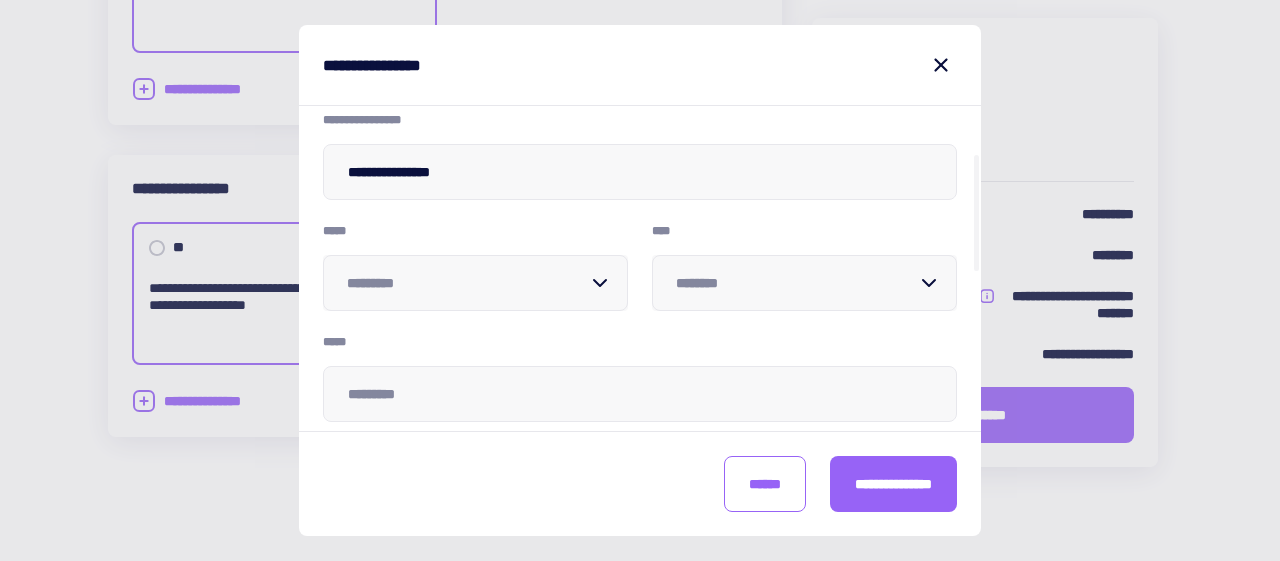 scroll, scrollTop: 126, scrollLeft: 0, axis: vertical 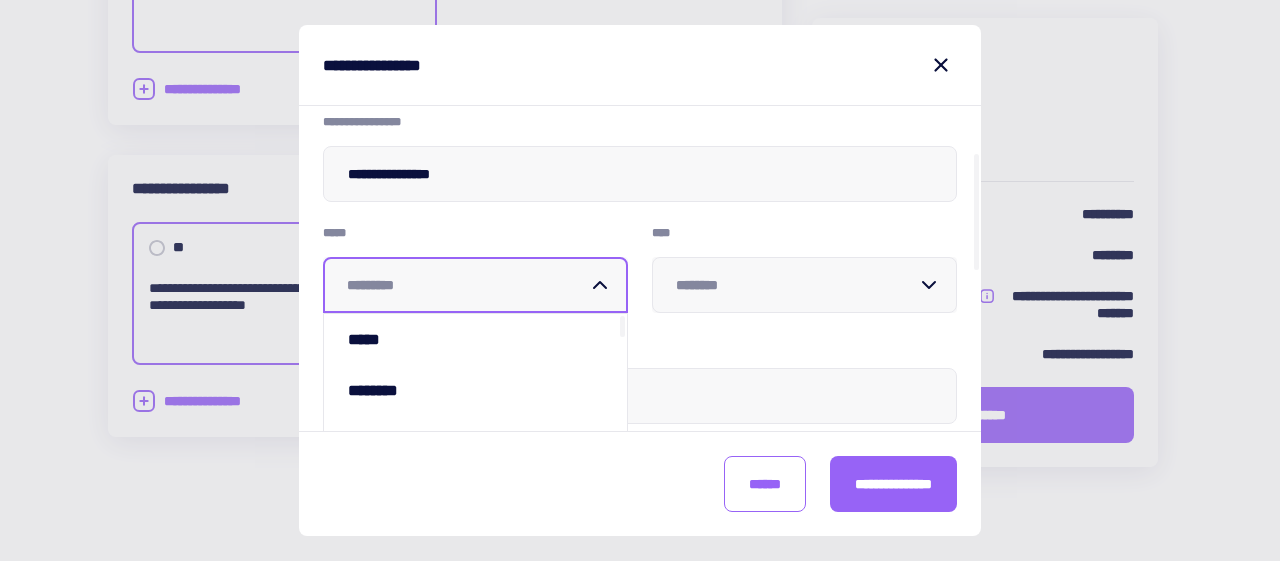 click at bounding box center [596, 285] 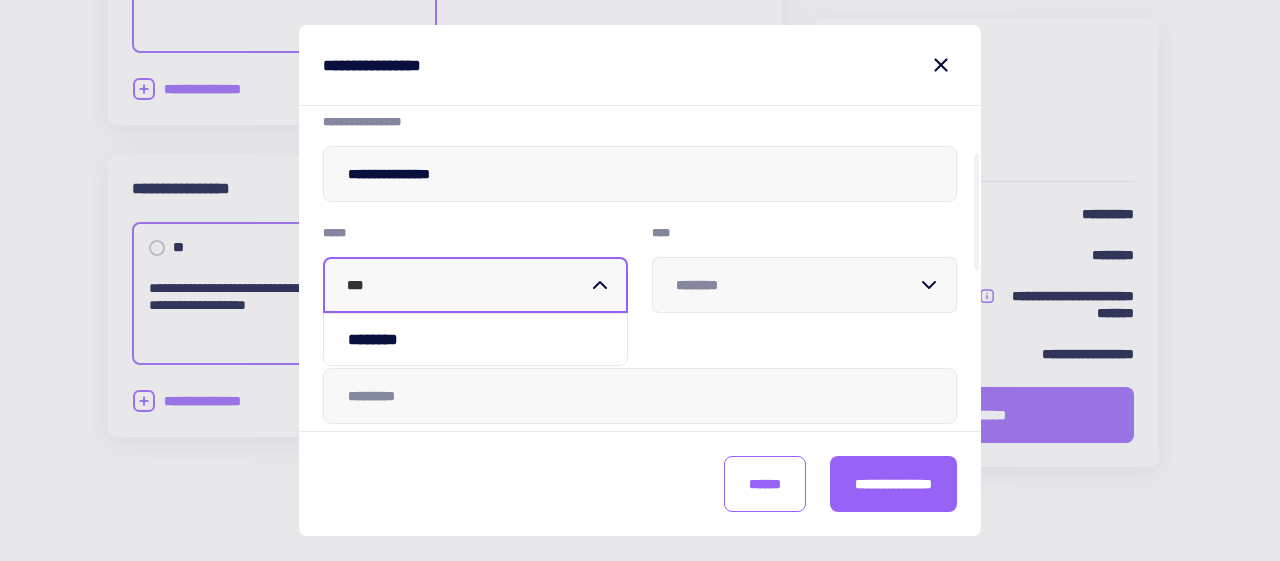 click on "********" at bounding box center (475, 339) 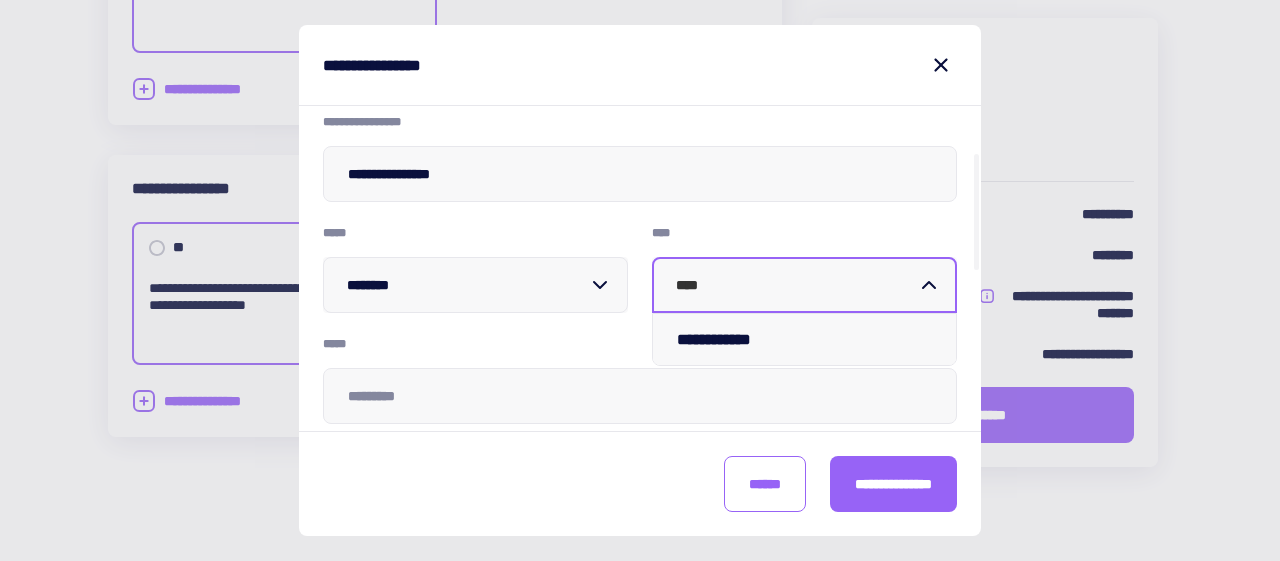 click on "**********" at bounding box center (744, 339) 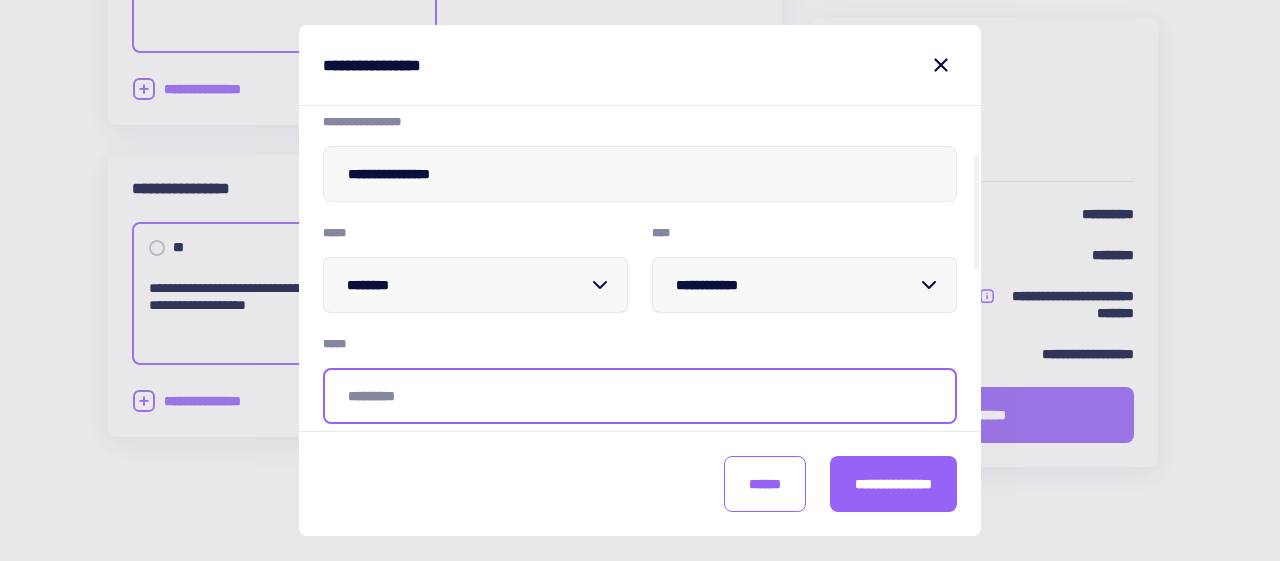 click at bounding box center (640, 396) 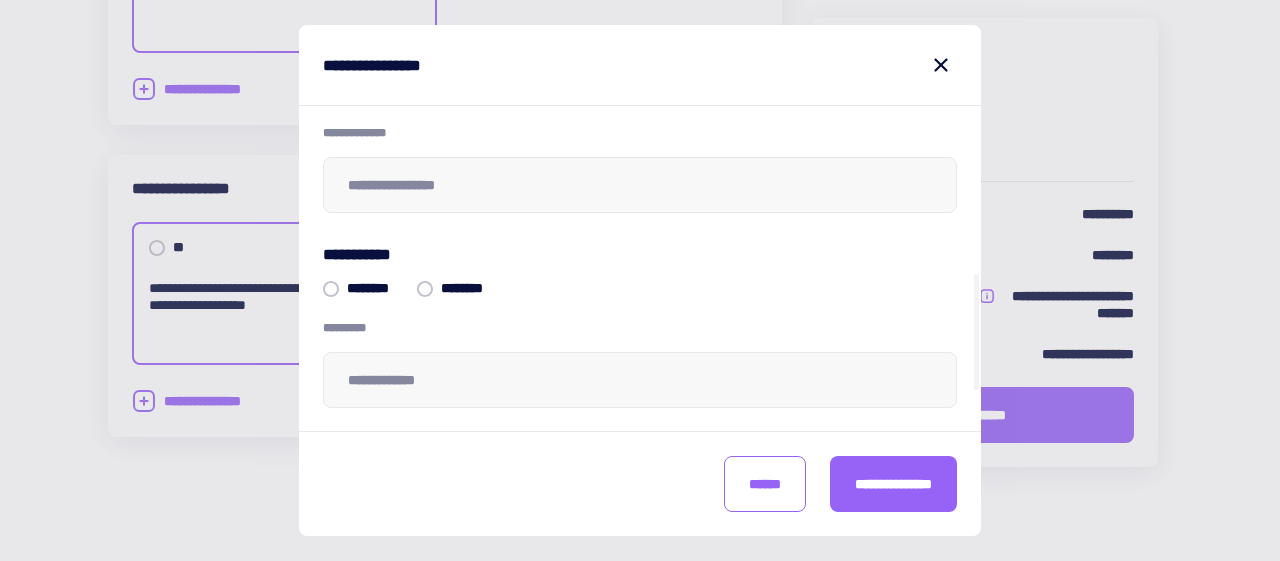 scroll, scrollTop: 458, scrollLeft: 0, axis: vertical 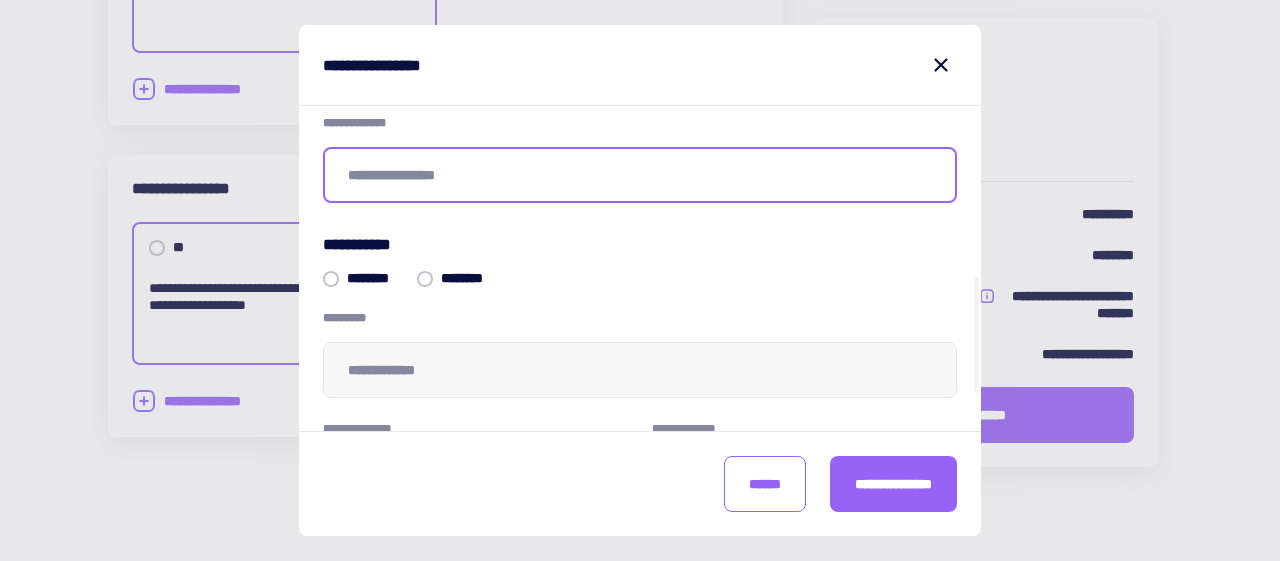 click at bounding box center [640, 175] 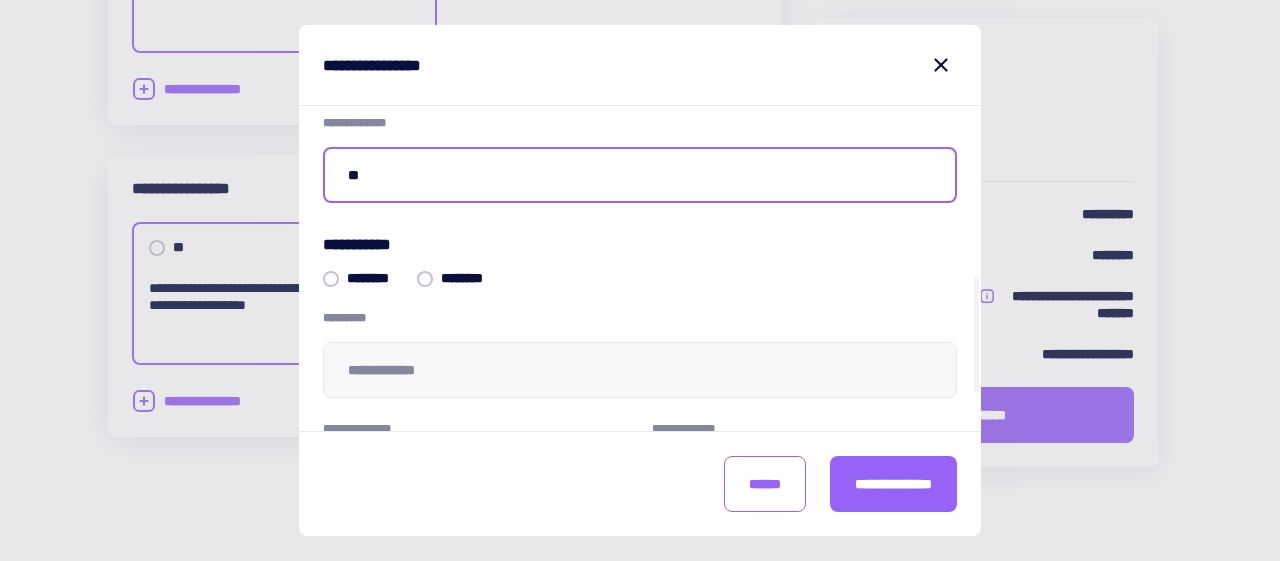 type on "**" 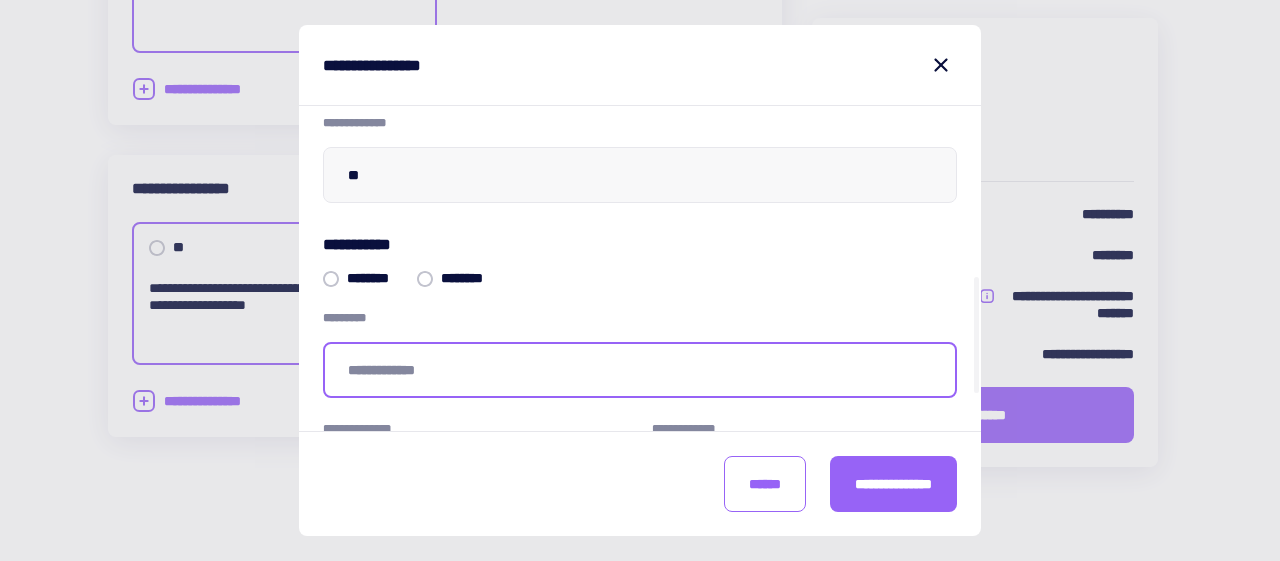 click at bounding box center [640, 370] 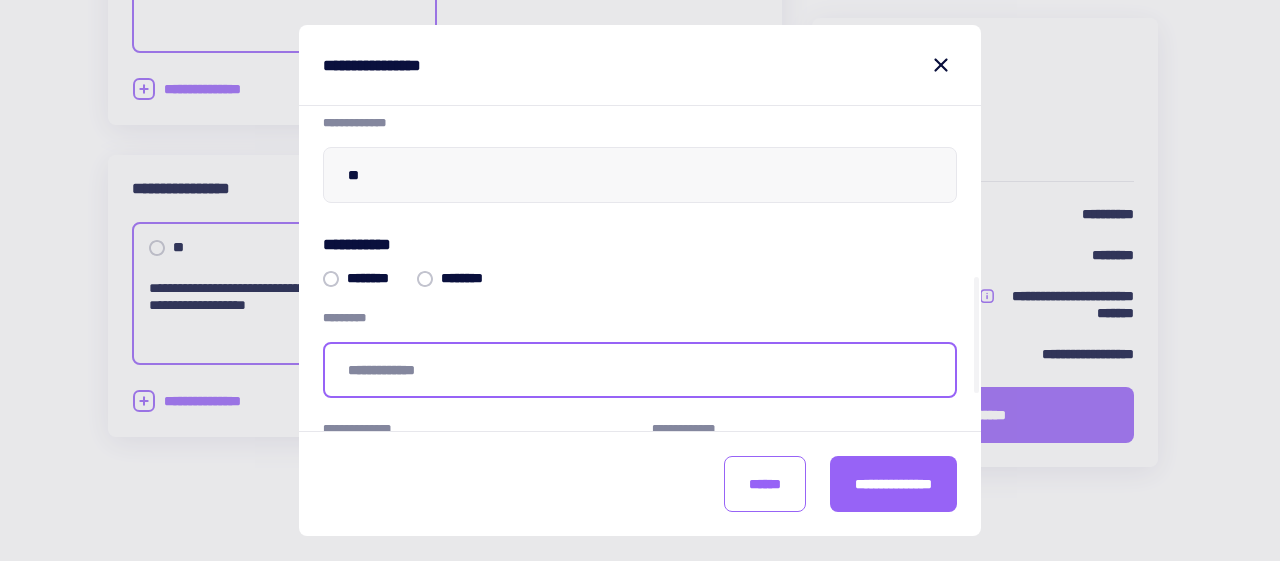type on "**********" 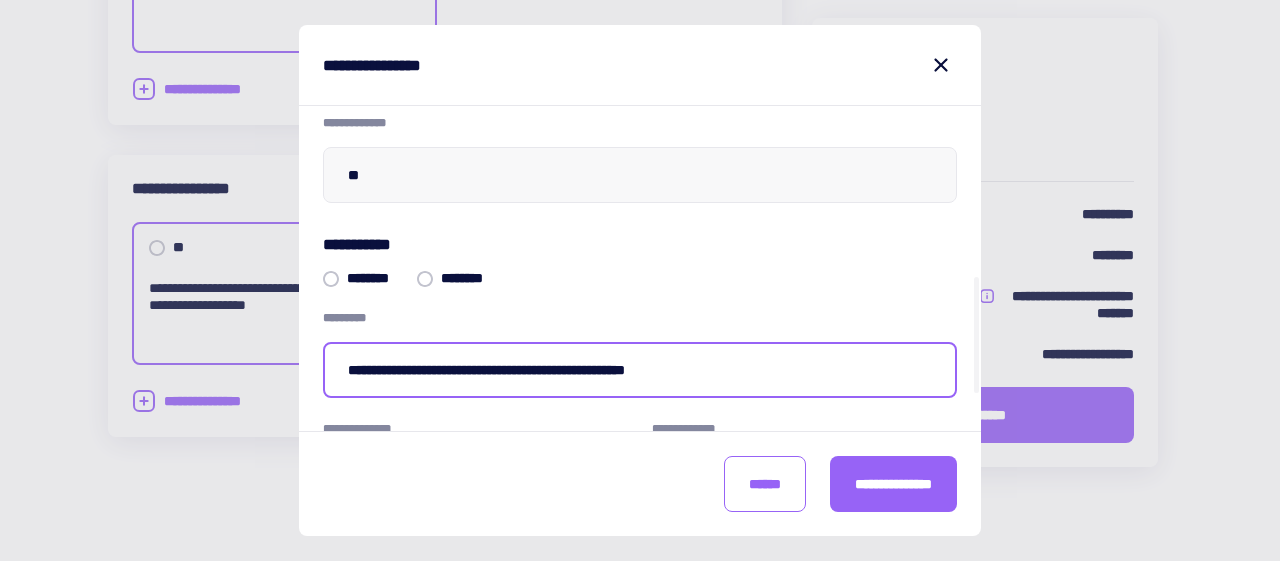 scroll, scrollTop: 558, scrollLeft: 0, axis: vertical 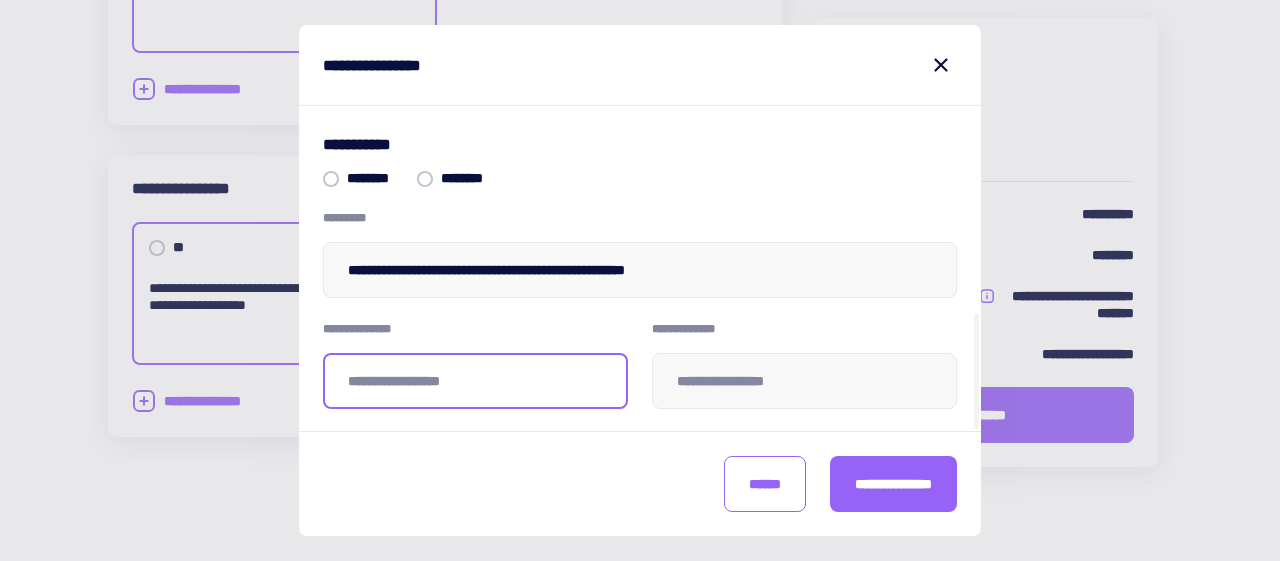 click at bounding box center [475, 381] 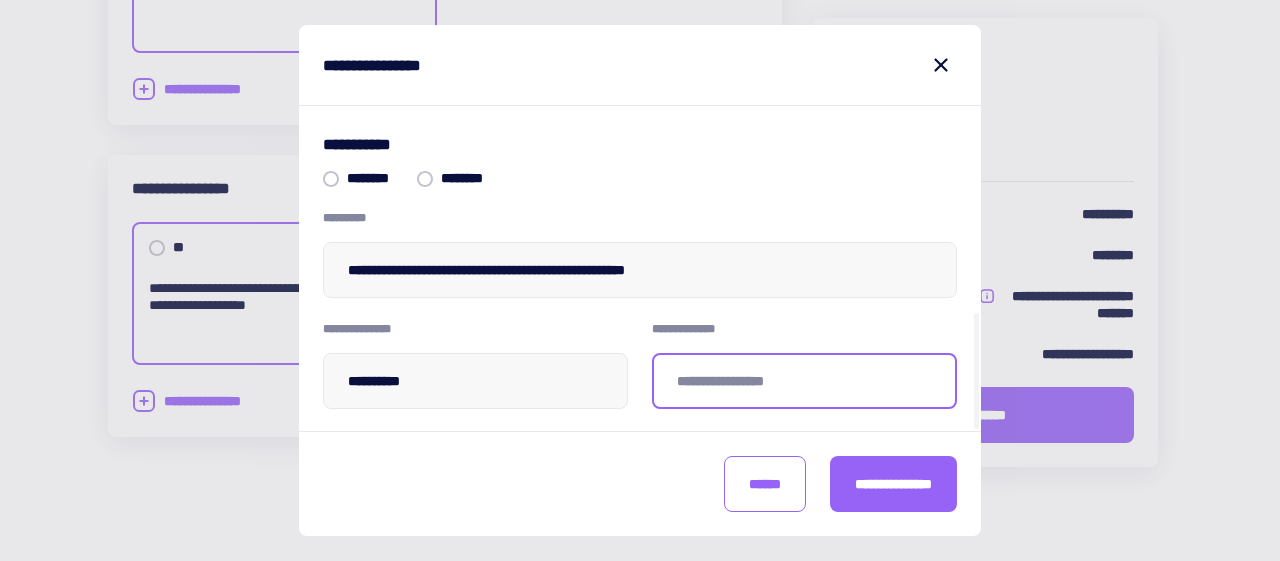 click at bounding box center [804, 381] 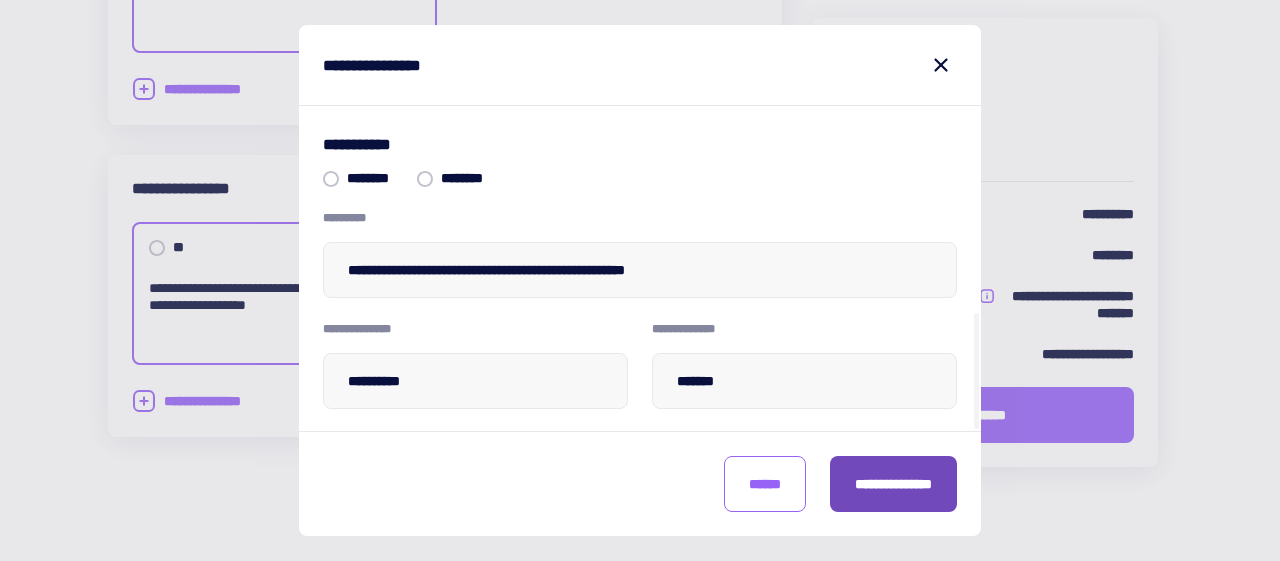 click on "**********" at bounding box center (893, 484) 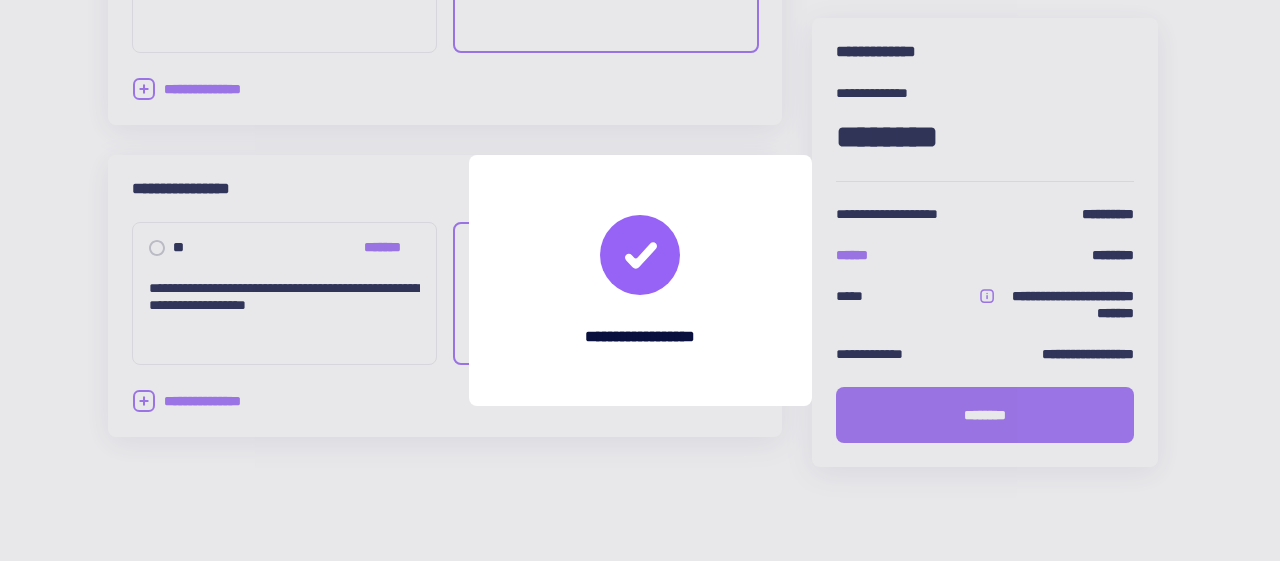 scroll, scrollTop: 0, scrollLeft: 0, axis: both 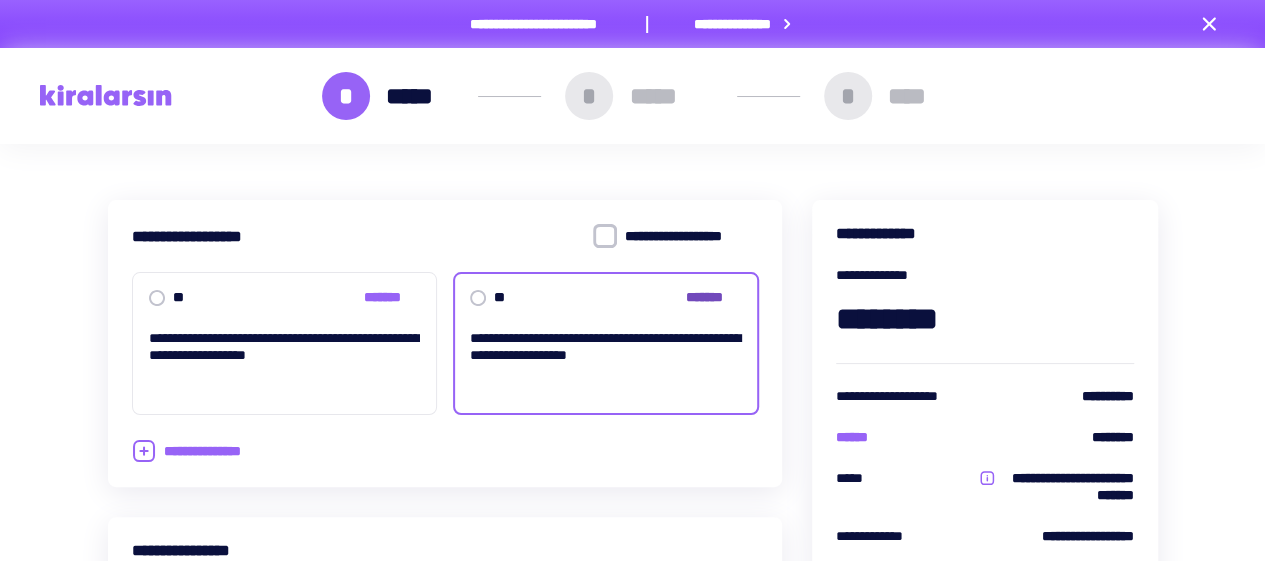 click on "*******" at bounding box center [714, 297] 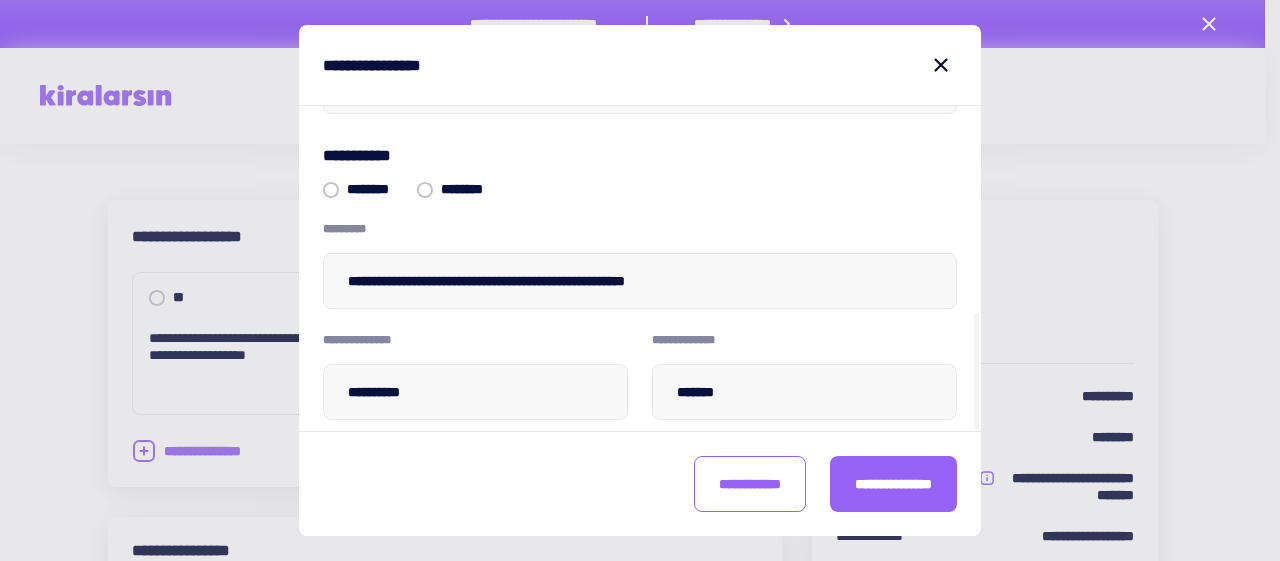 scroll, scrollTop: 558, scrollLeft: 0, axis: vertical 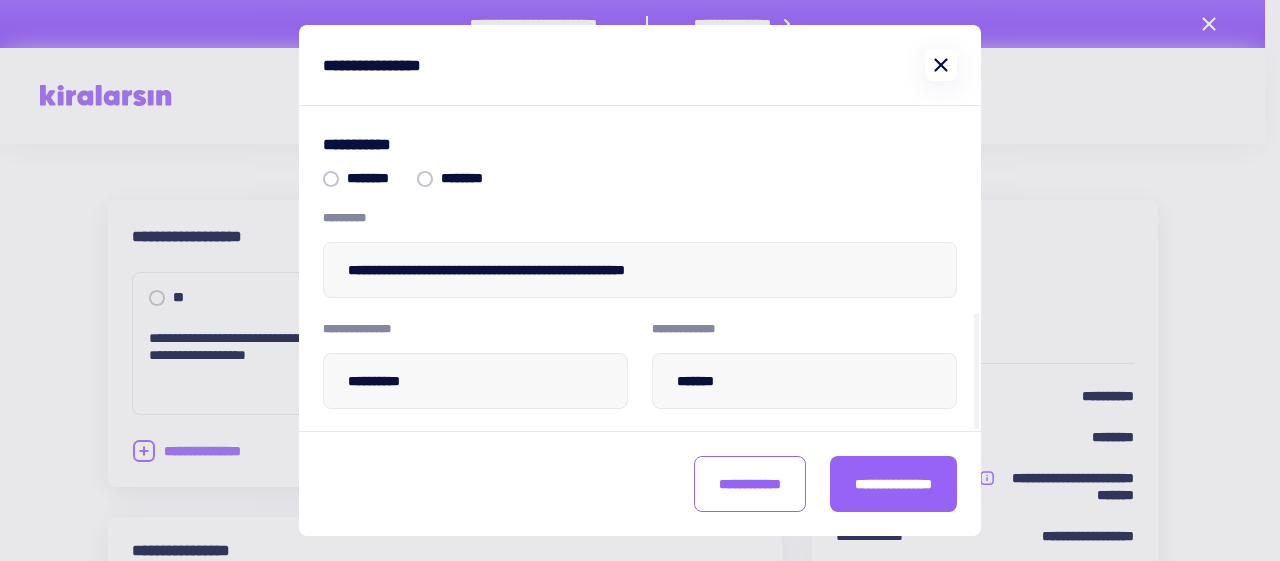 click at bounding box center (941, 65) 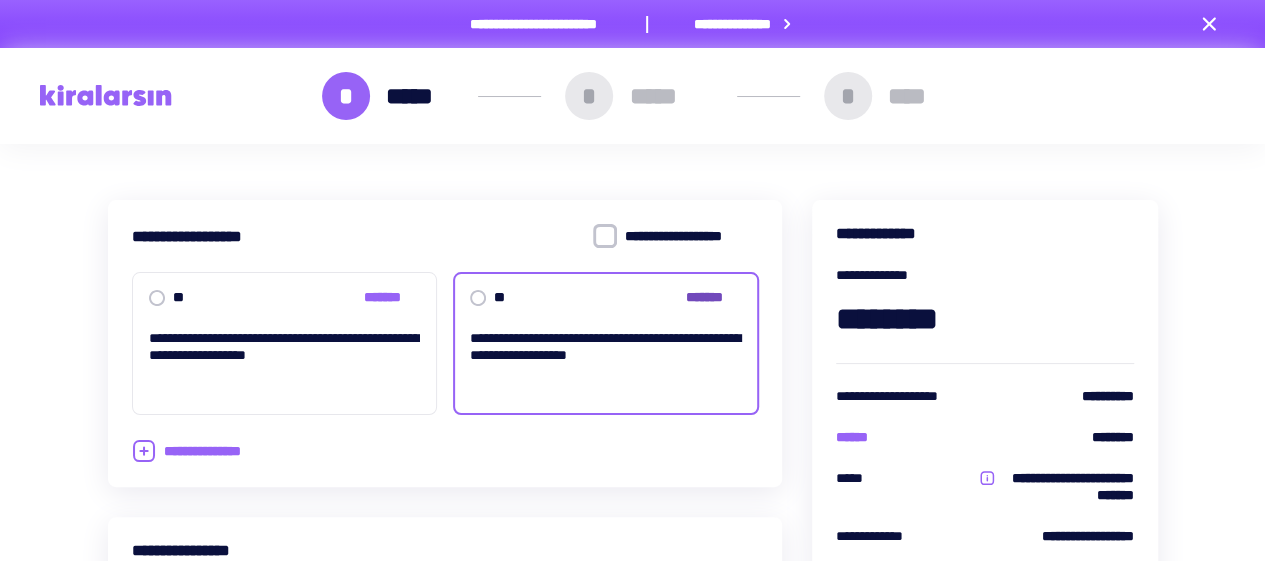 click on "*******" at bounding box center [714, 297] 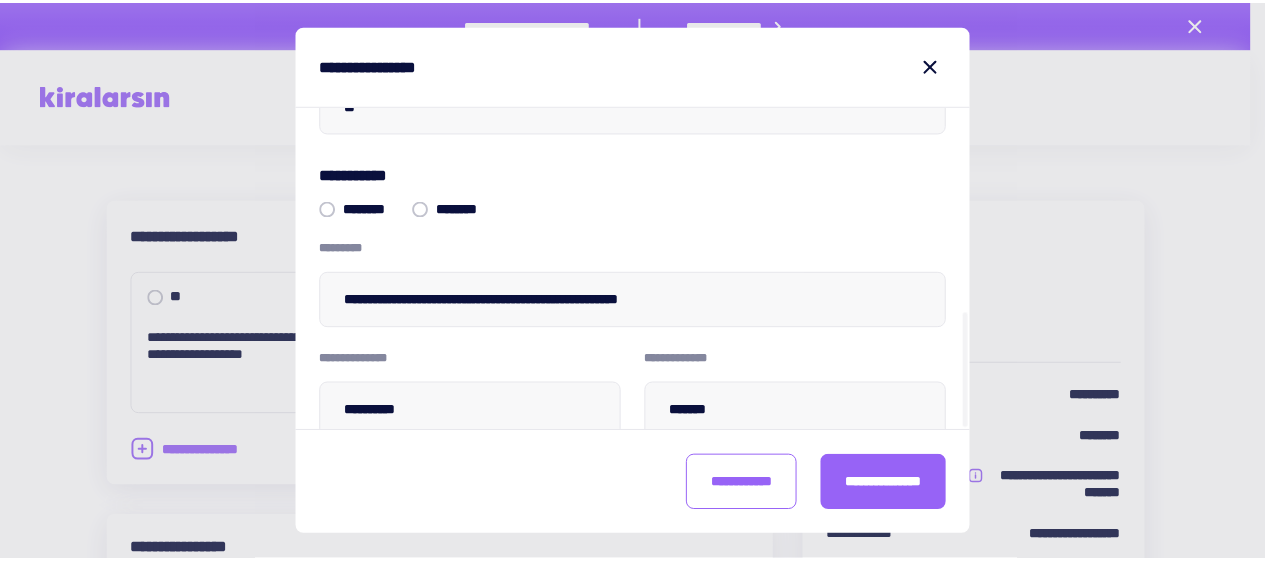 scroll, scrollTop: 558, scrollLeft: 0, axis: vertical 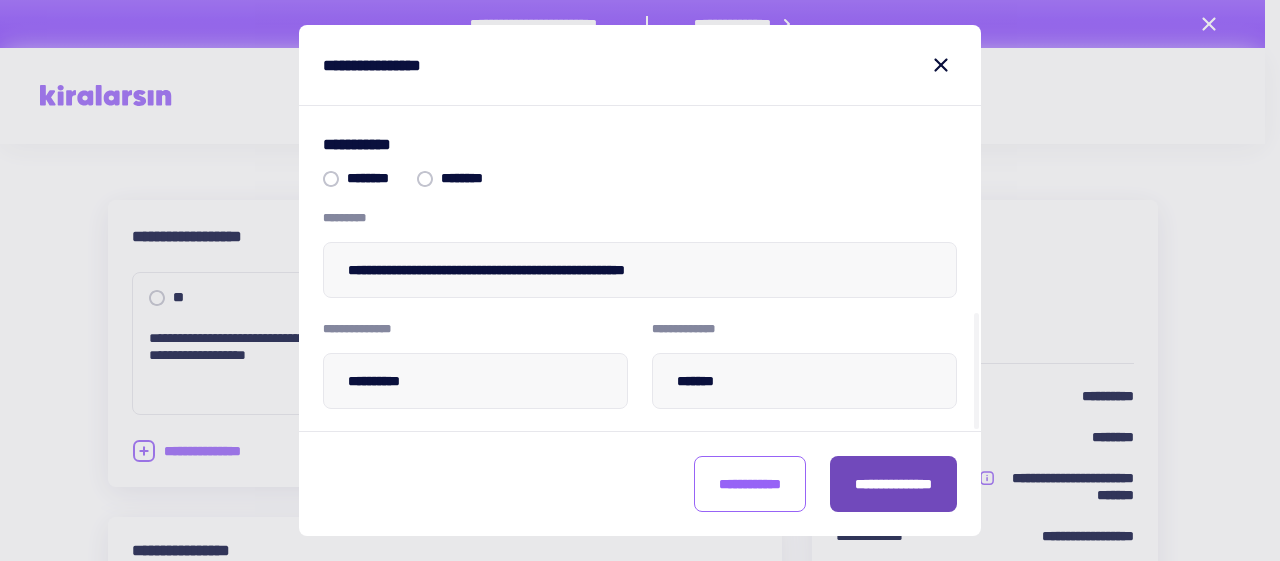 click on "**********" at bounding box center (893, 484) 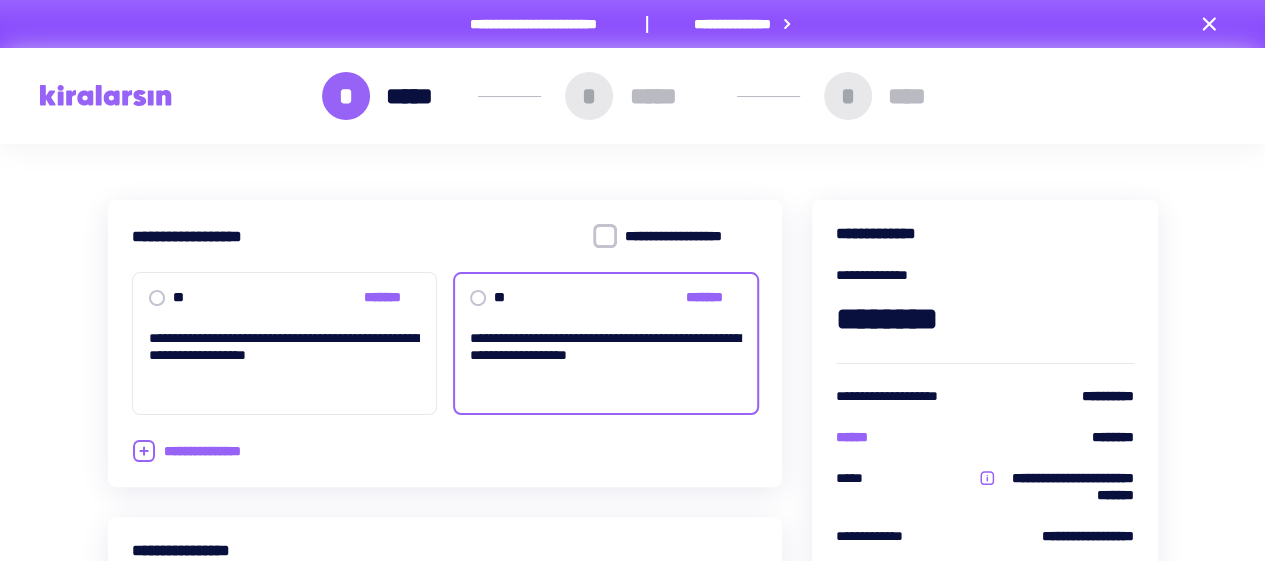 scroll, scrollTop: 362, scrollLeft: 0, axis: vertical 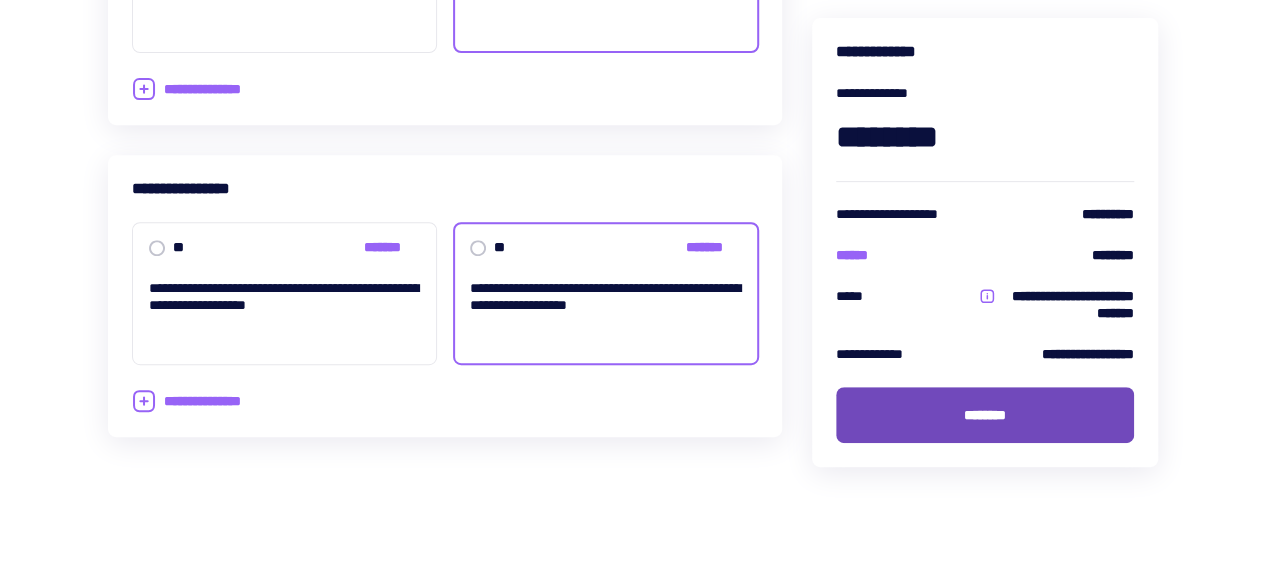 click on "********" at bounding box center (985, 415) 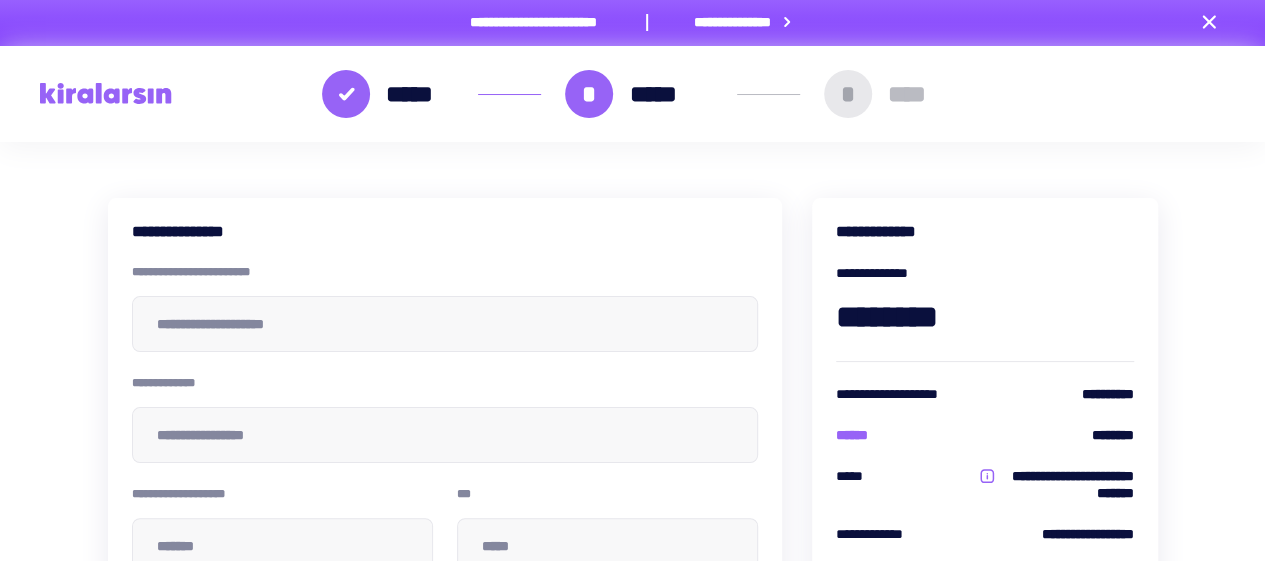 scroll, scrollTop: 0, scrollLeft: 0, axis: both 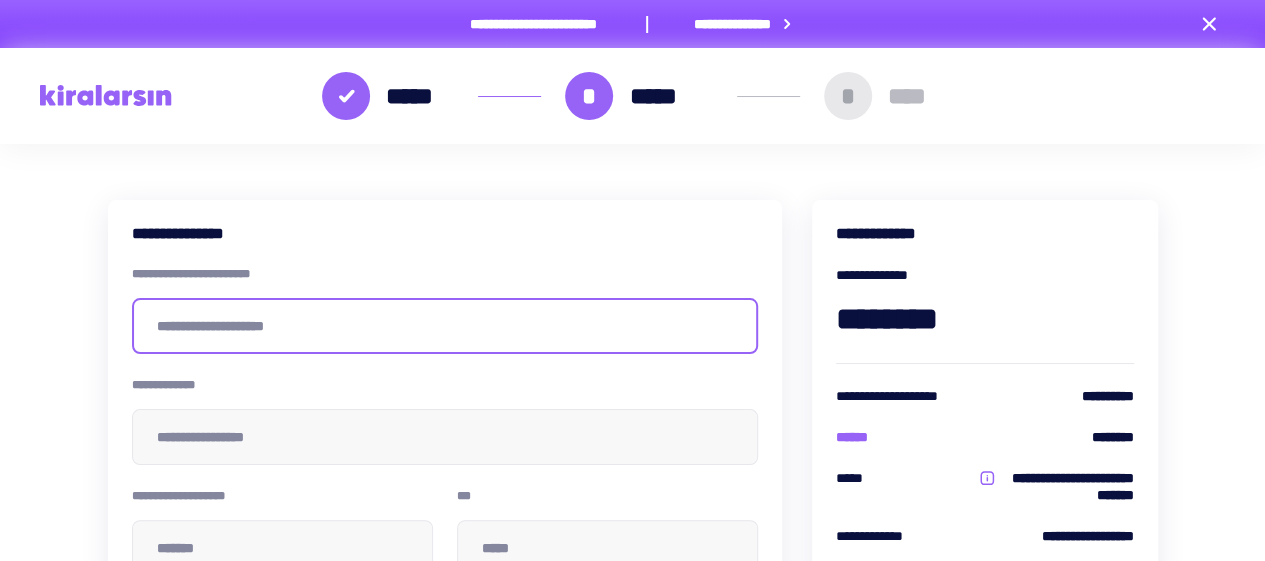 click at bounding box center [445, 326] 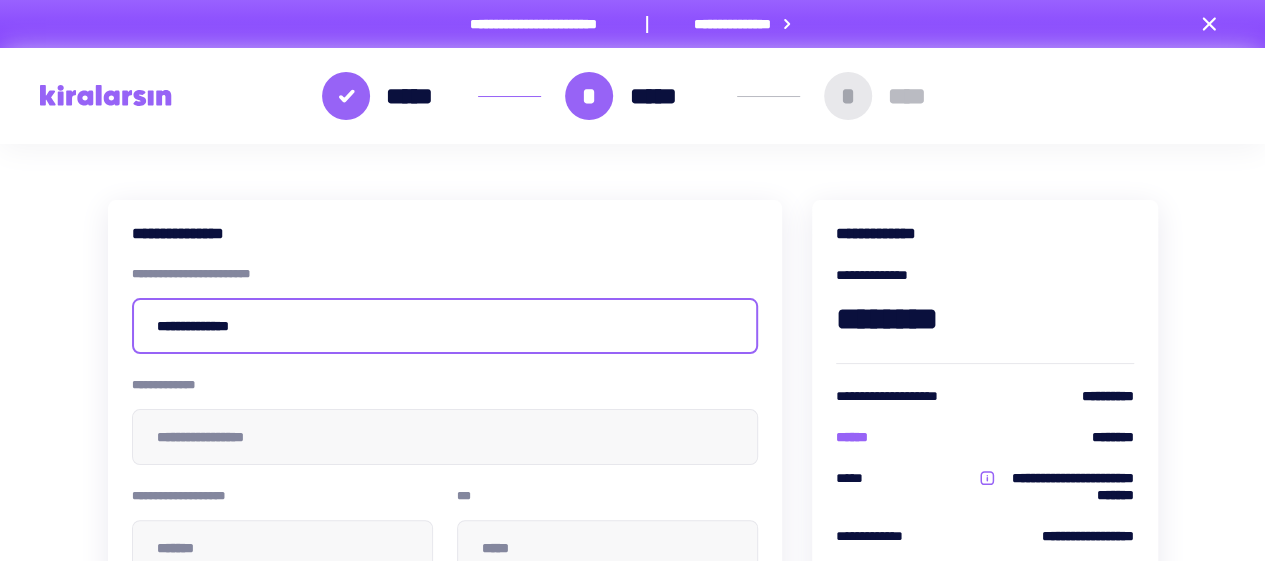 type on "**********" 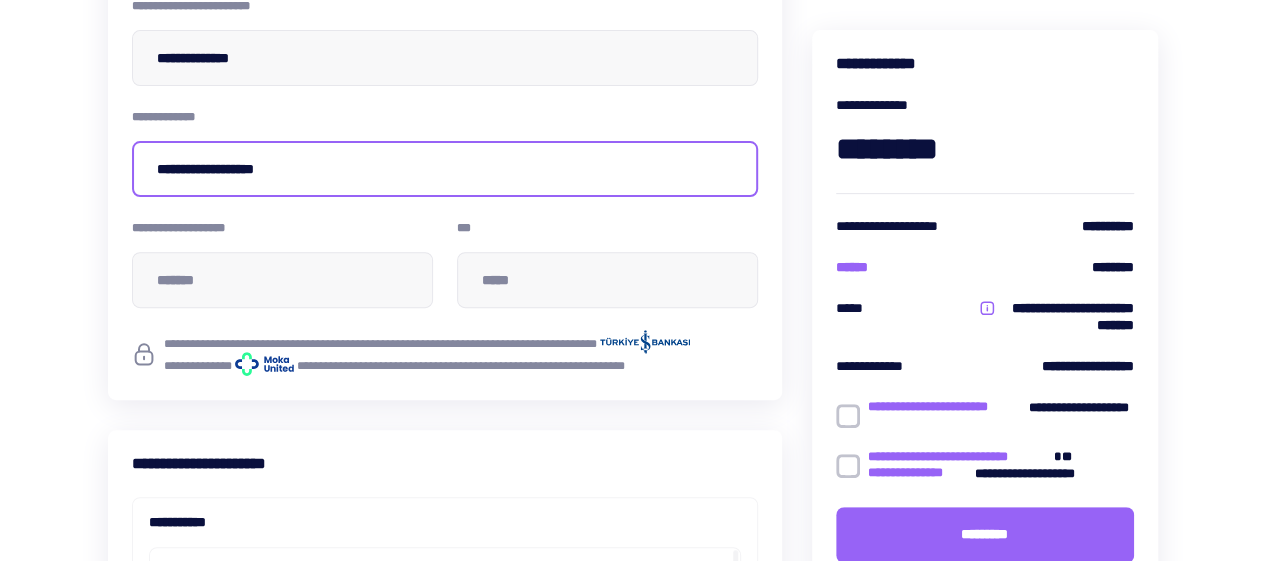scroll, scrollTop: 306, scrollLeft: 0, axis: vertical 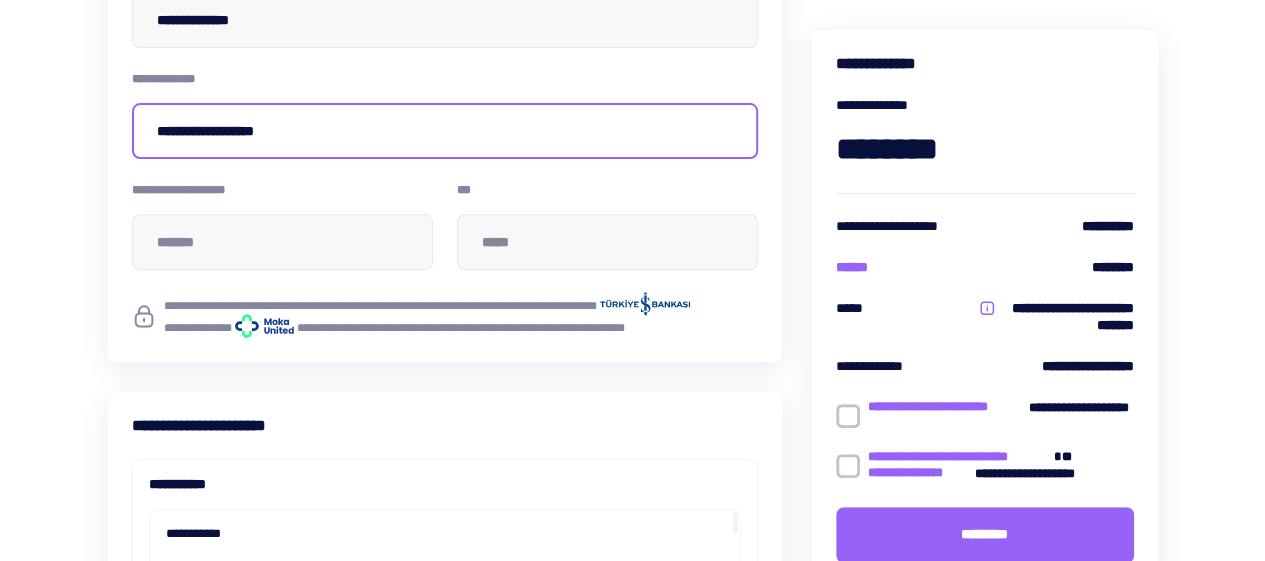 type on "**********" 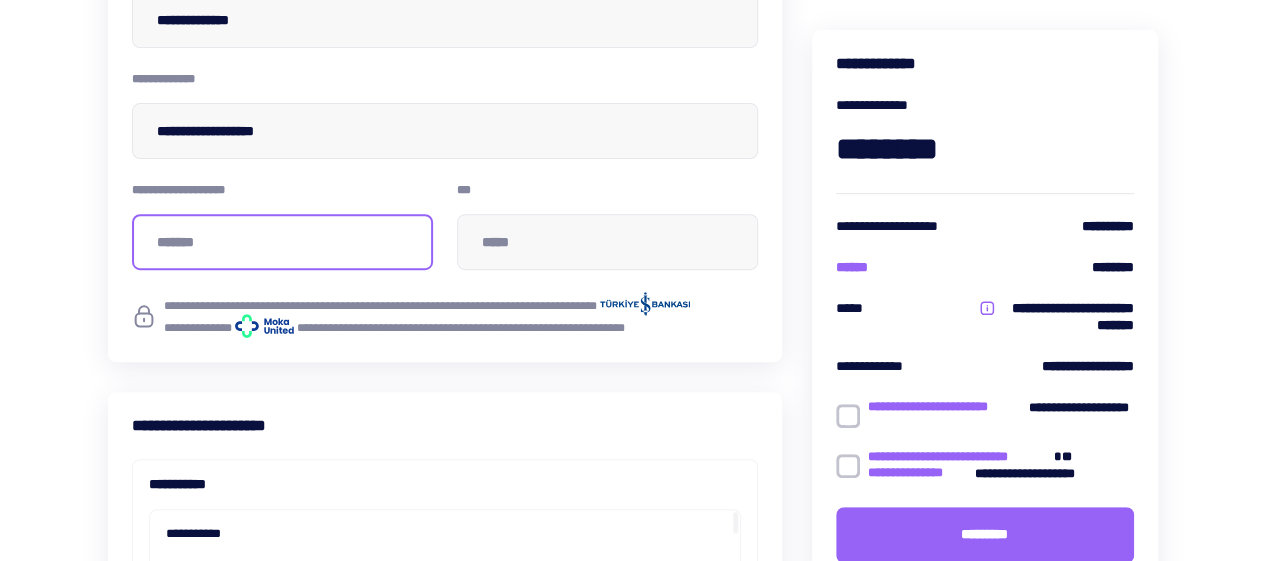 click at bounding box center (282, 242) 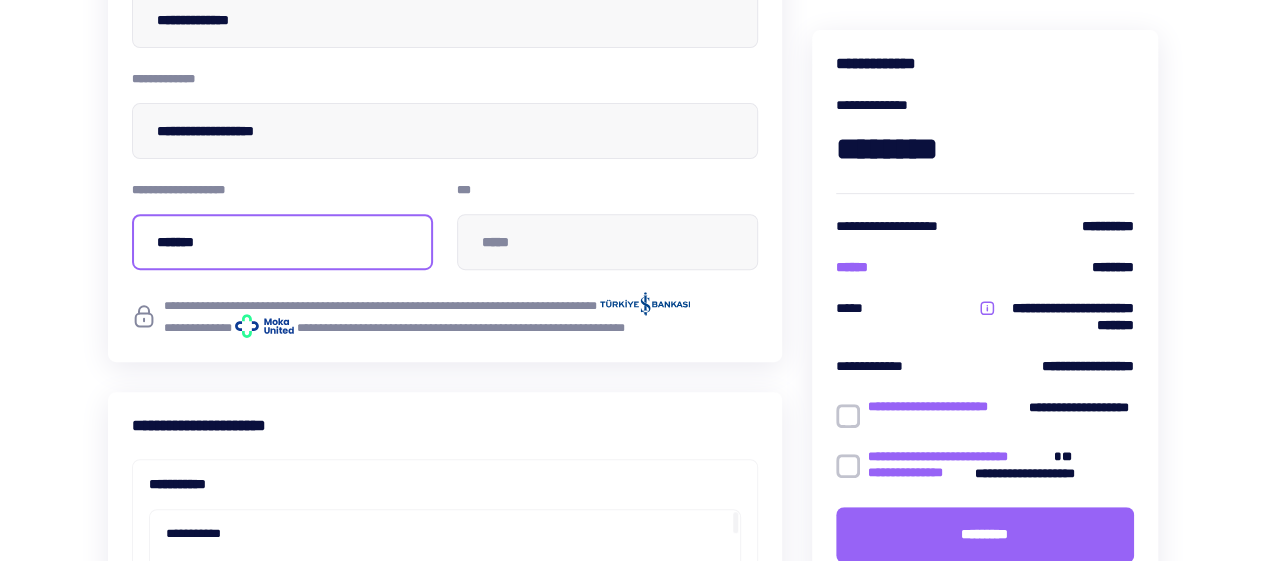 type on "*******" 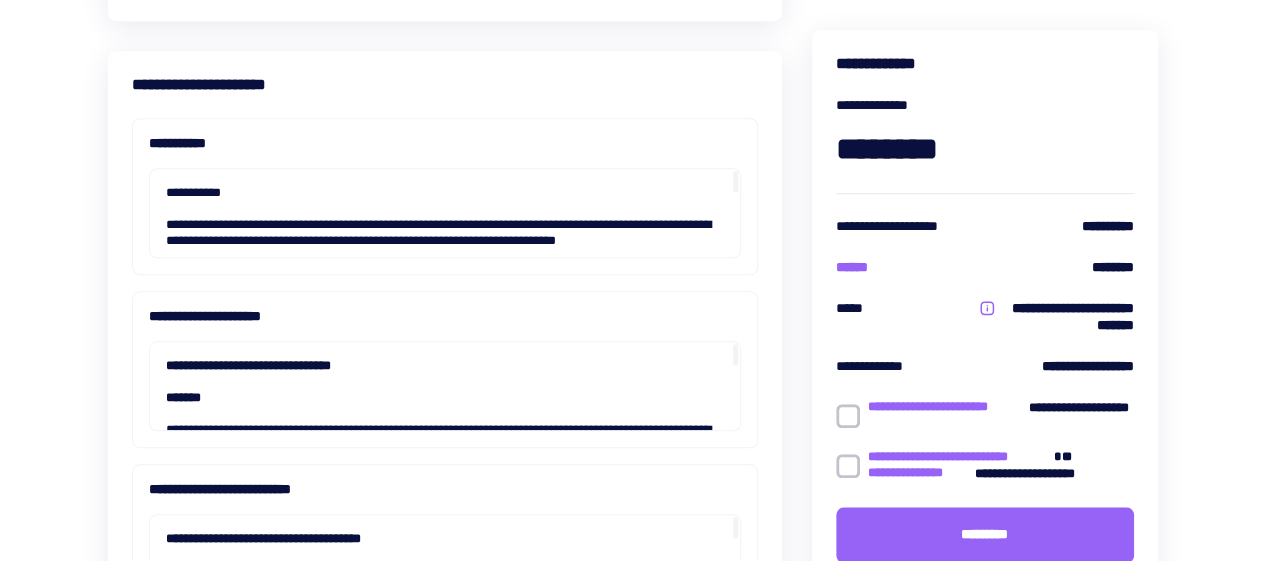scroll, scrollTop: 648, scrollLeft: 0, axis: vertical 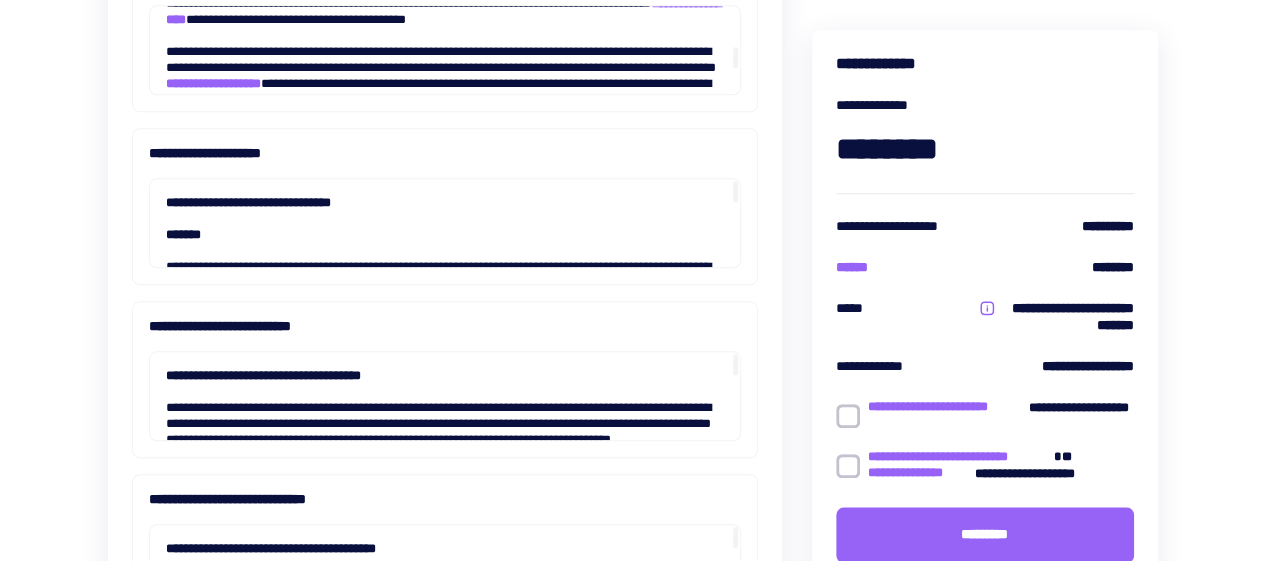 type on "***" 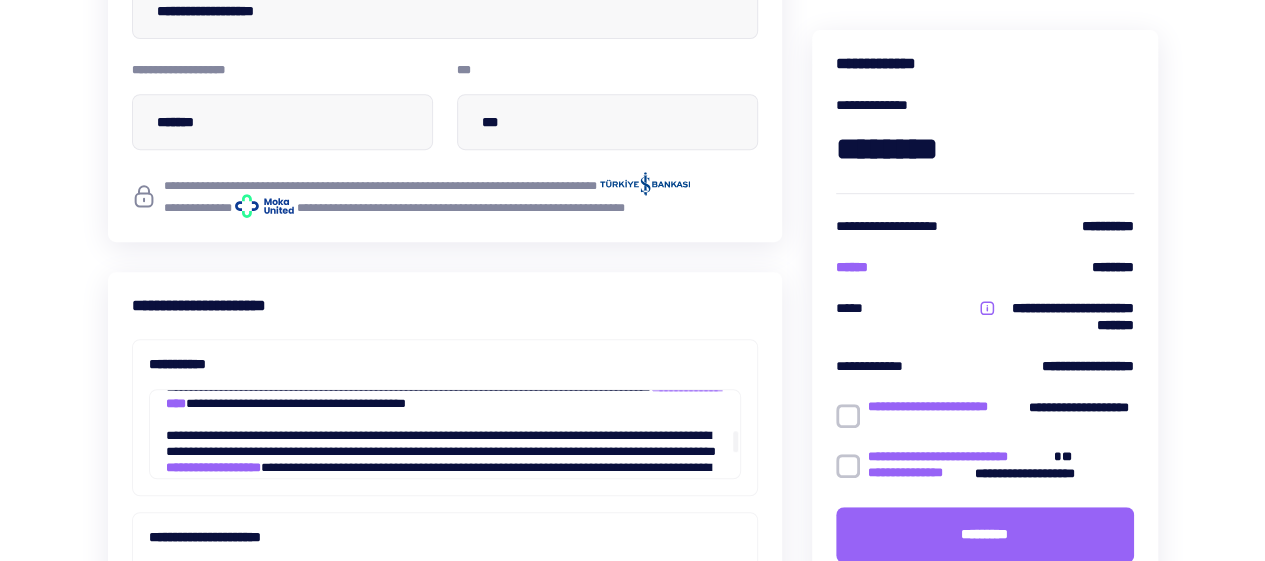 scroll, scrollTop: 424, scrollLeft: 0, axis: vertical 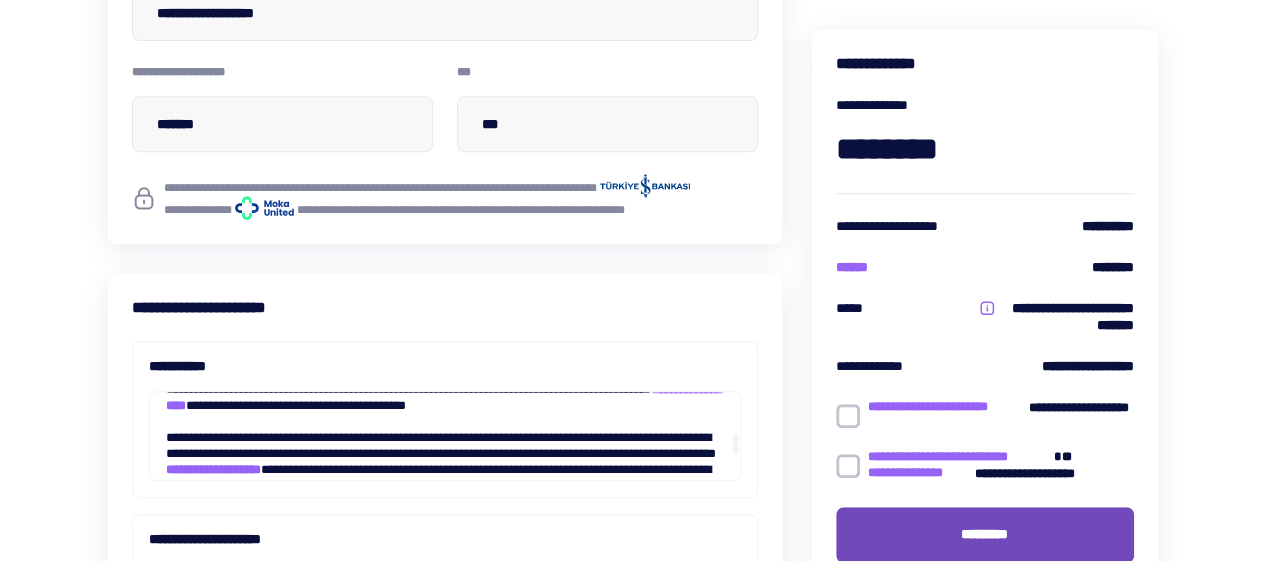 click on "*********" at bounding box center [984, 534] 